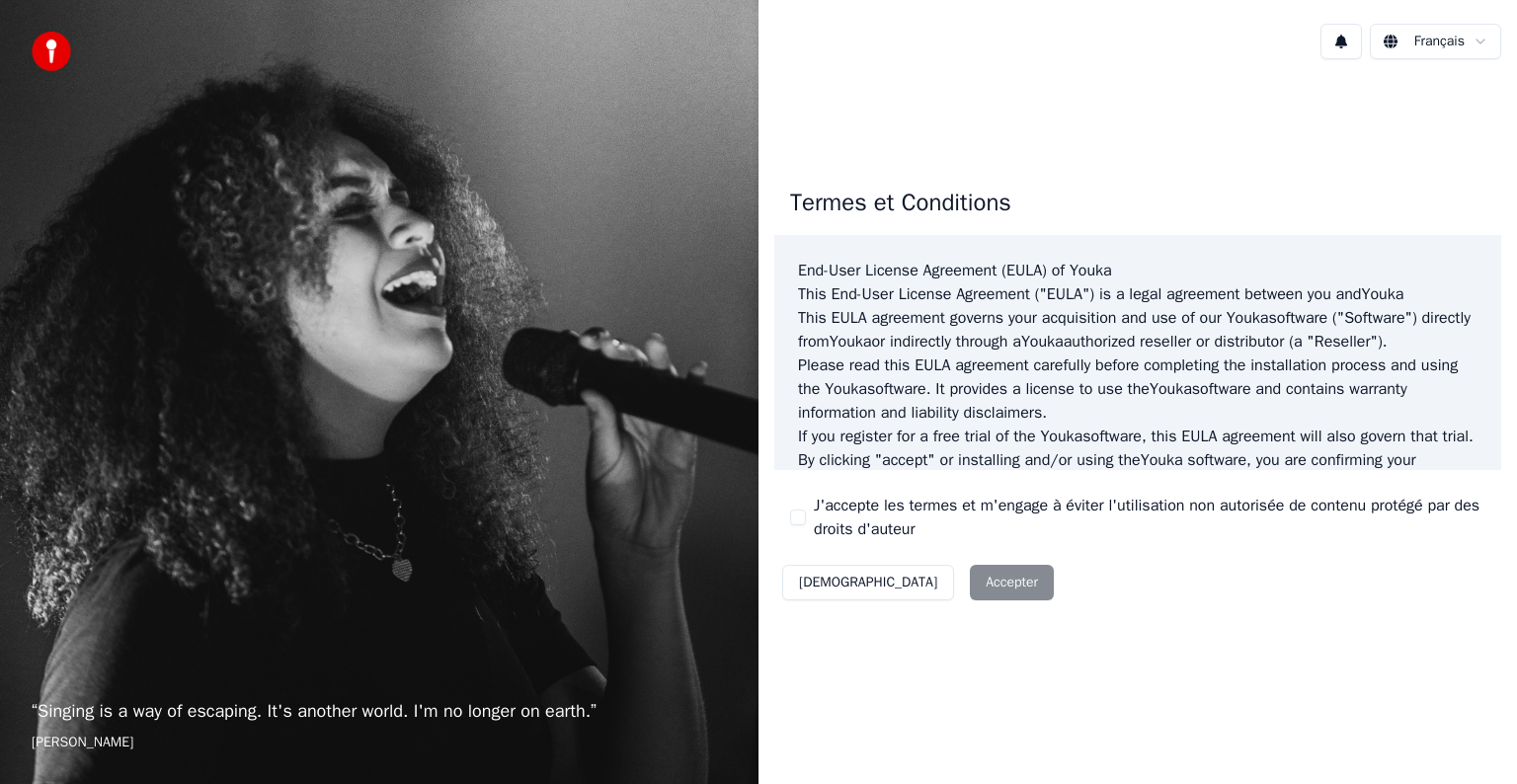 scroll, scrollTop: 0, scrollLeft: 0, axis: both 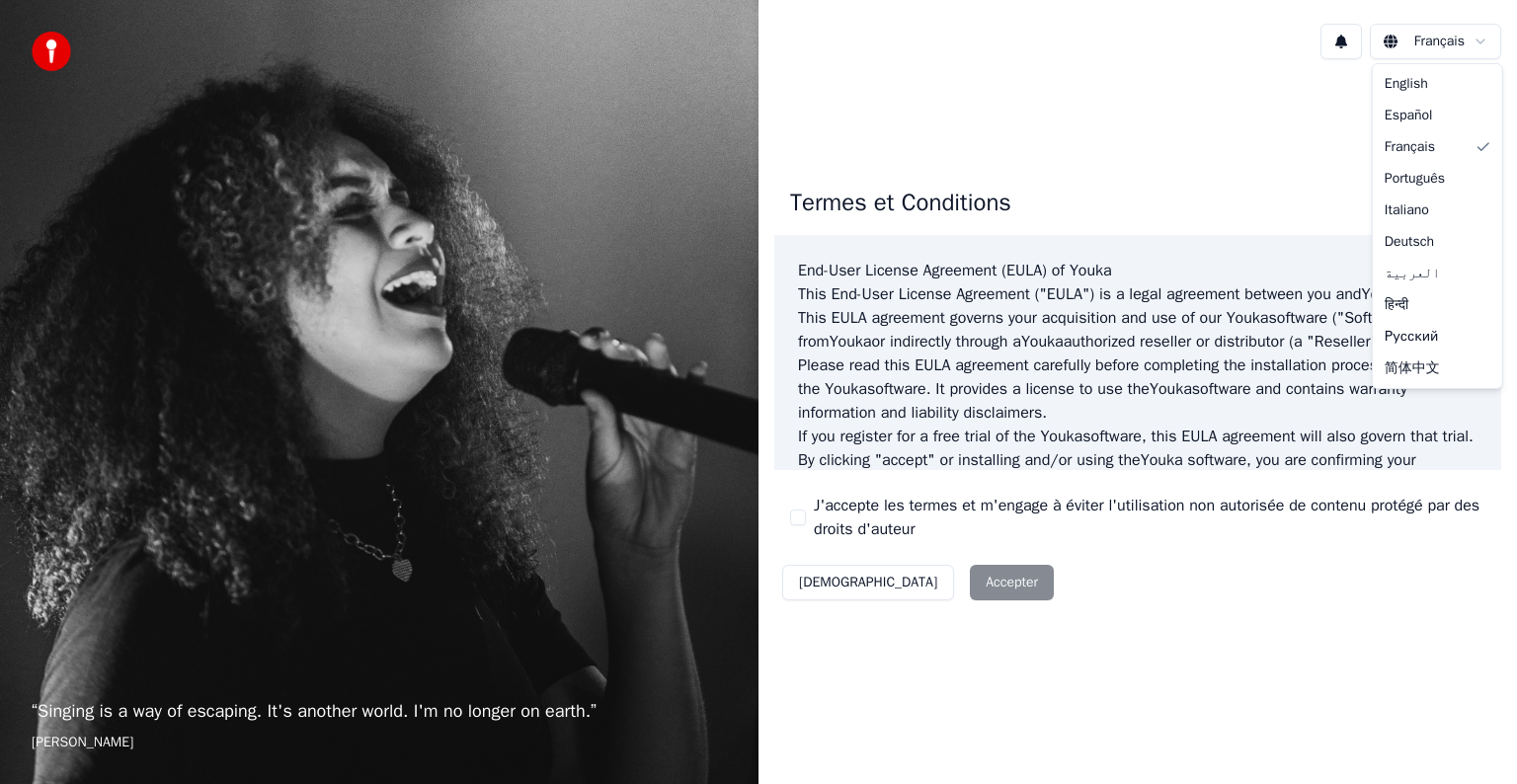 click on "“ Singing is a way of escaping. It's another world. I'm no longer on earth. ” Edith Piaf Français Termes et Conditions End-User License Agreement (EULA) of   Youka This End-User License Agreement ("EULA") is a legal agreement between you and  Youka This EULA agreement governs your acquisition and use of our   Youka  software ("Software") directly from  Youka  or indirectly through a  Youka  authorized reseller or distributor (a "Reseller"). Please read this EULA agreement carefully before completing the installation process and using the   Youka  software. It provides a license to use the  Youka  software and contains warranty information and liability disclaimers. If you register for a free trial of the   Youka  software, this EULA agreement will also govern that trial. By clicking "accept" or installing and/or using the  Youka   software, you are confirming your acceptance of the Software and agreeing to become bound by the terms of this EULA agreement.   Youka Youka   EULA Template  for   Youka ." at bounding box center [758, 392] 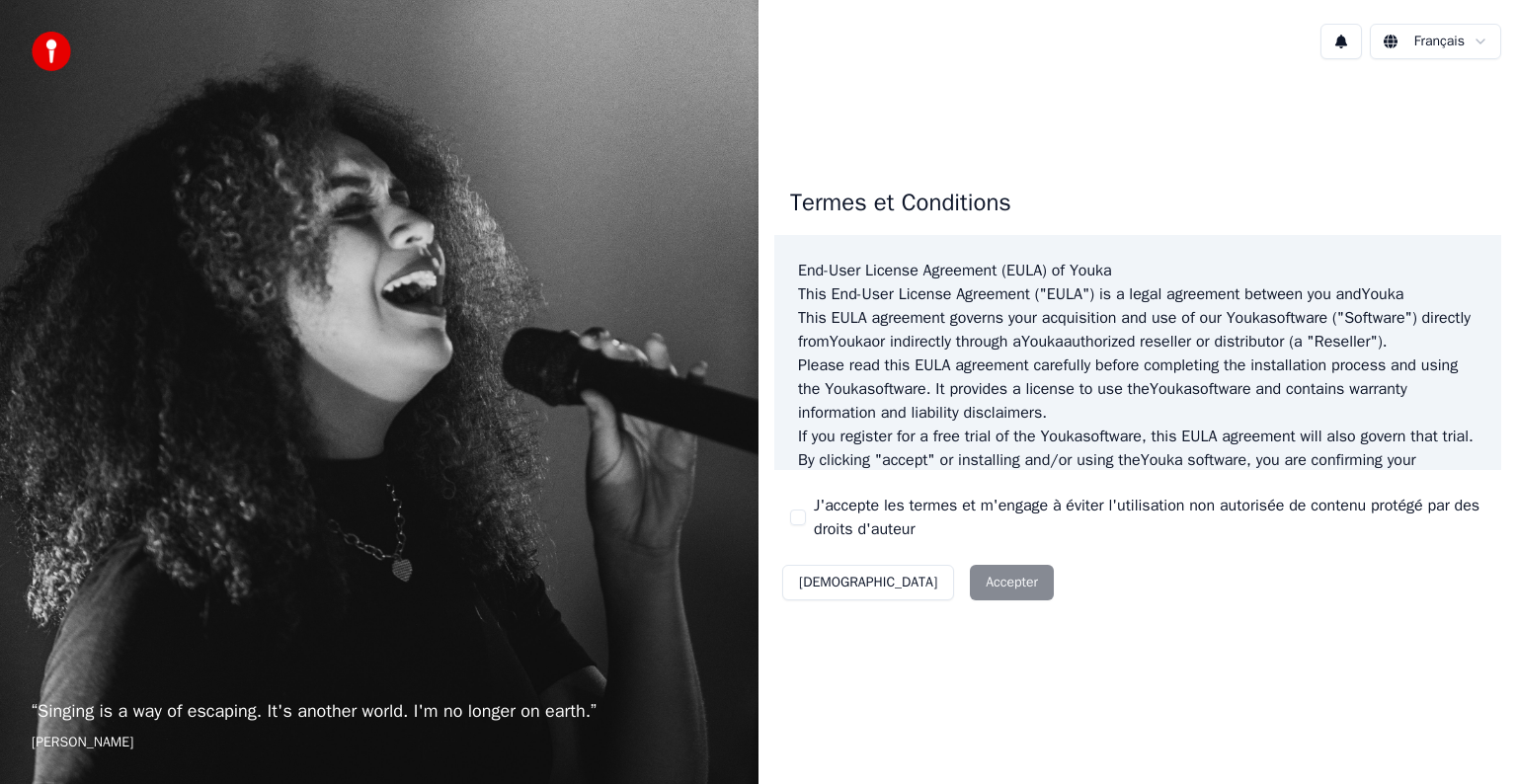 click on "Décliner Accepter" at bounding box center (918, 583) 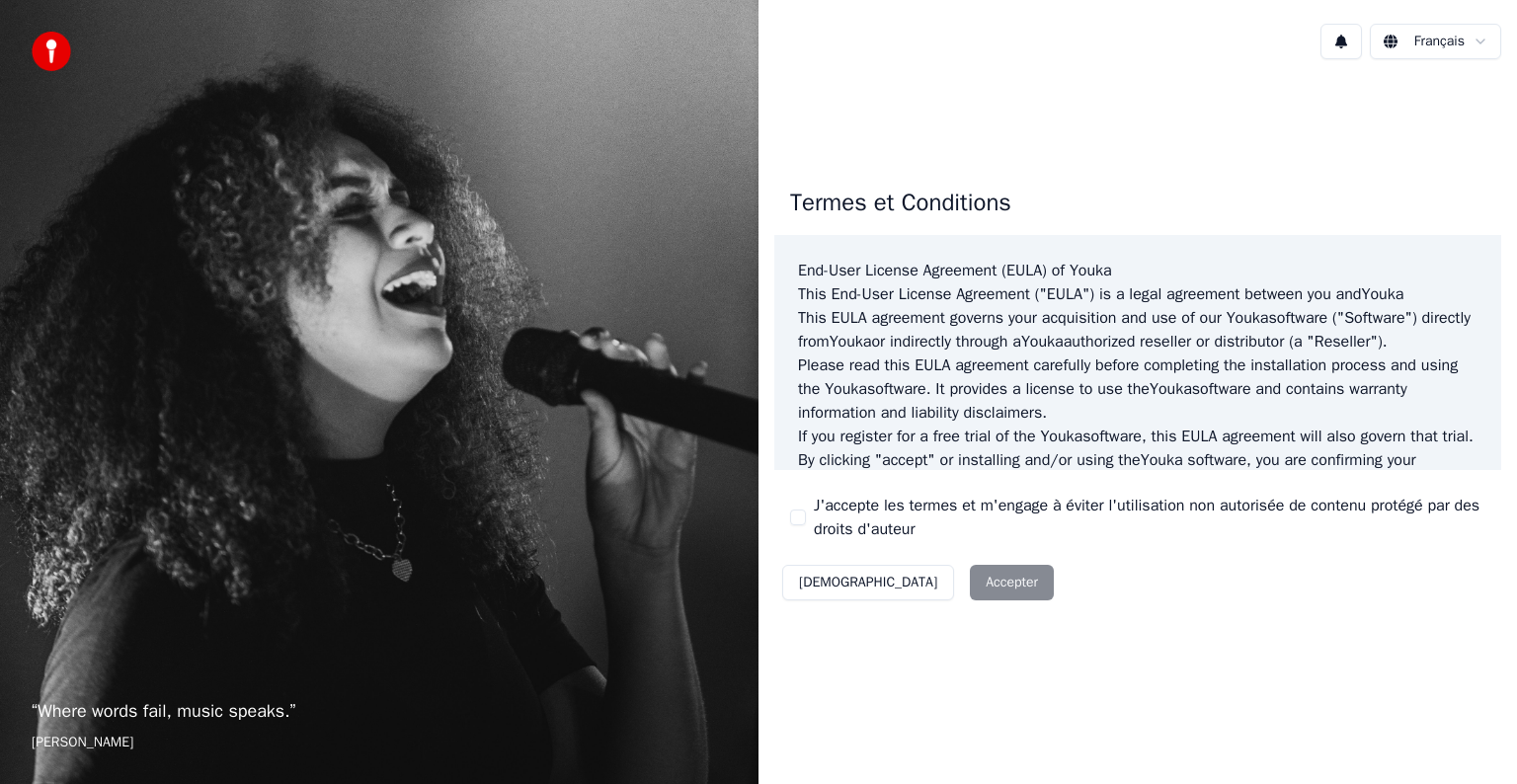 scroll, scrollTop: 0, scrollLeft: 0, axis: both 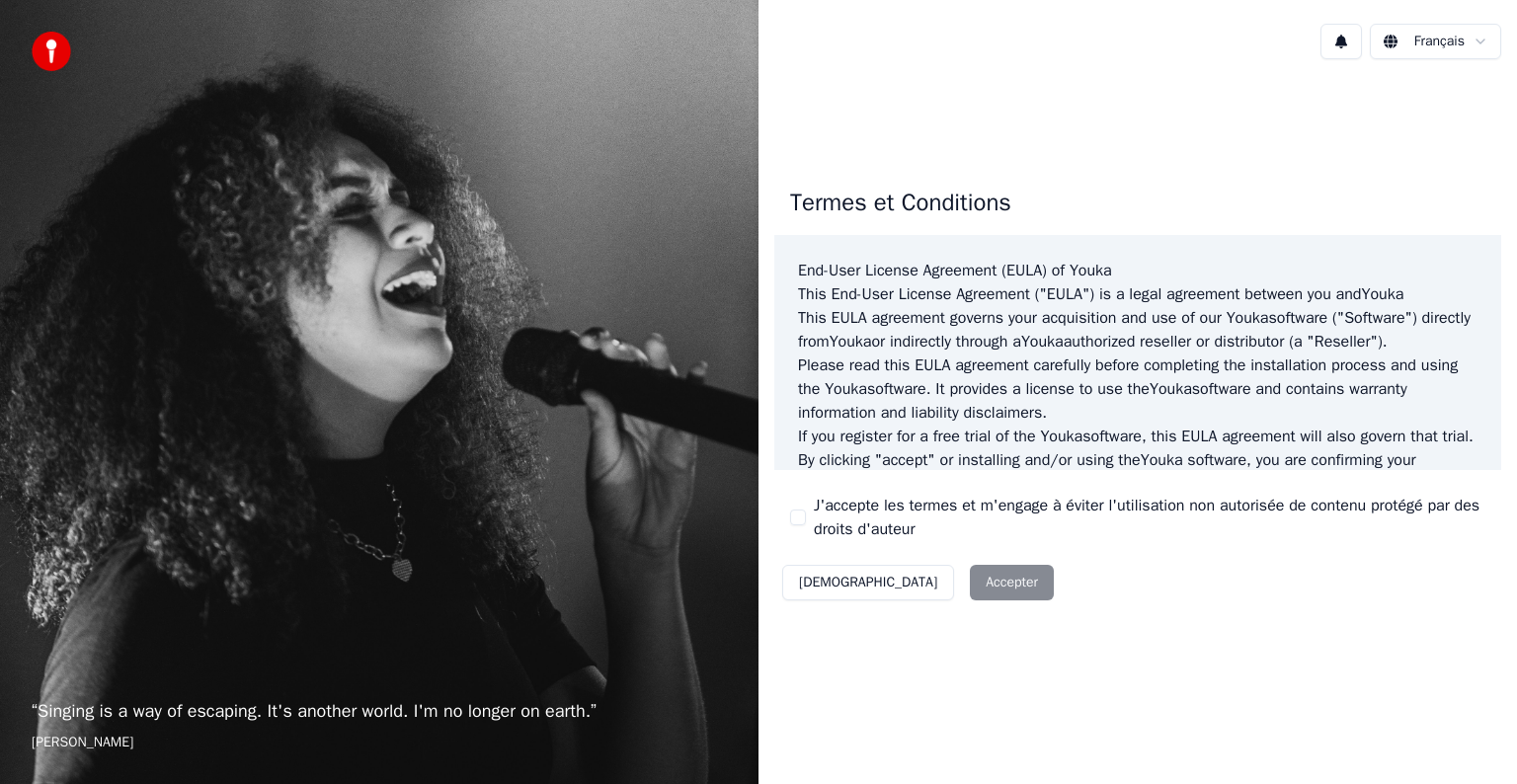 click on "Français" at bounding box center (1138, 41) 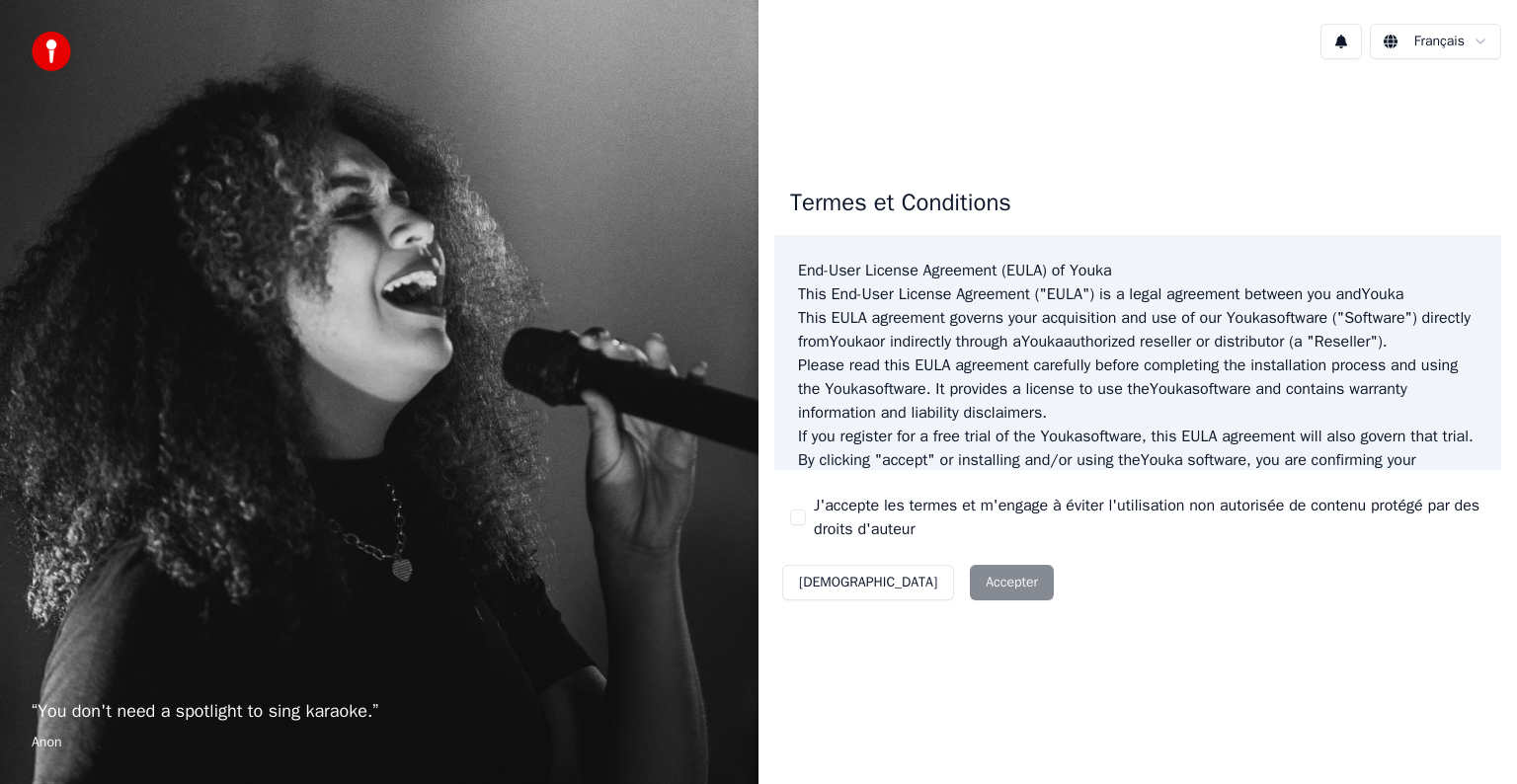 click on "Décliner Accepter" at bounding box center (918, 583) 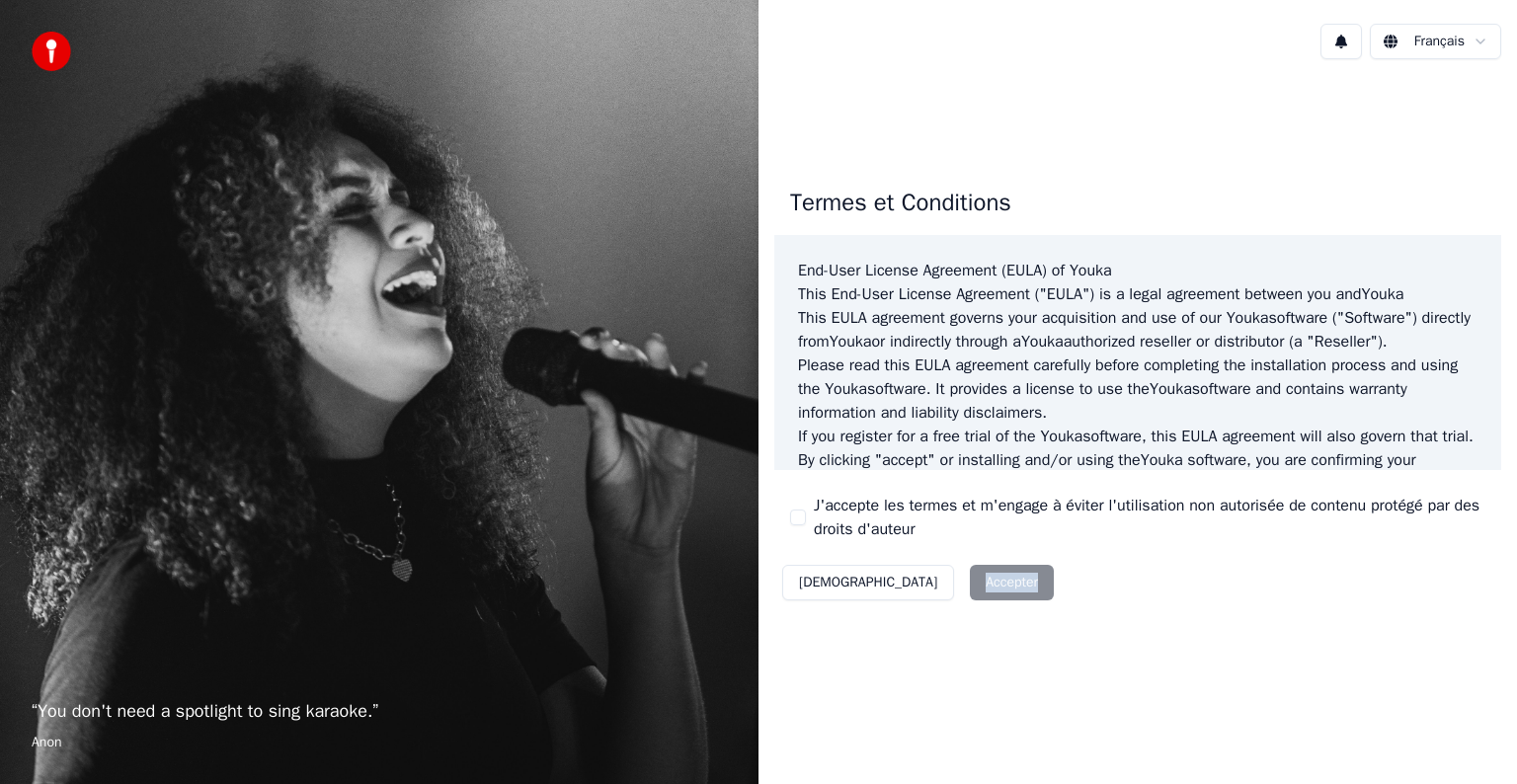 click on "[DEMOGRAPHIC_DATA]" at bounding box center (868, 583) 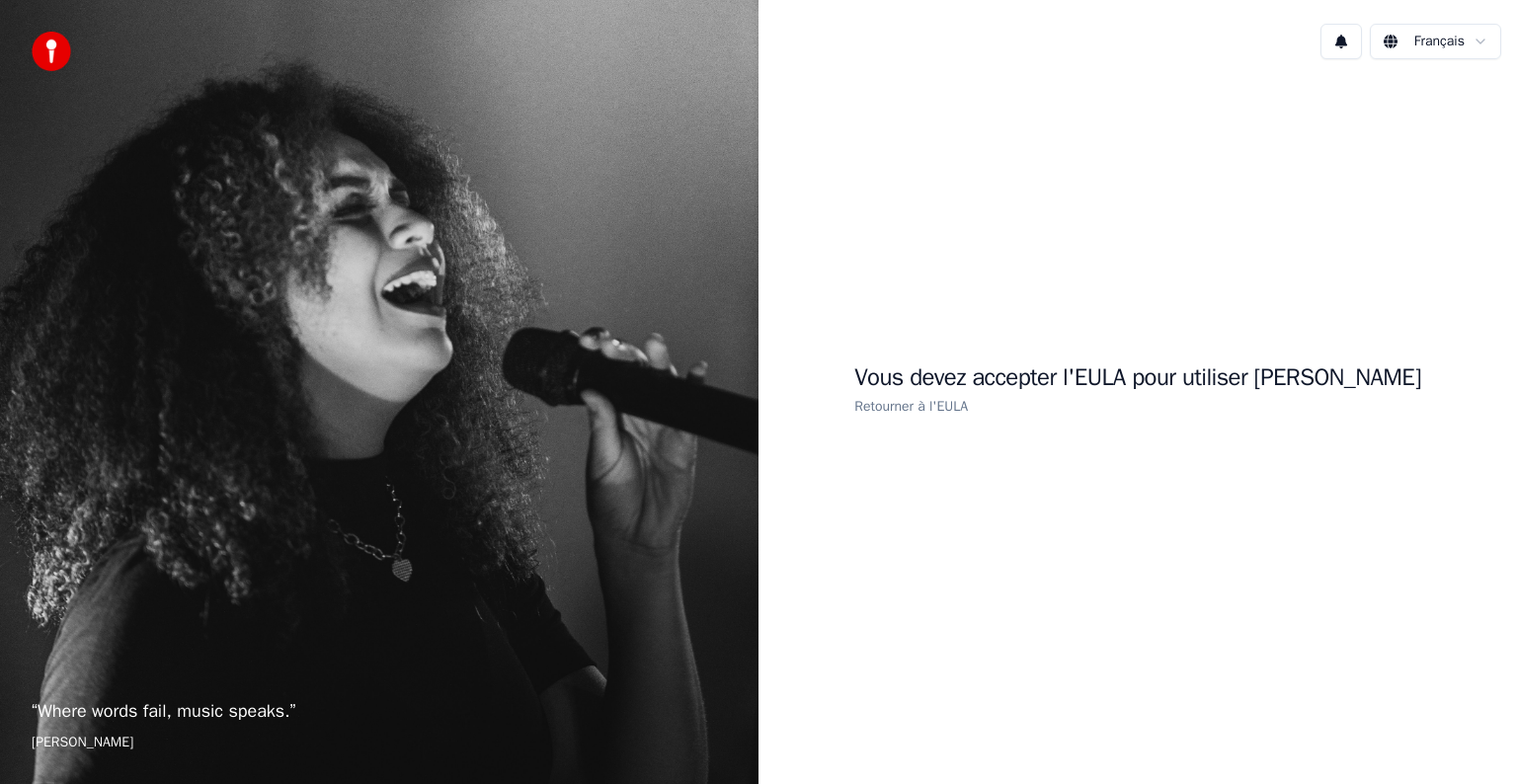 click on "Retourner à l'EULA" at bounding box center [911, 406] 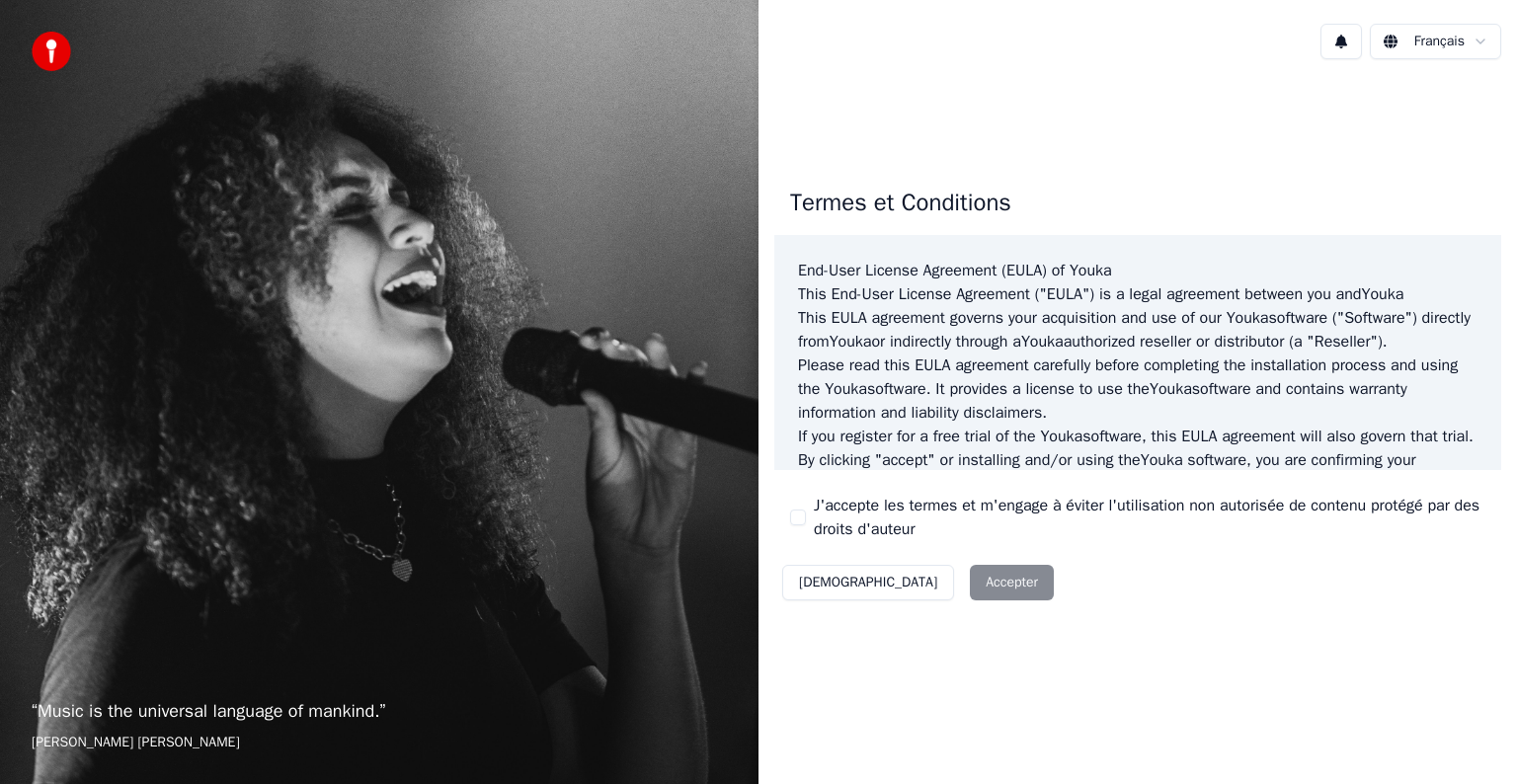 click on "Décliner Accepter" at bounding box center (918, 583) 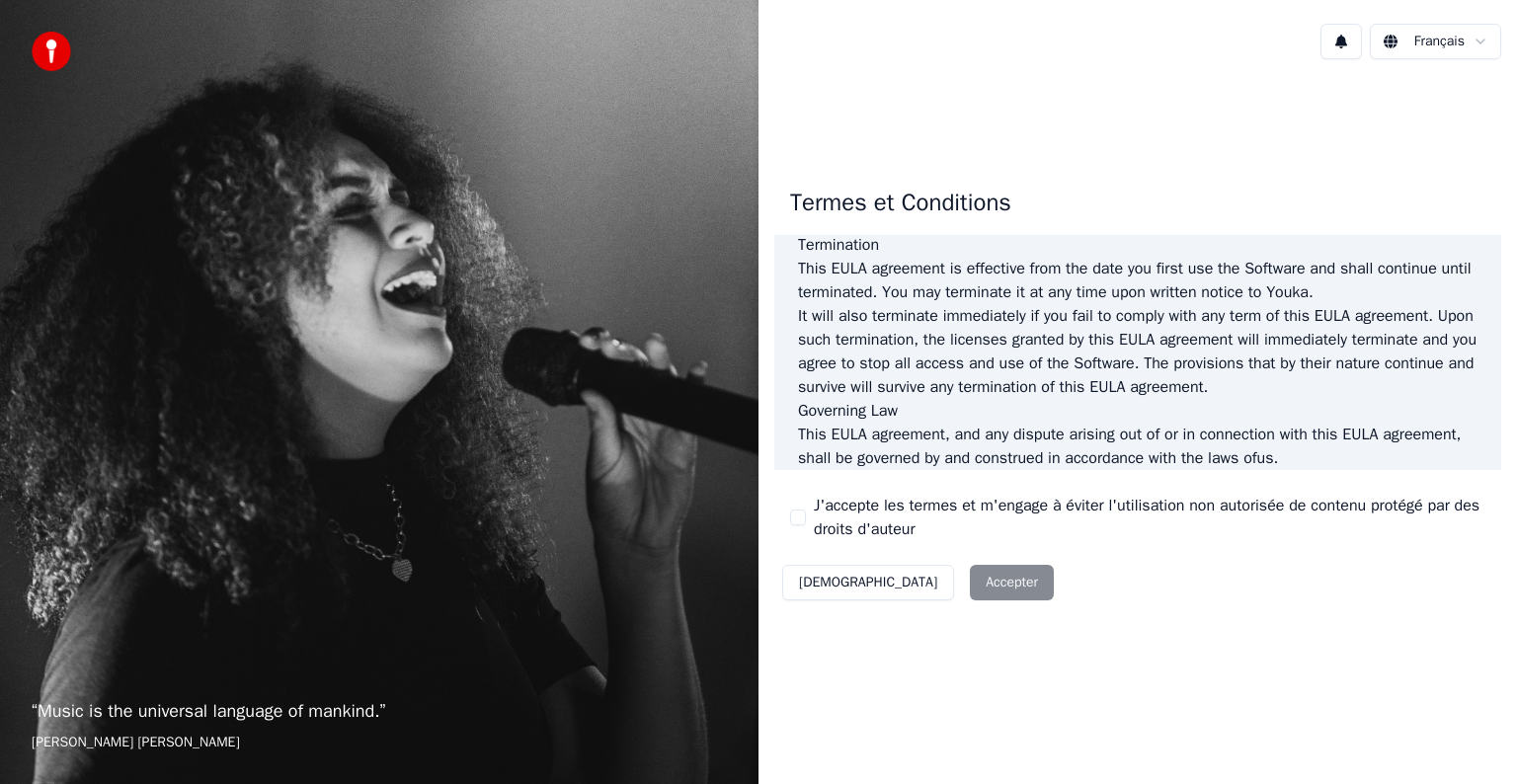 scroll, scrollTop: 1067, scrollLeft: 0, axis: vertical 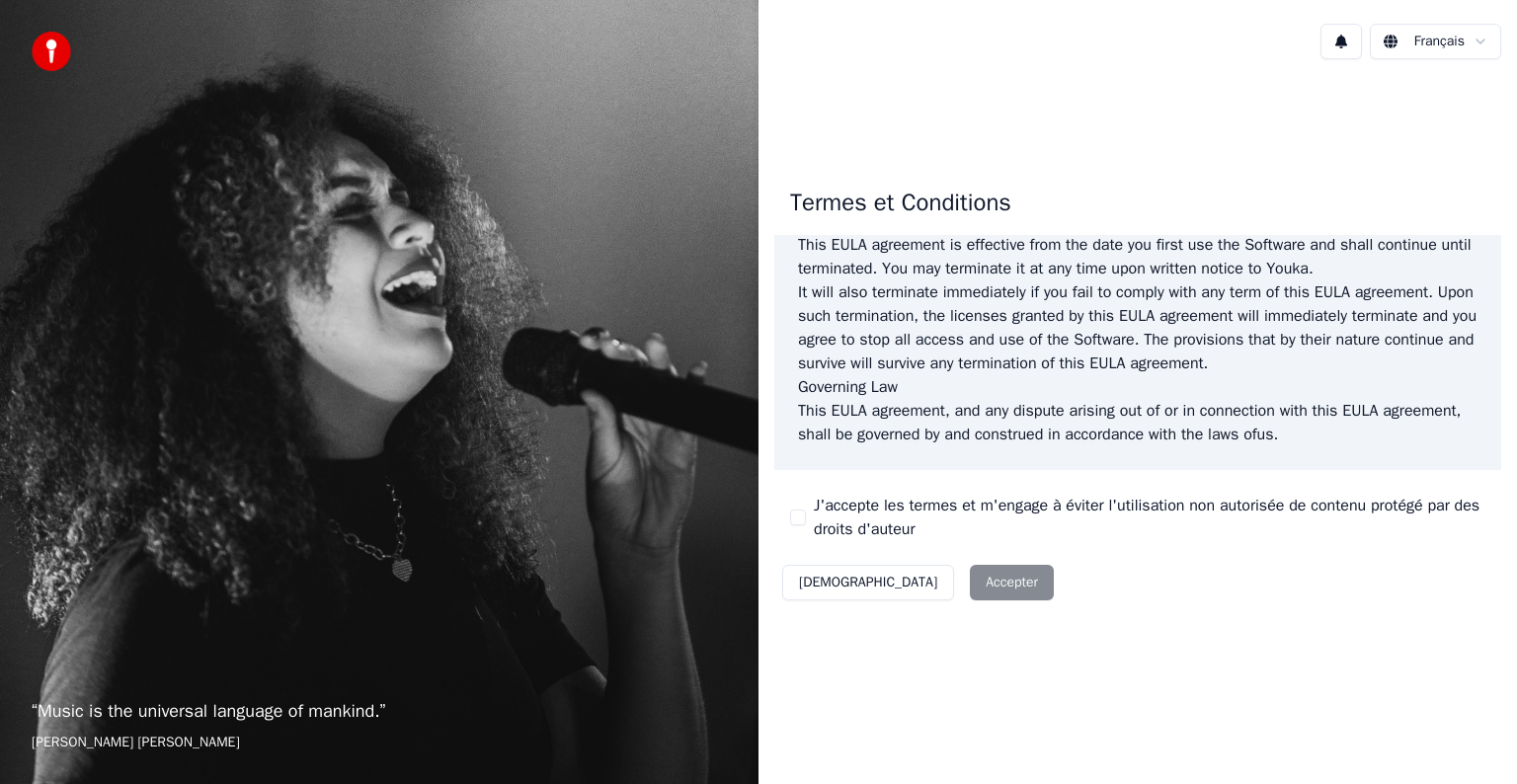 click on "Décliner Accepter" at bounding box center (918, 583) 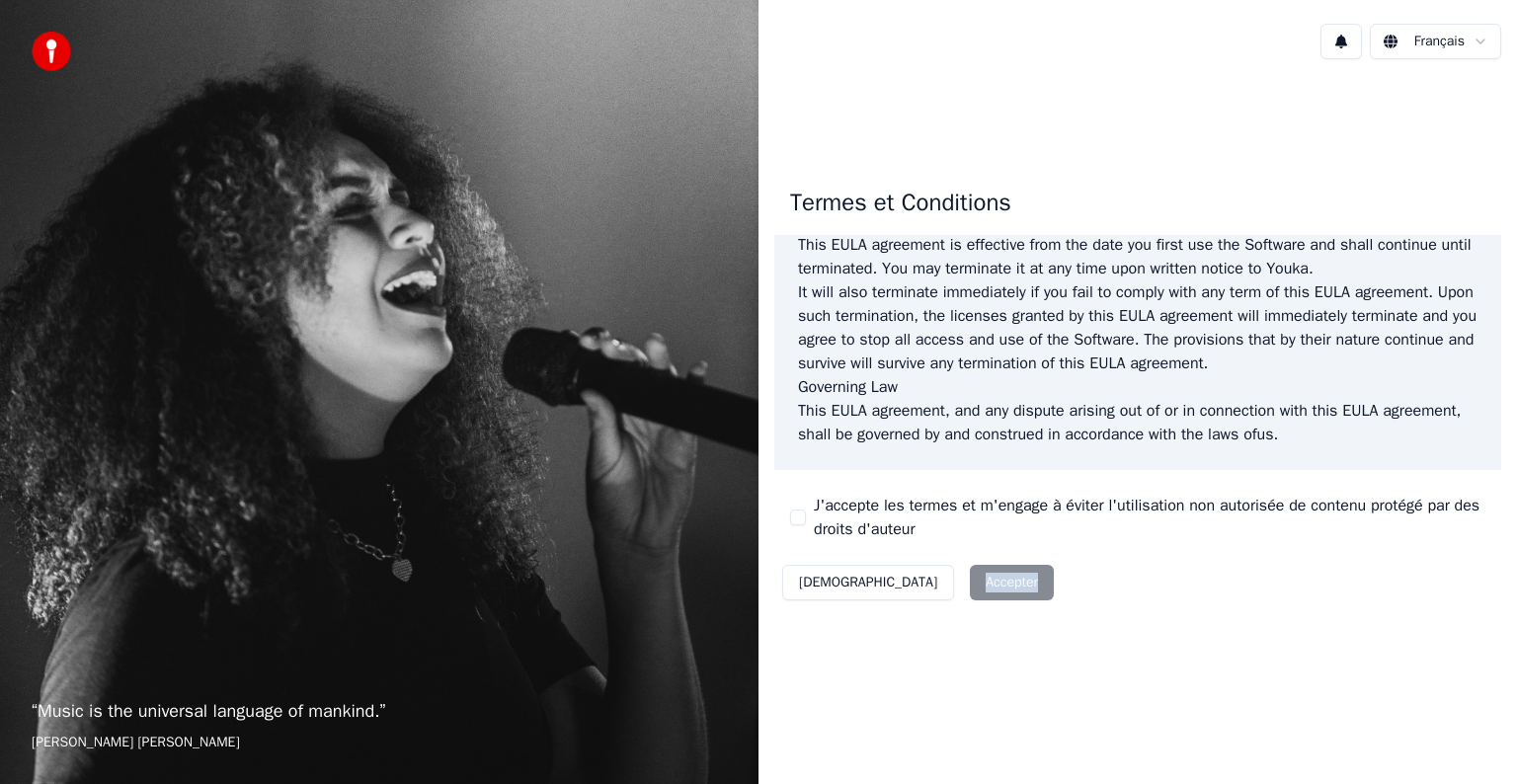 click on "Décliner Accepter" at bounding box center (918, 583) 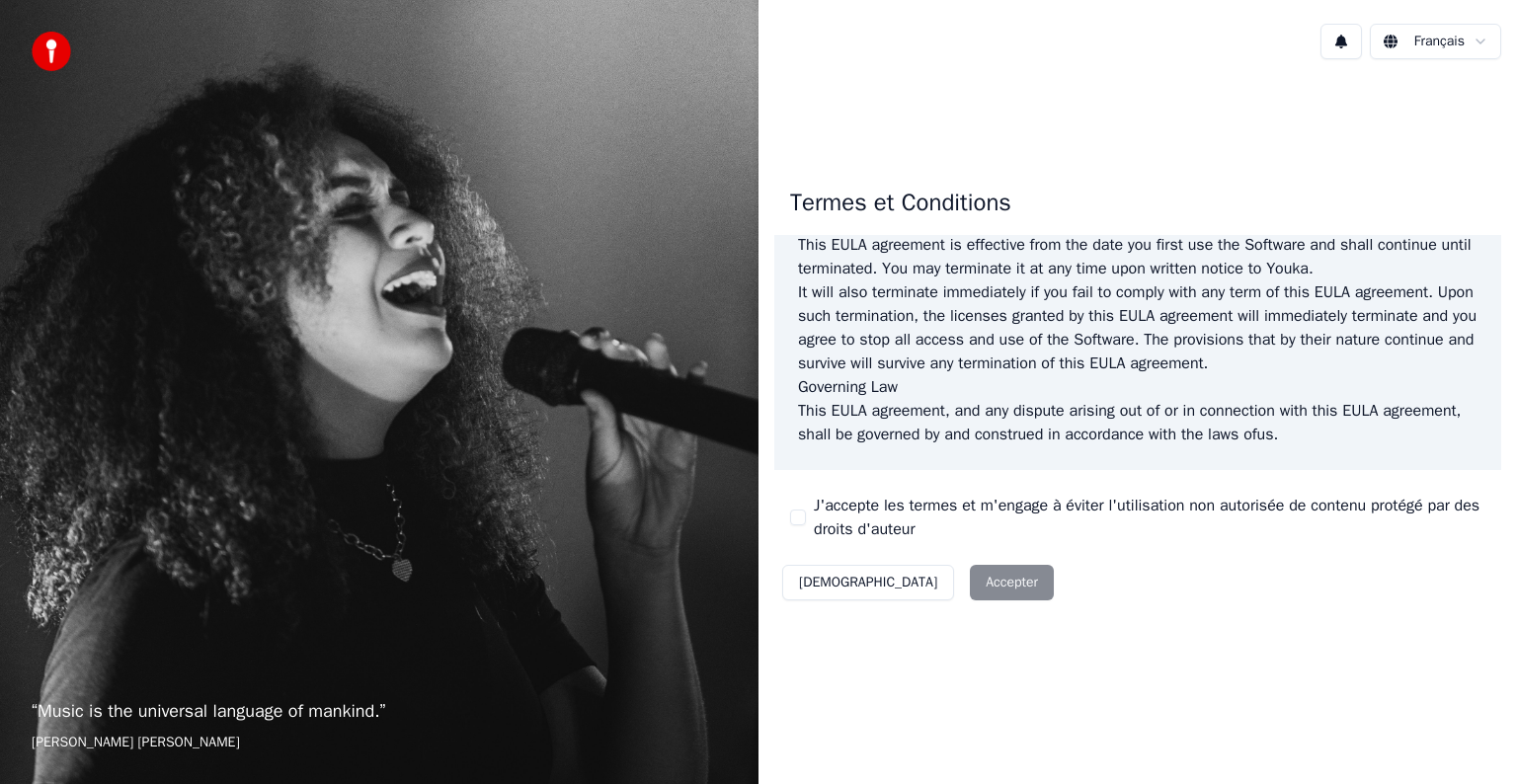 click on "Décliner Accepter" at bounding box center (918, 583) 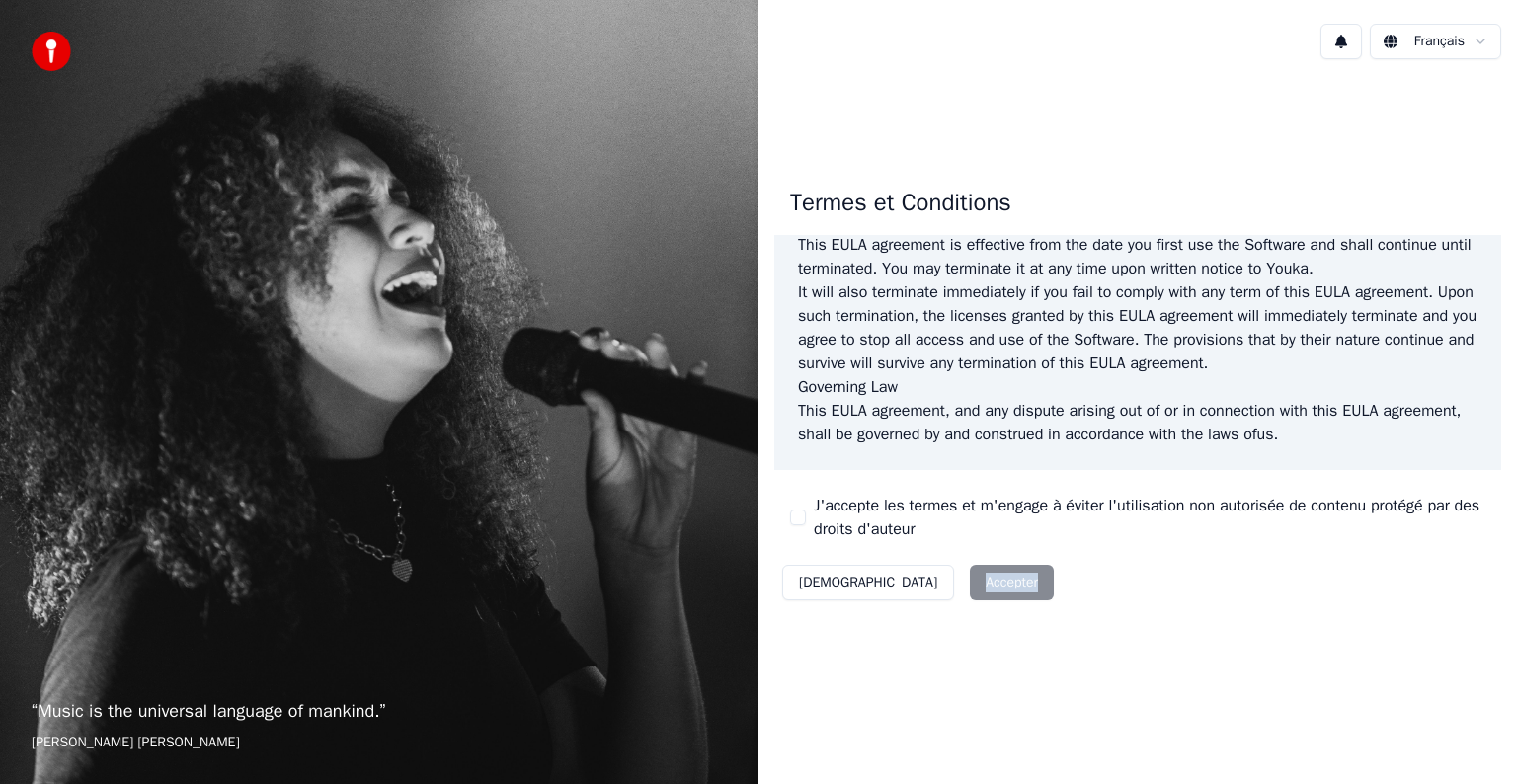 click on "Décliner Accepter" at bounding box center (918, 583) 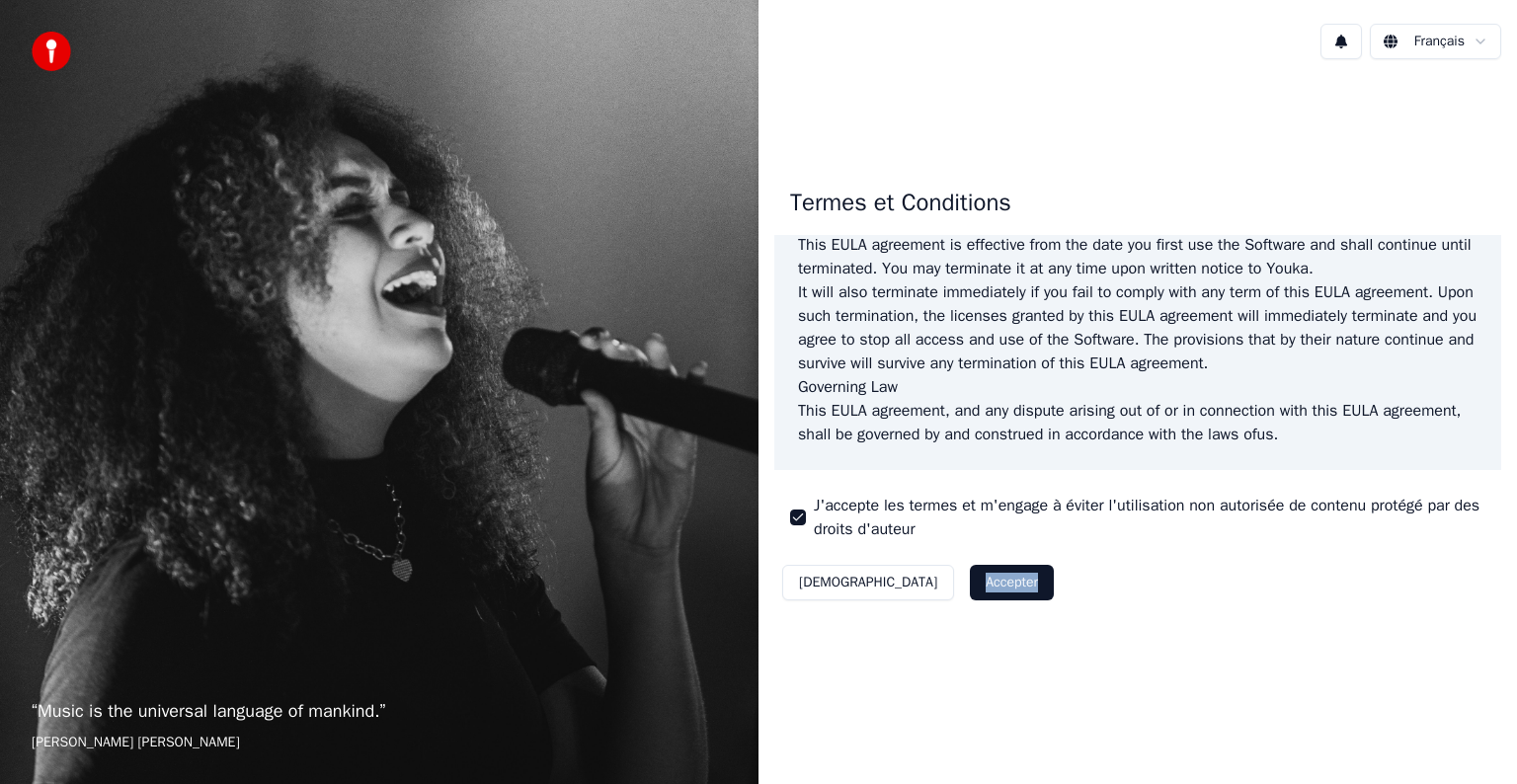 click on "Accepter" at bounding box center [1011, 583] 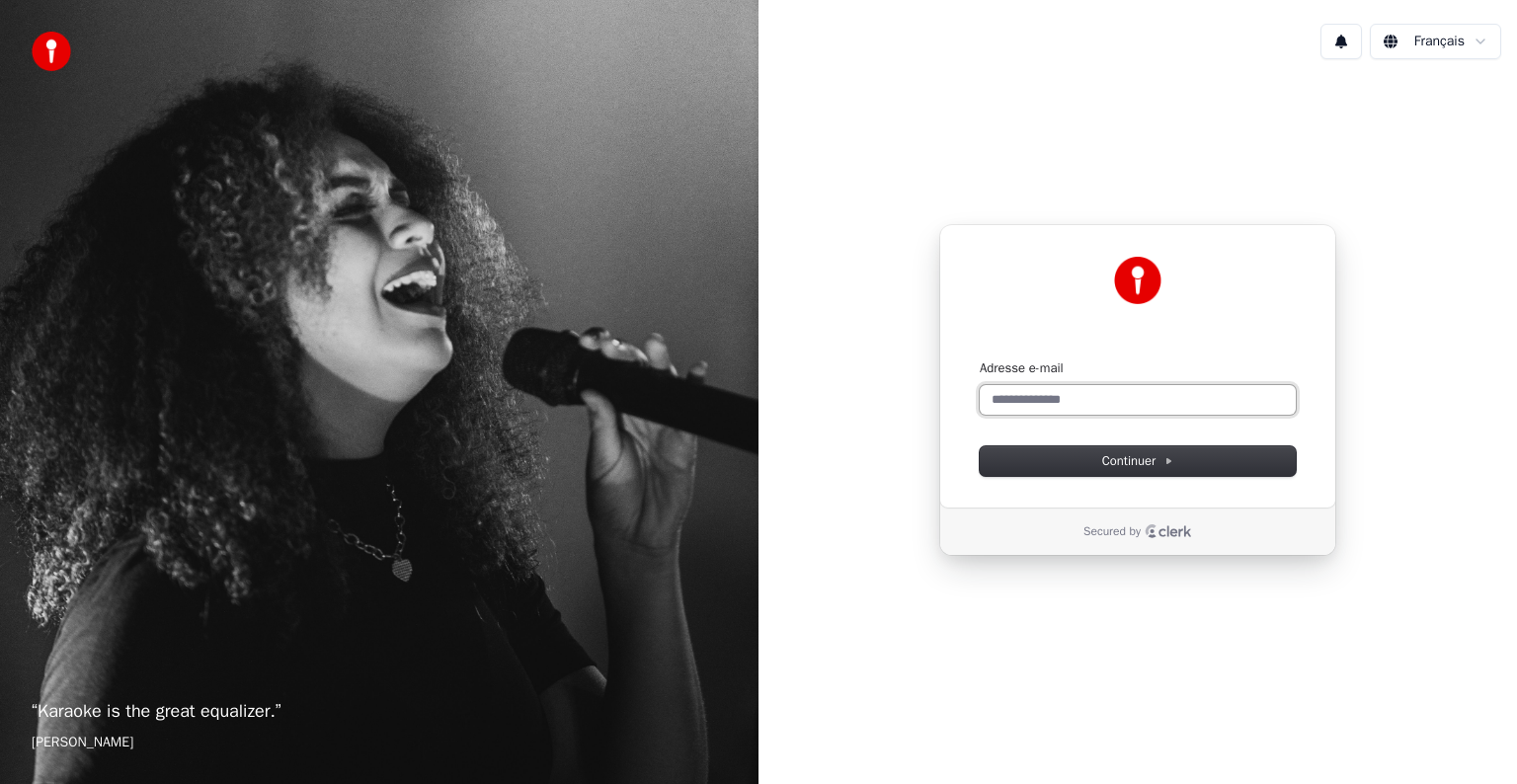 click on "Adresse e-mail" at bounding box center [1138, 400] 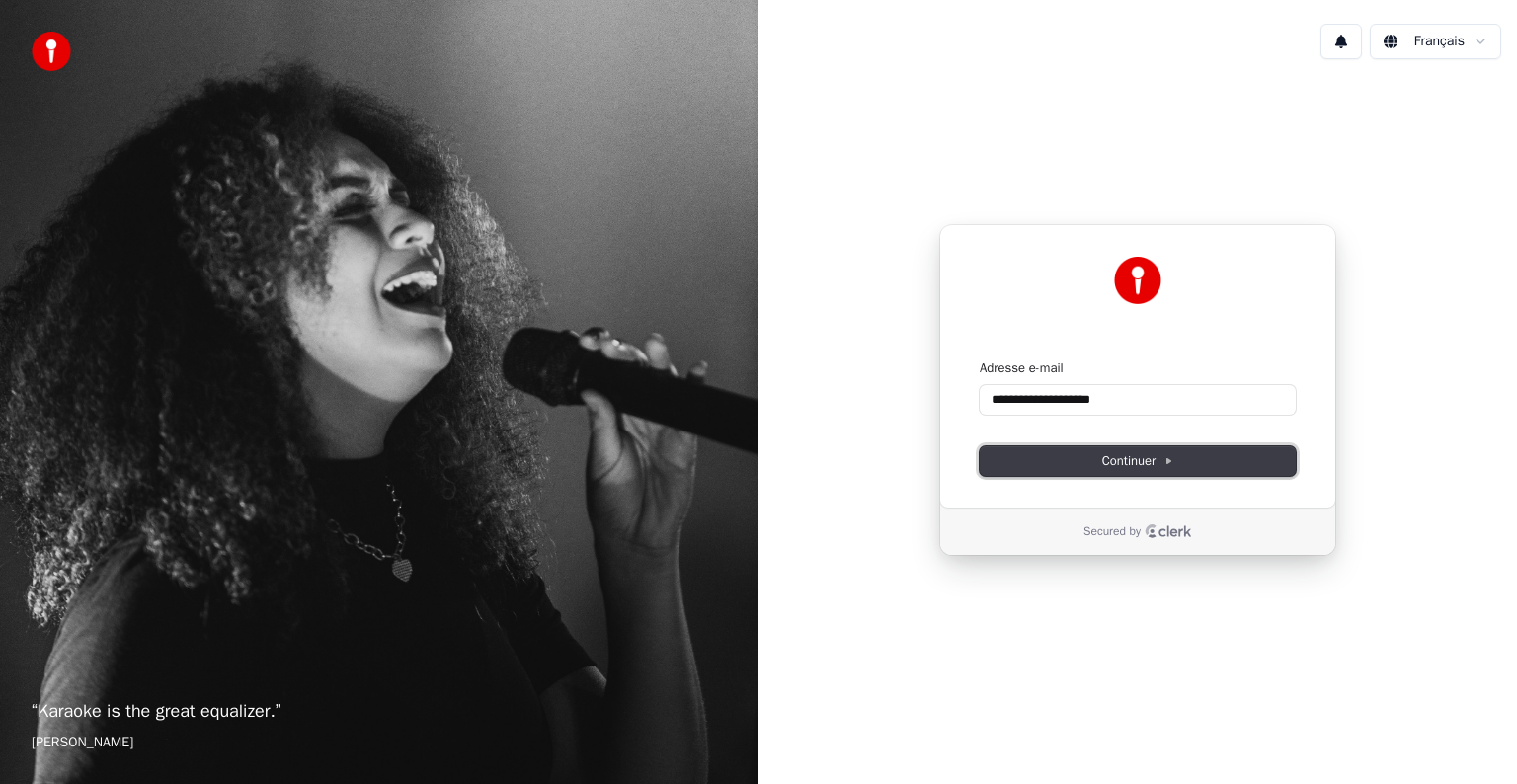 click on "Continuer" at bounding box center [1138, 461] 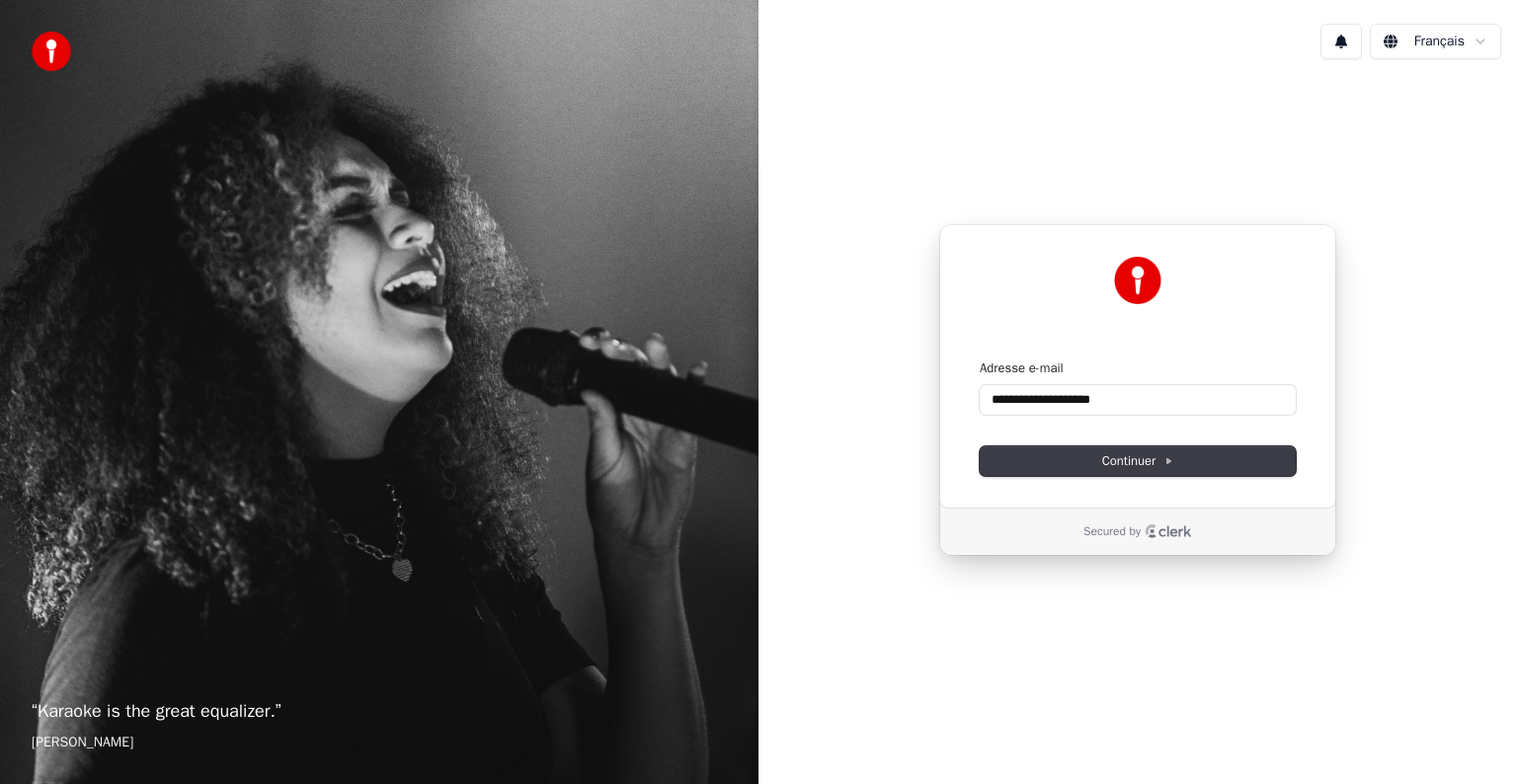 type on "**********" 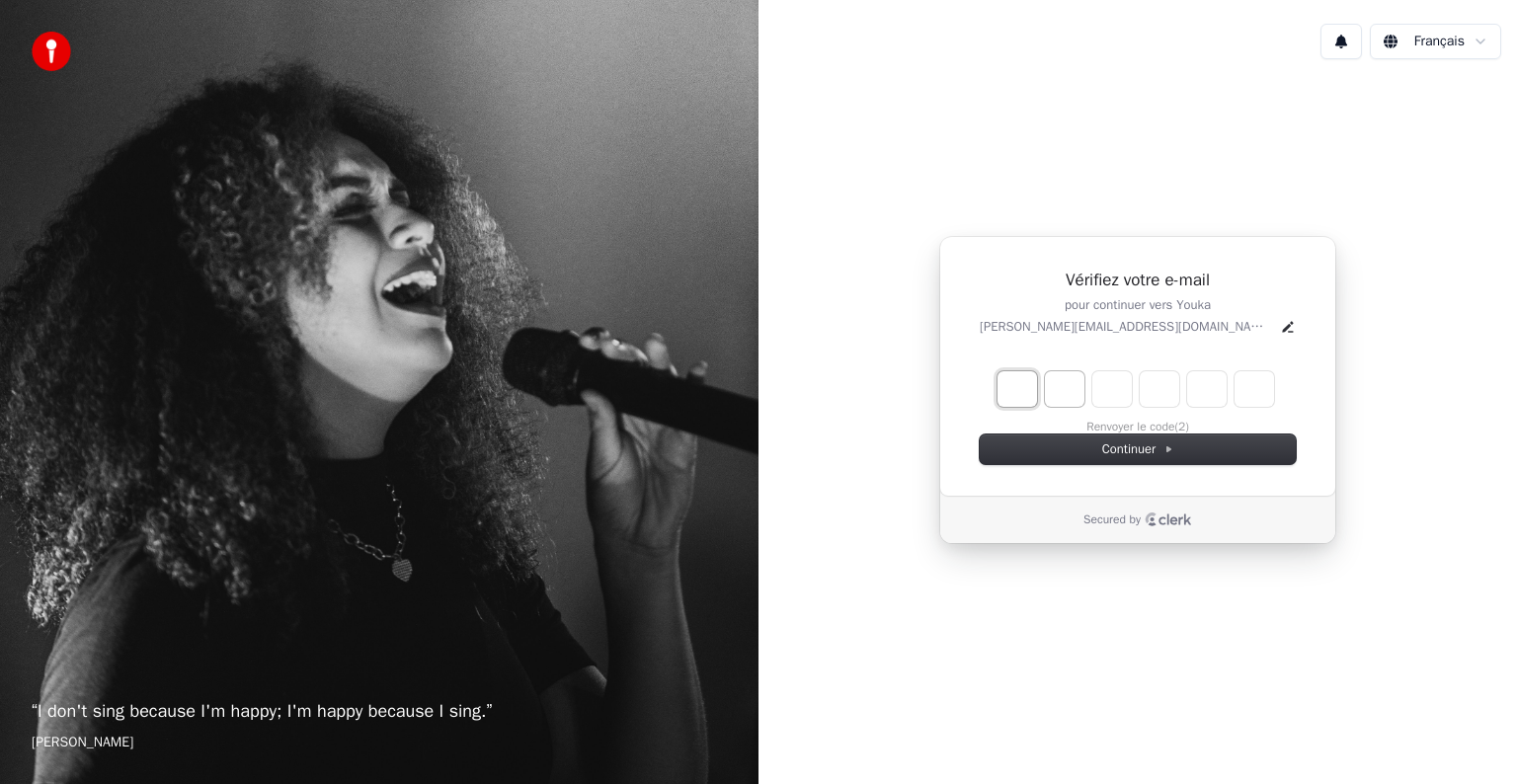 type on "*" 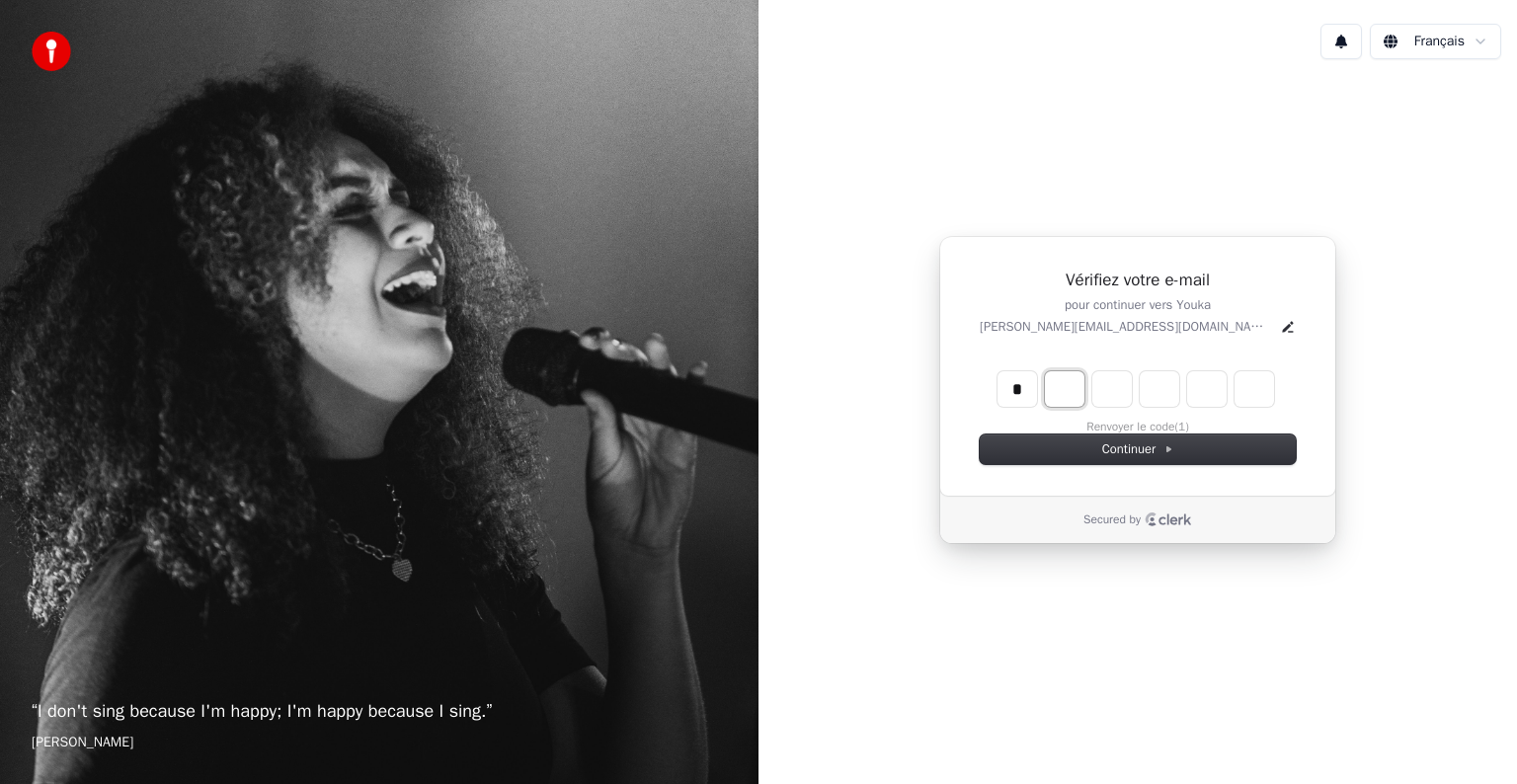 type on "*" 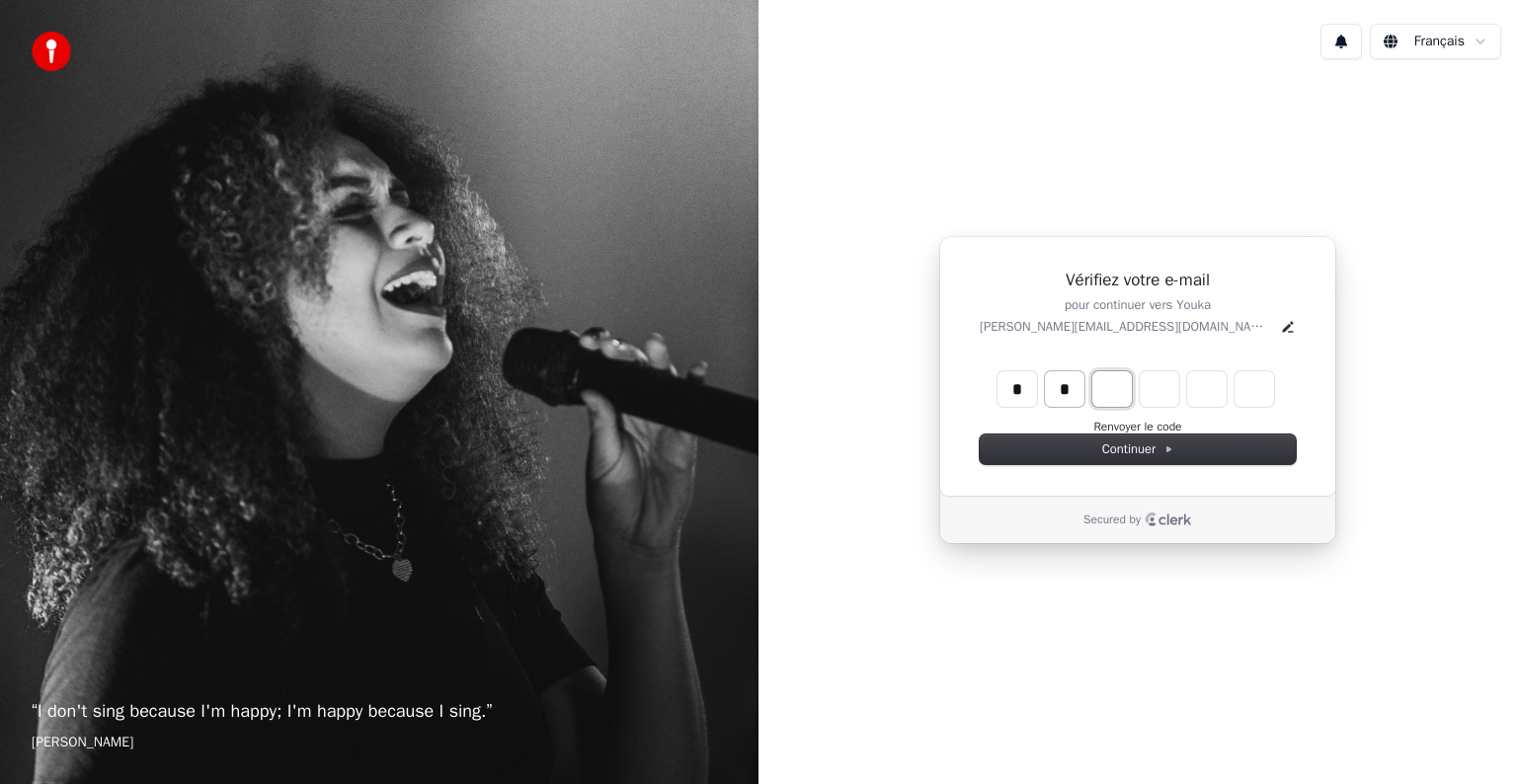 type on "*" 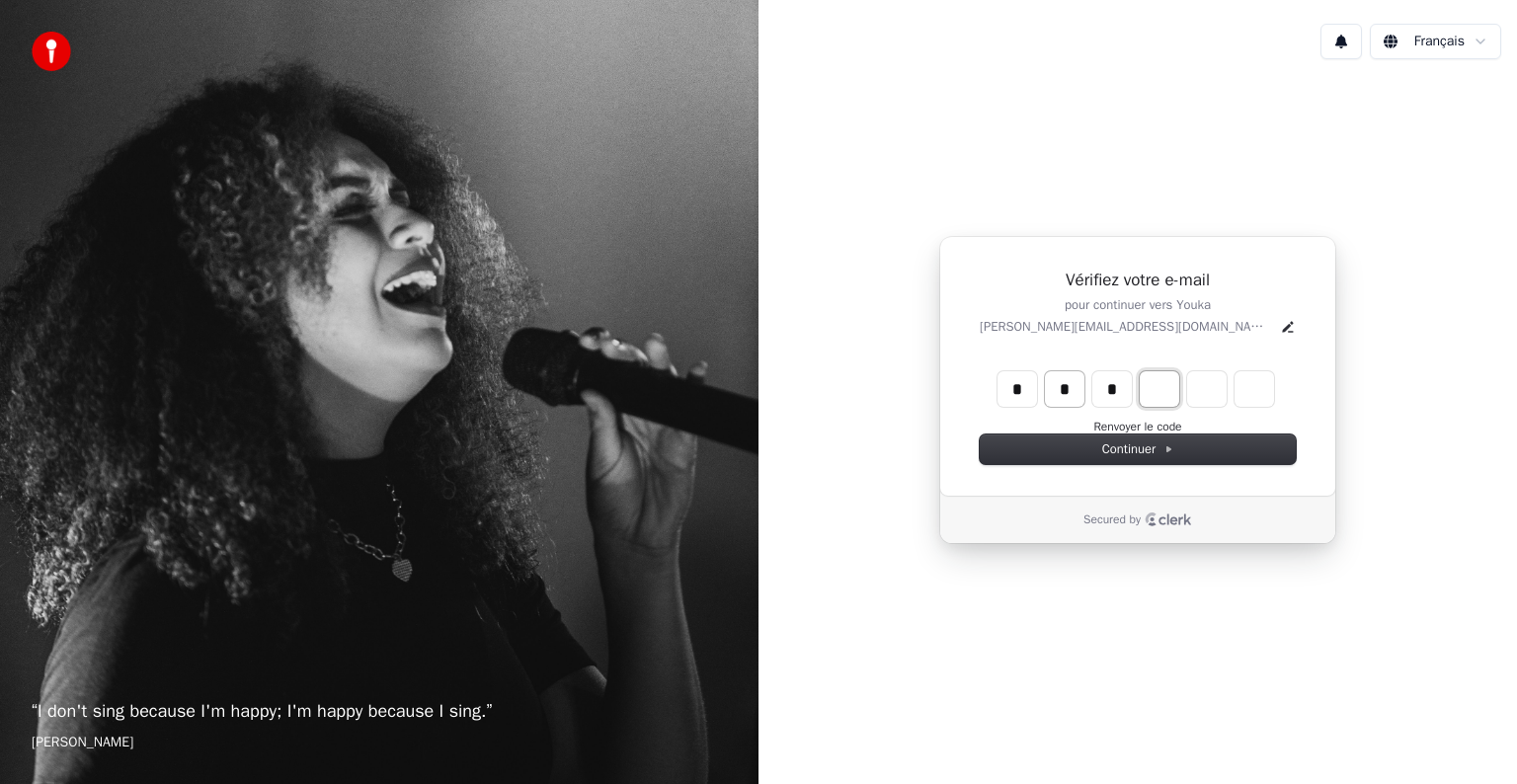 type on "*" 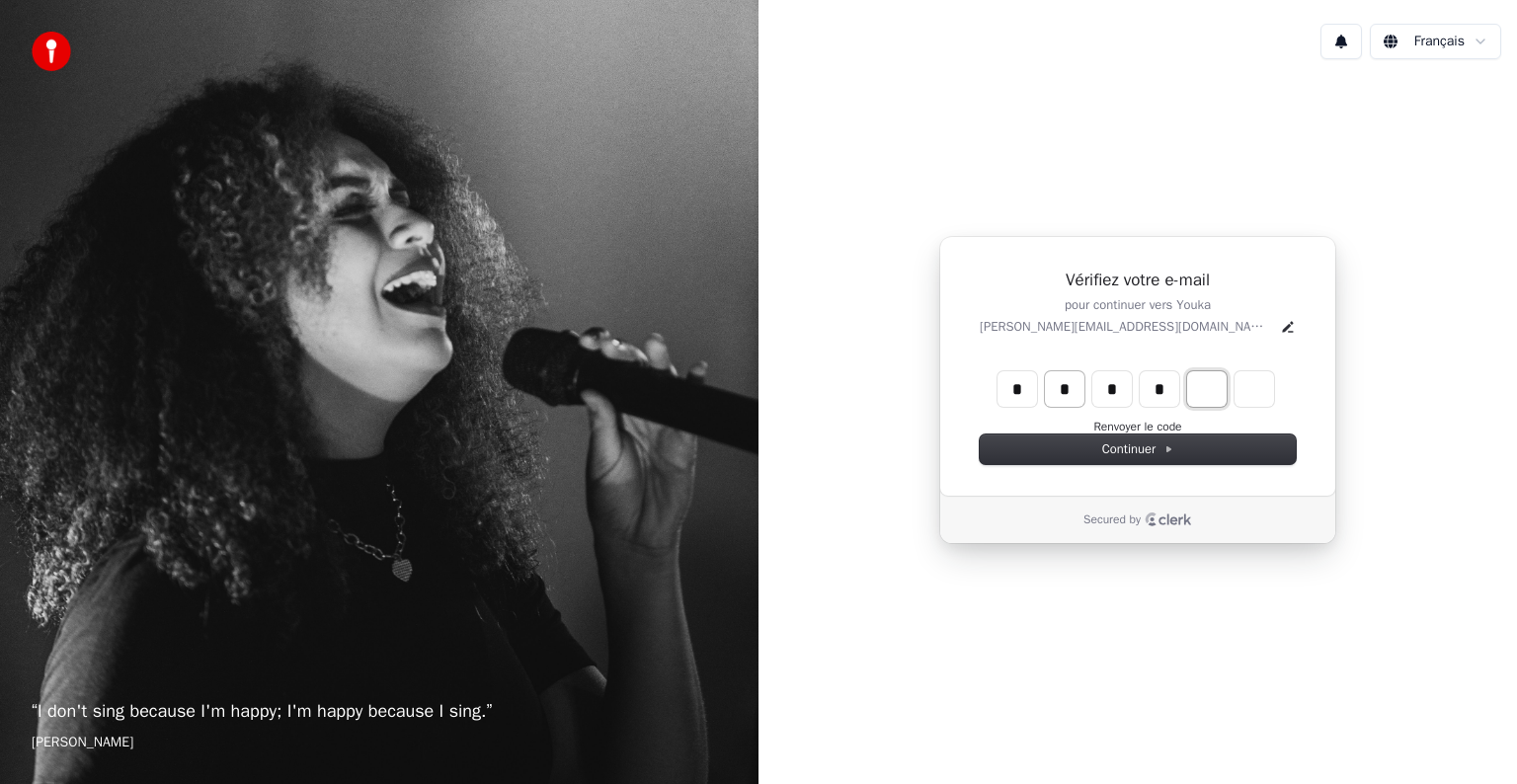 type on "*" 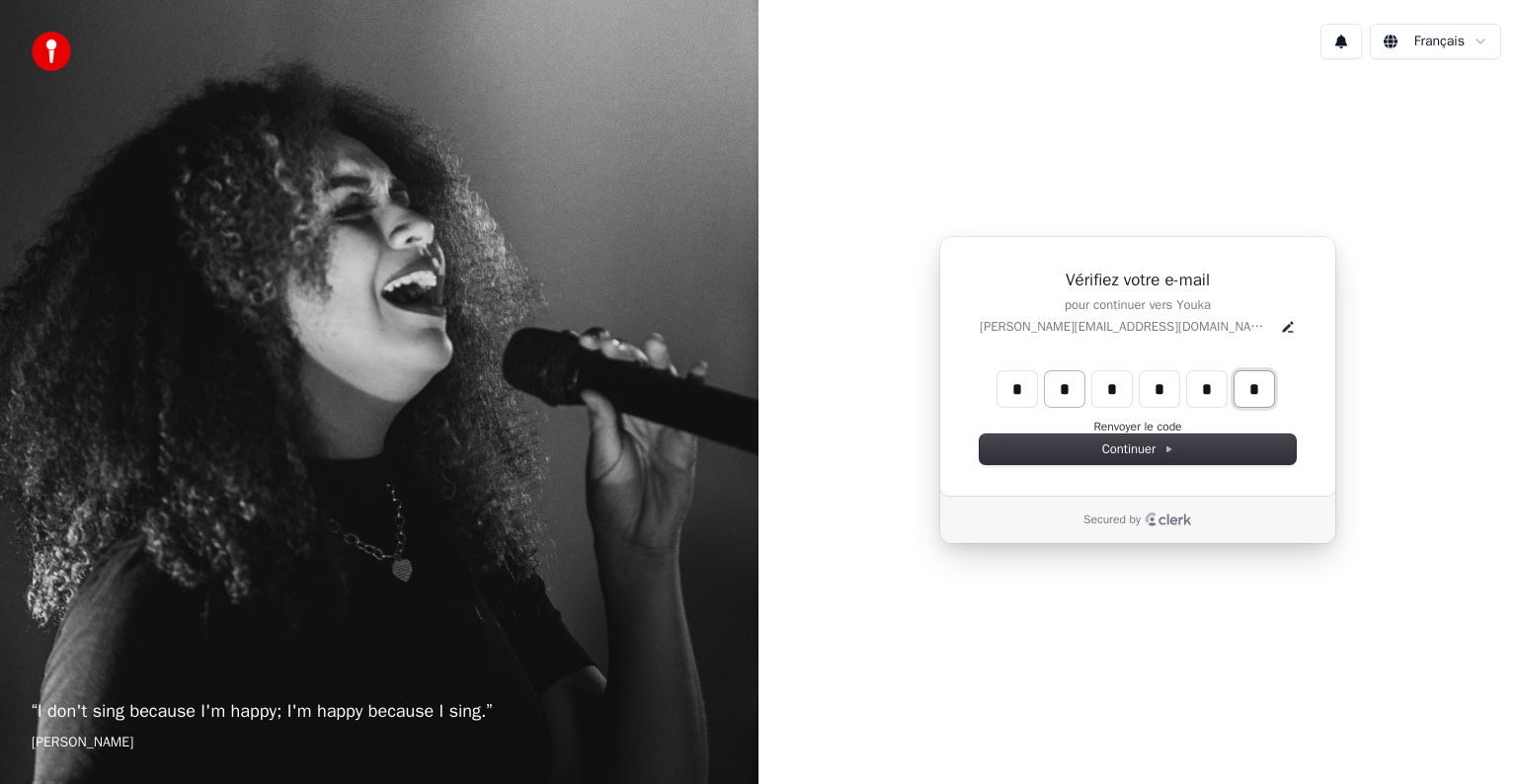 type on "*" 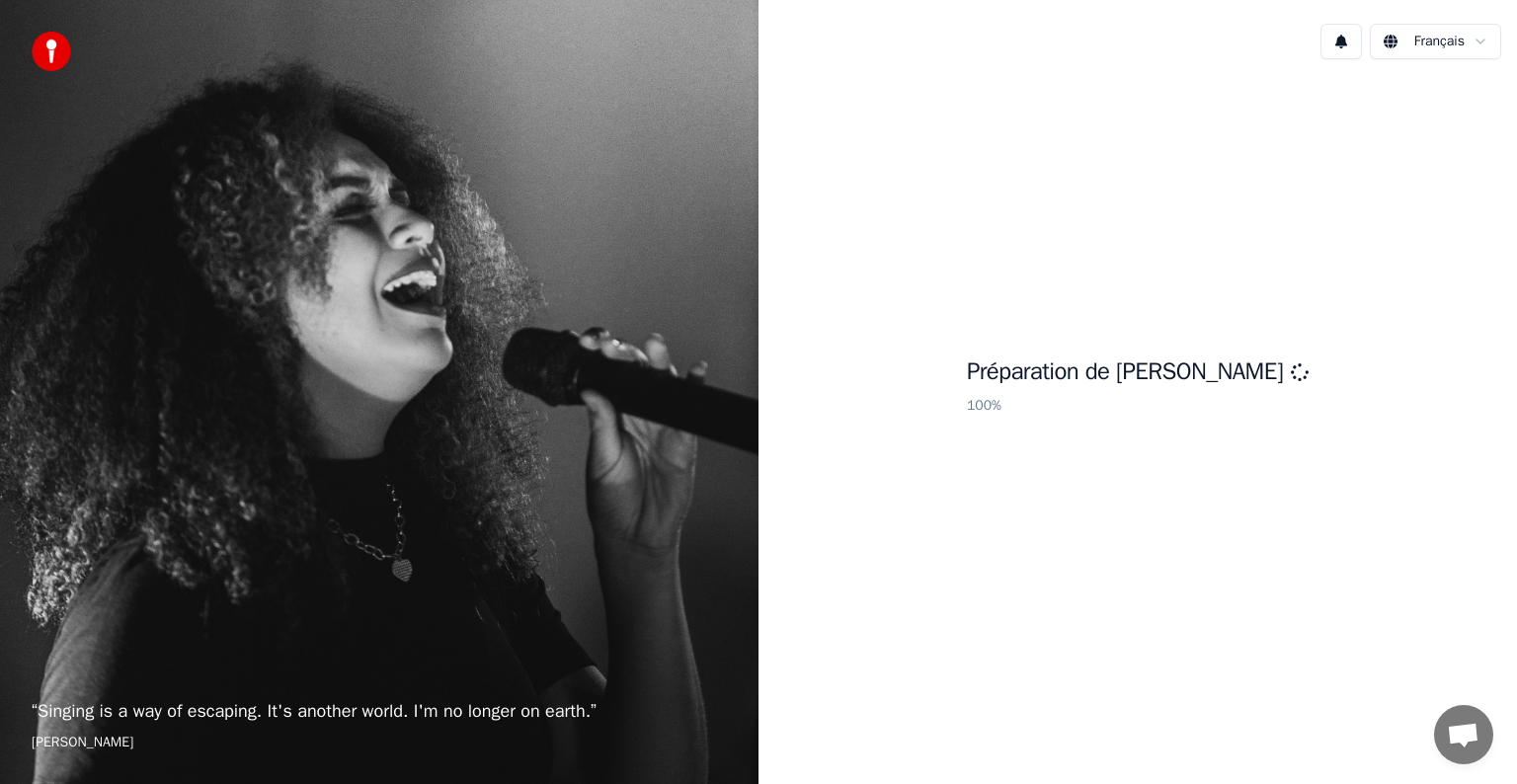 click on "Préparation de Youka 100 %" at bounding box center (1138, 390) 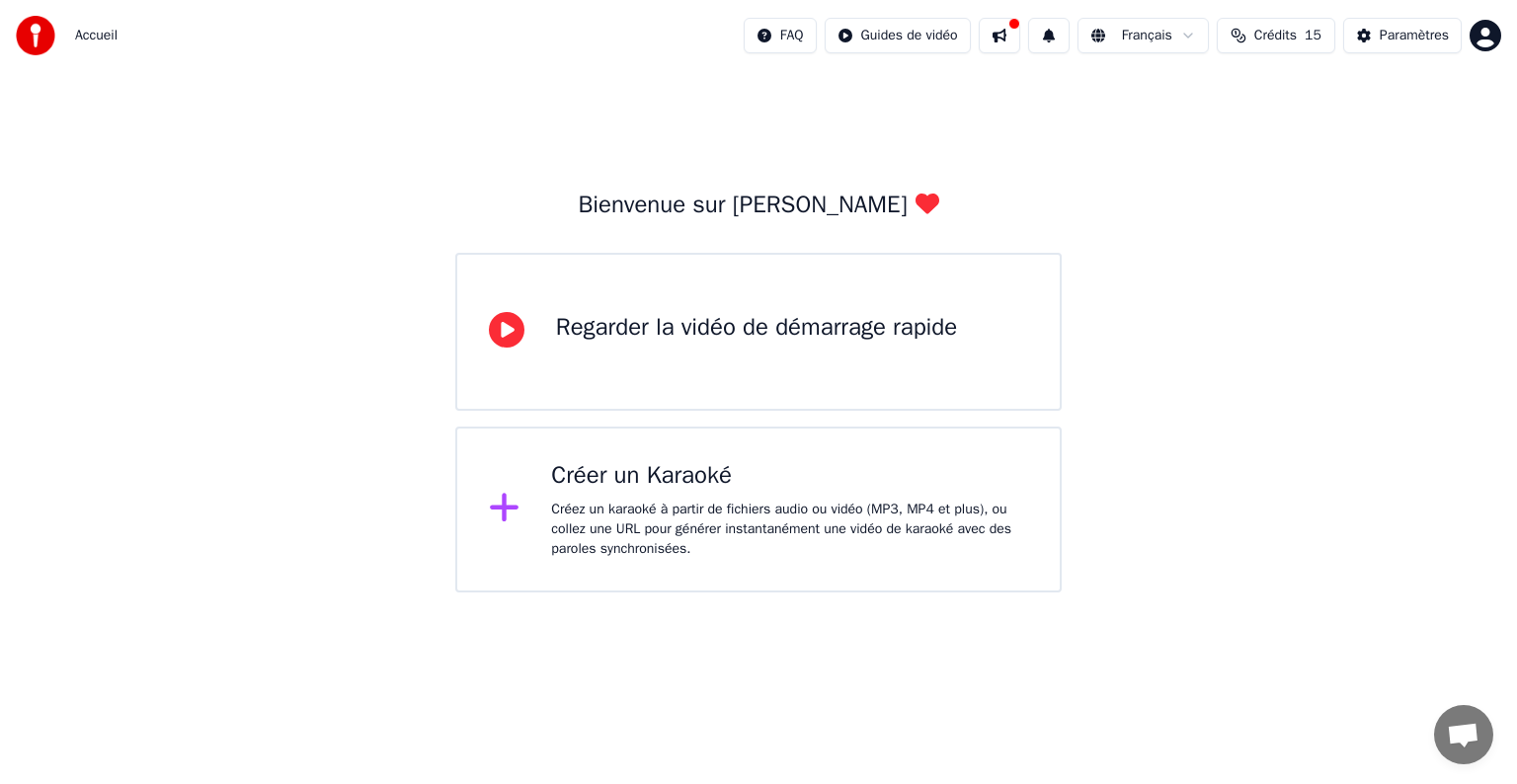 click on "Regarder la vidéo de démarrage rapide" at bounding box center (757, 328) 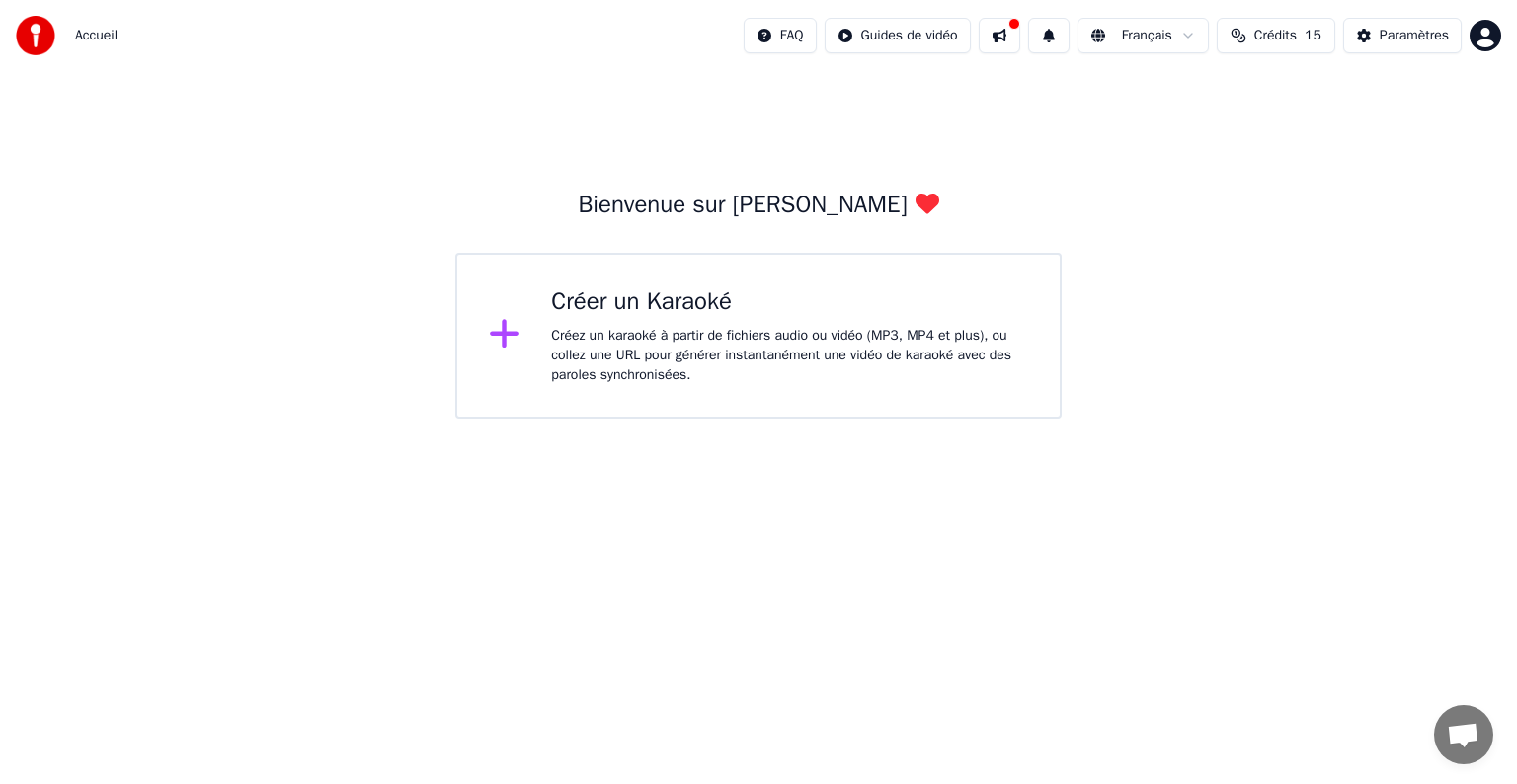 click on "Créez un karaoké à partir de fichiers audio ou vidéo (MP3, MP4 et plus), ou collez une URL pour générer instantanément une vidéo de karaoké avec des paroles synchronisées." at bounding box center [789, 355] 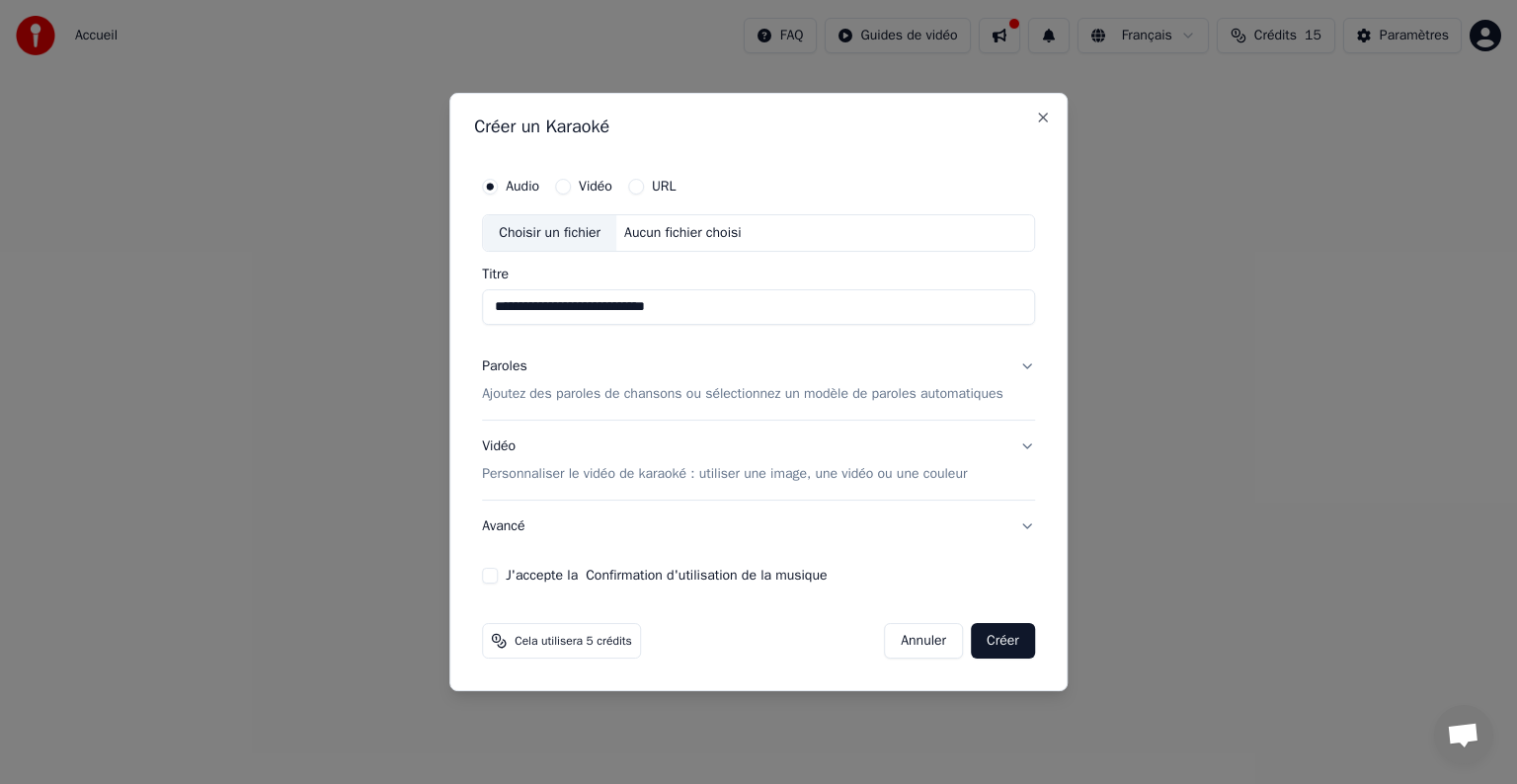 click on "Ajoutez des paroles de chansons ou sélectionnez un modèle de paroles automatiques" at bounding box center (743, 394) 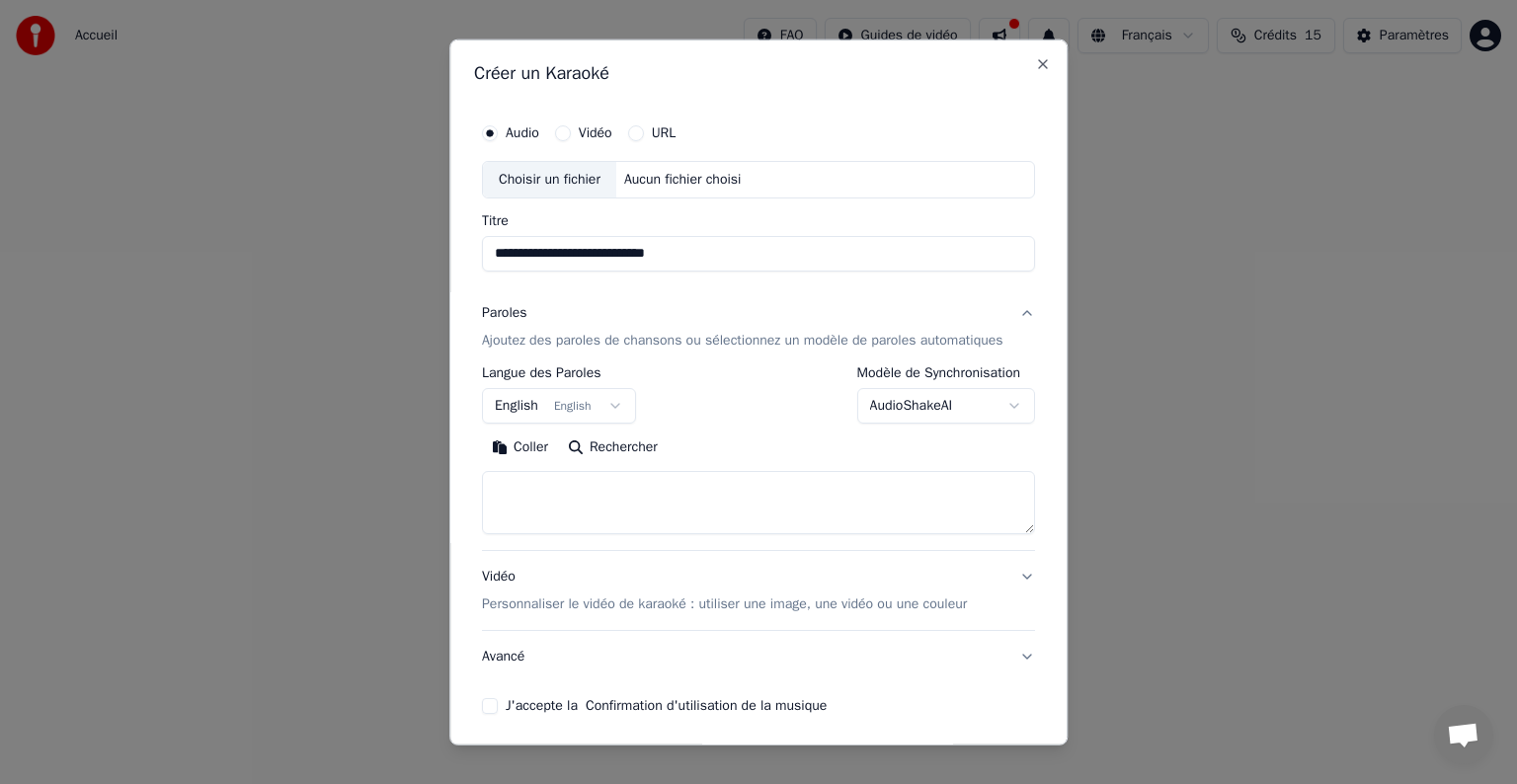 click on "English English" at bounding box center [559, 406] 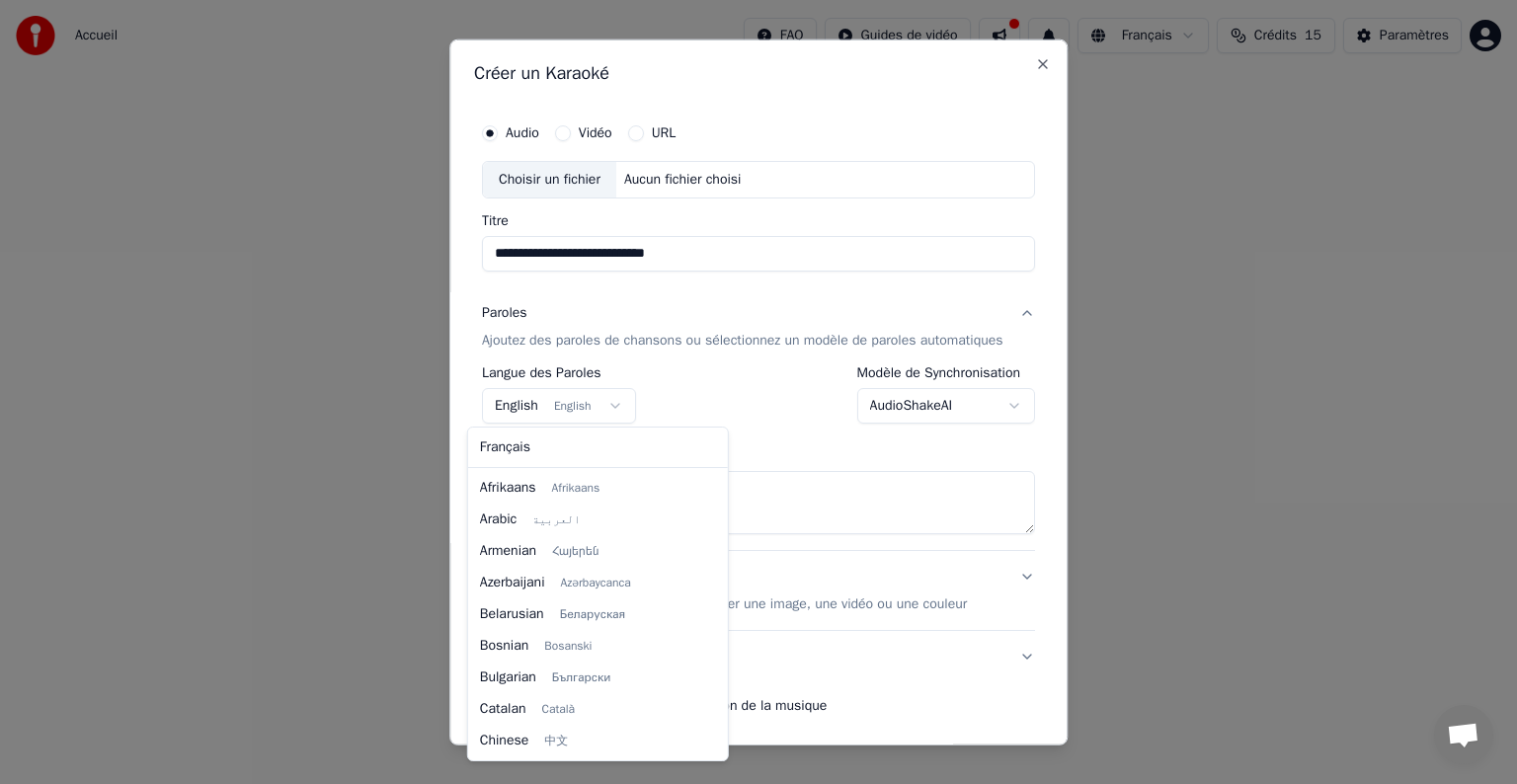 scroll, scrollTop: 158, scrollLeft: 0, axis: vertical 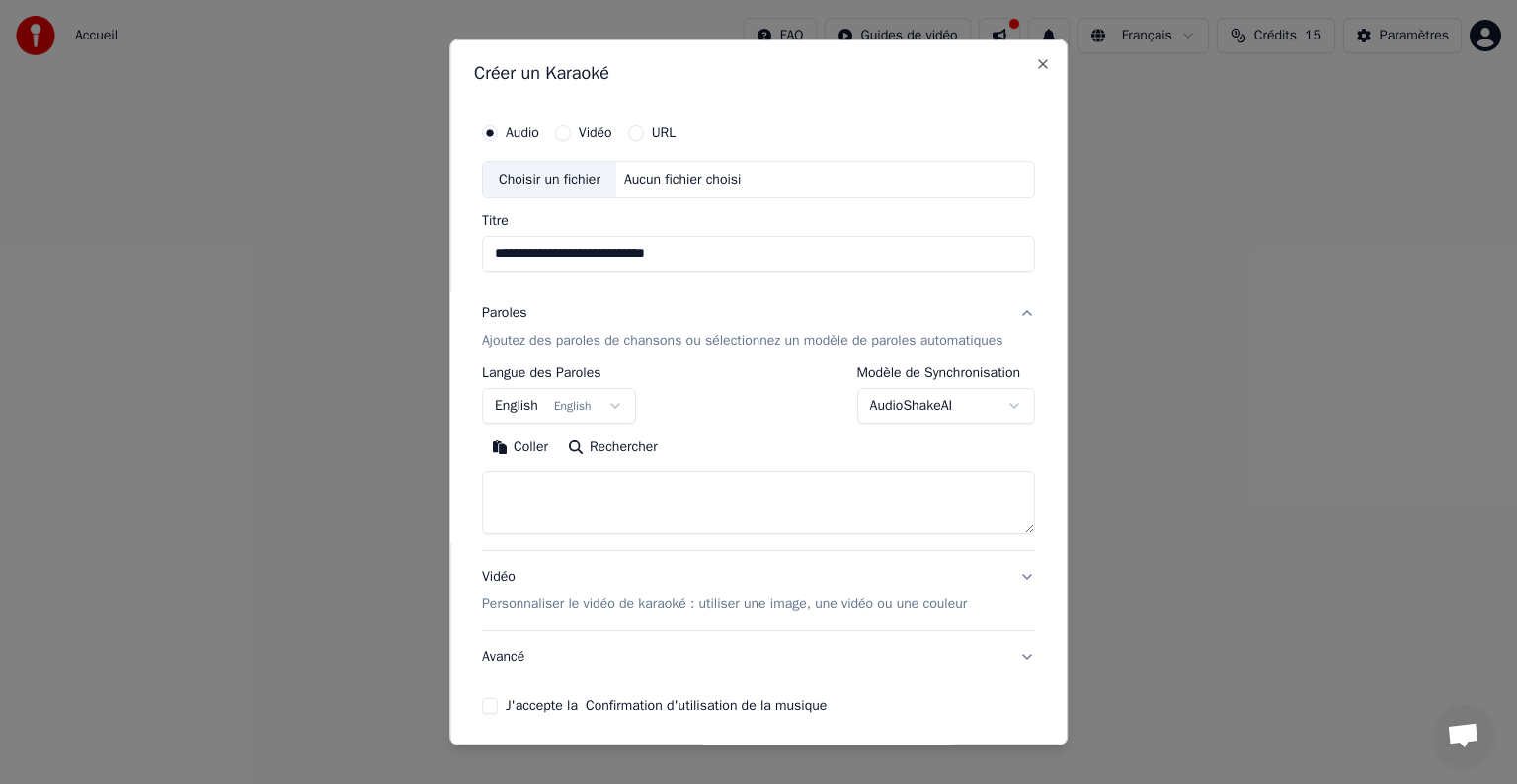 click on "**********" at bounding box center [758, 209] 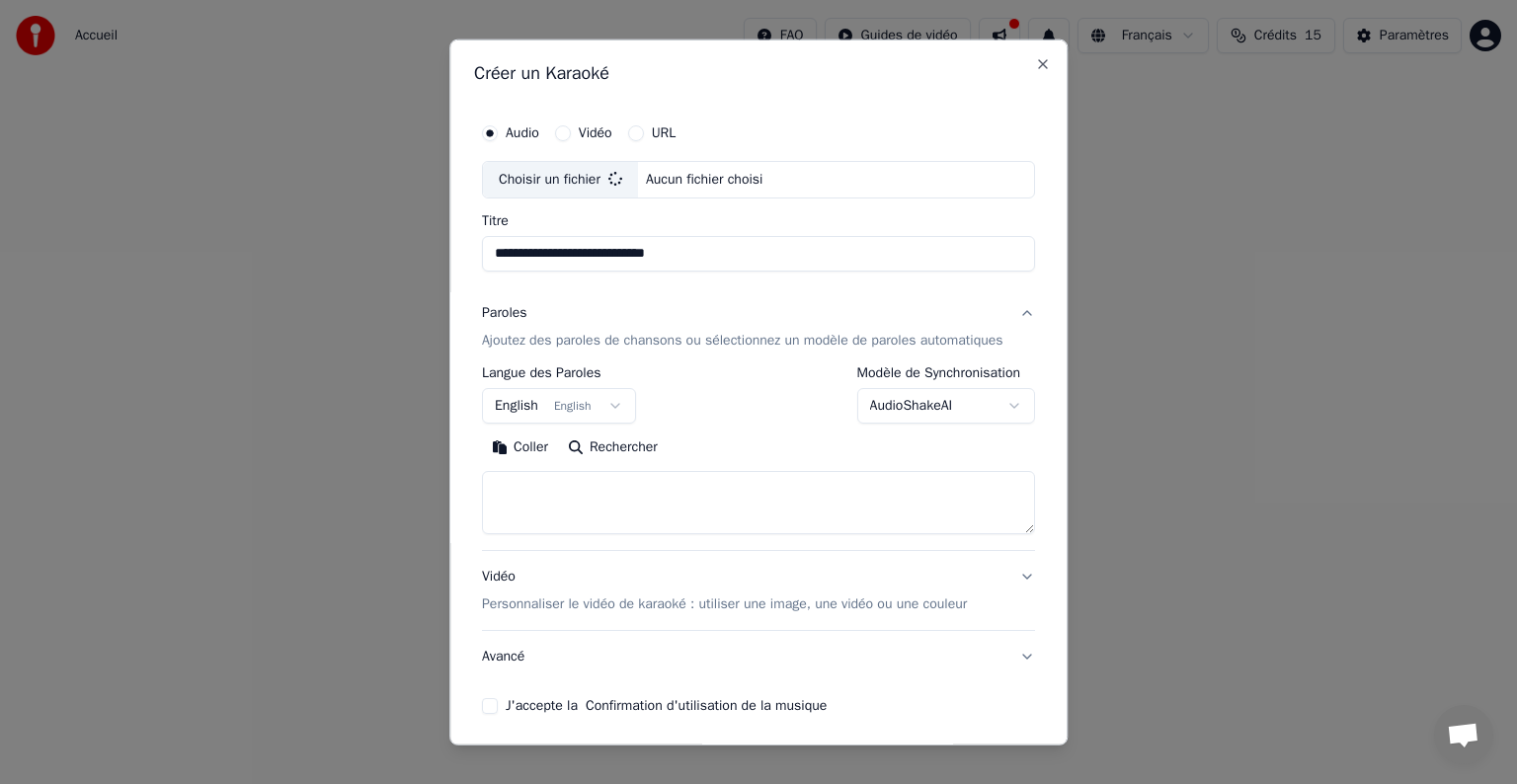 type on "**********" 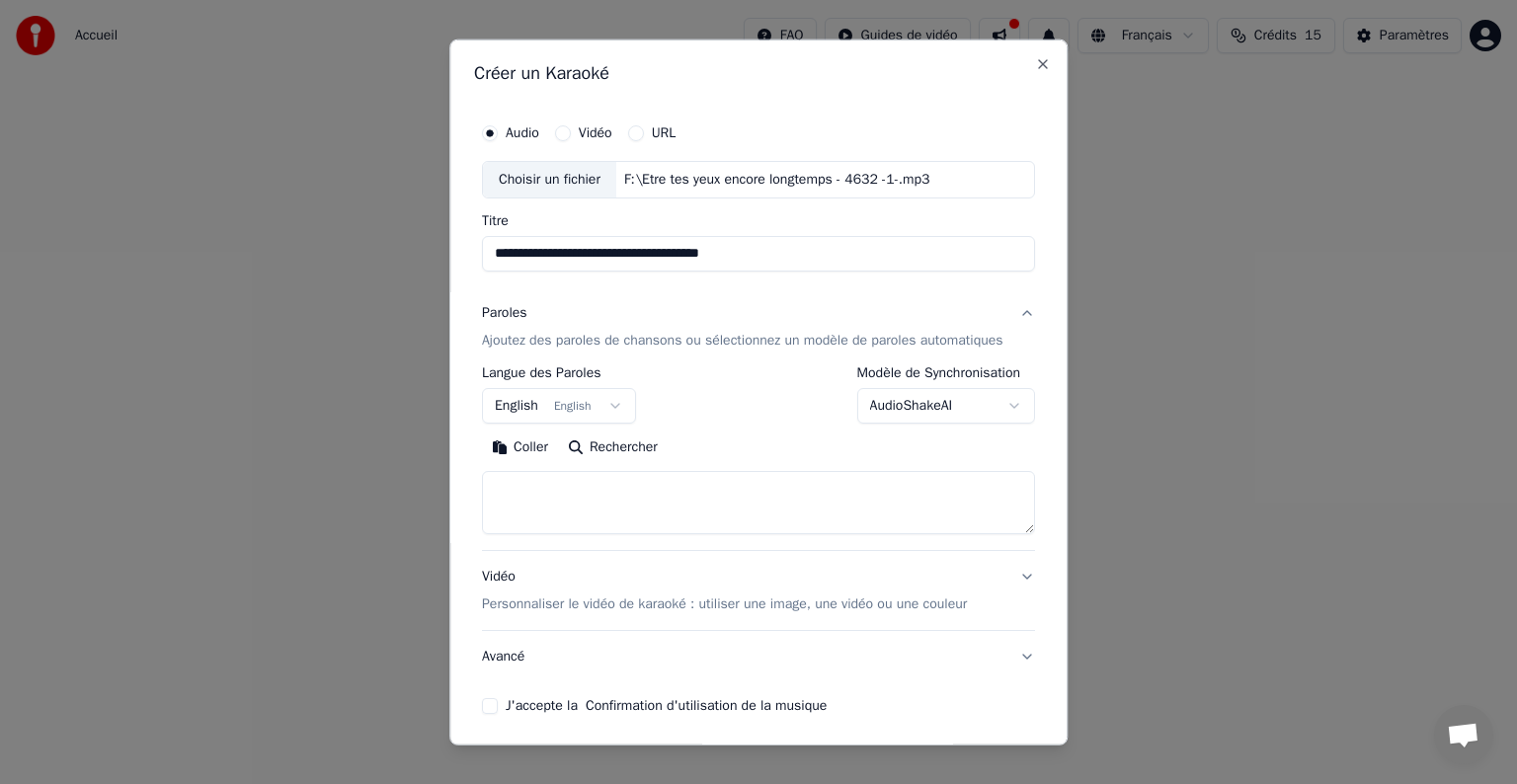 scroll, scrollTop: 75, scrollLeft: 0, axis: vertical 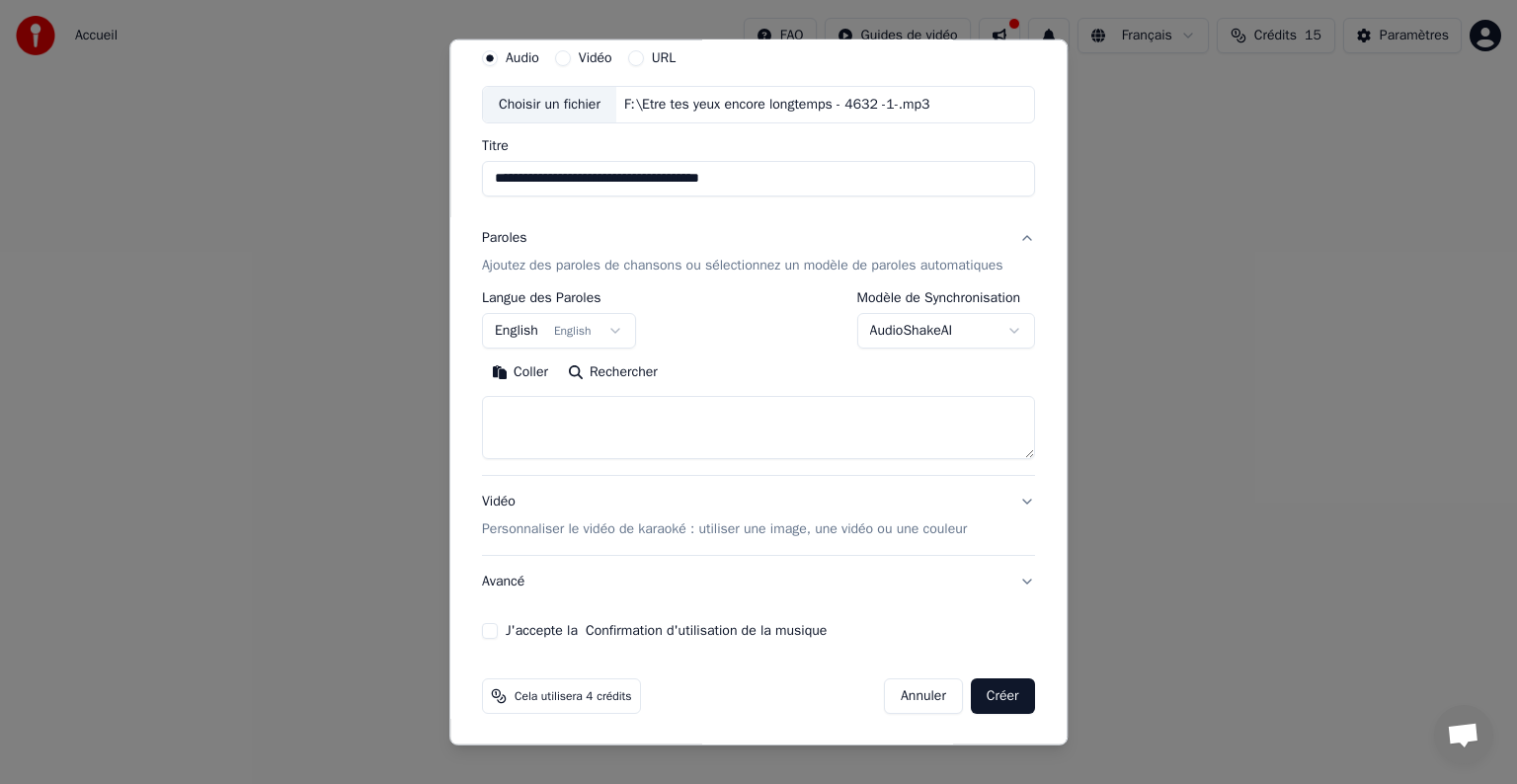 click on "Créer" at bounding box center [1002, 696] 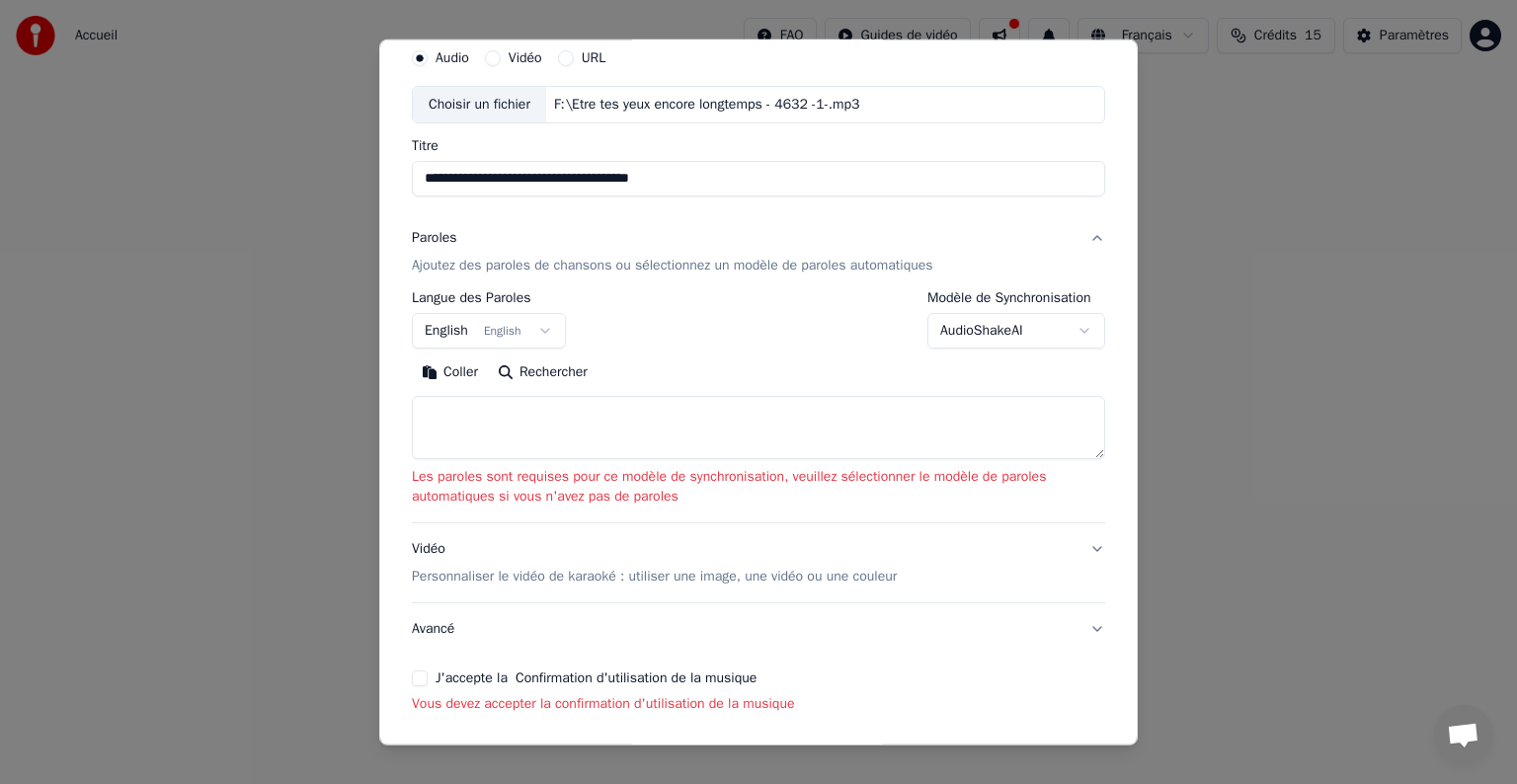 click at bounding box center (758, 428) 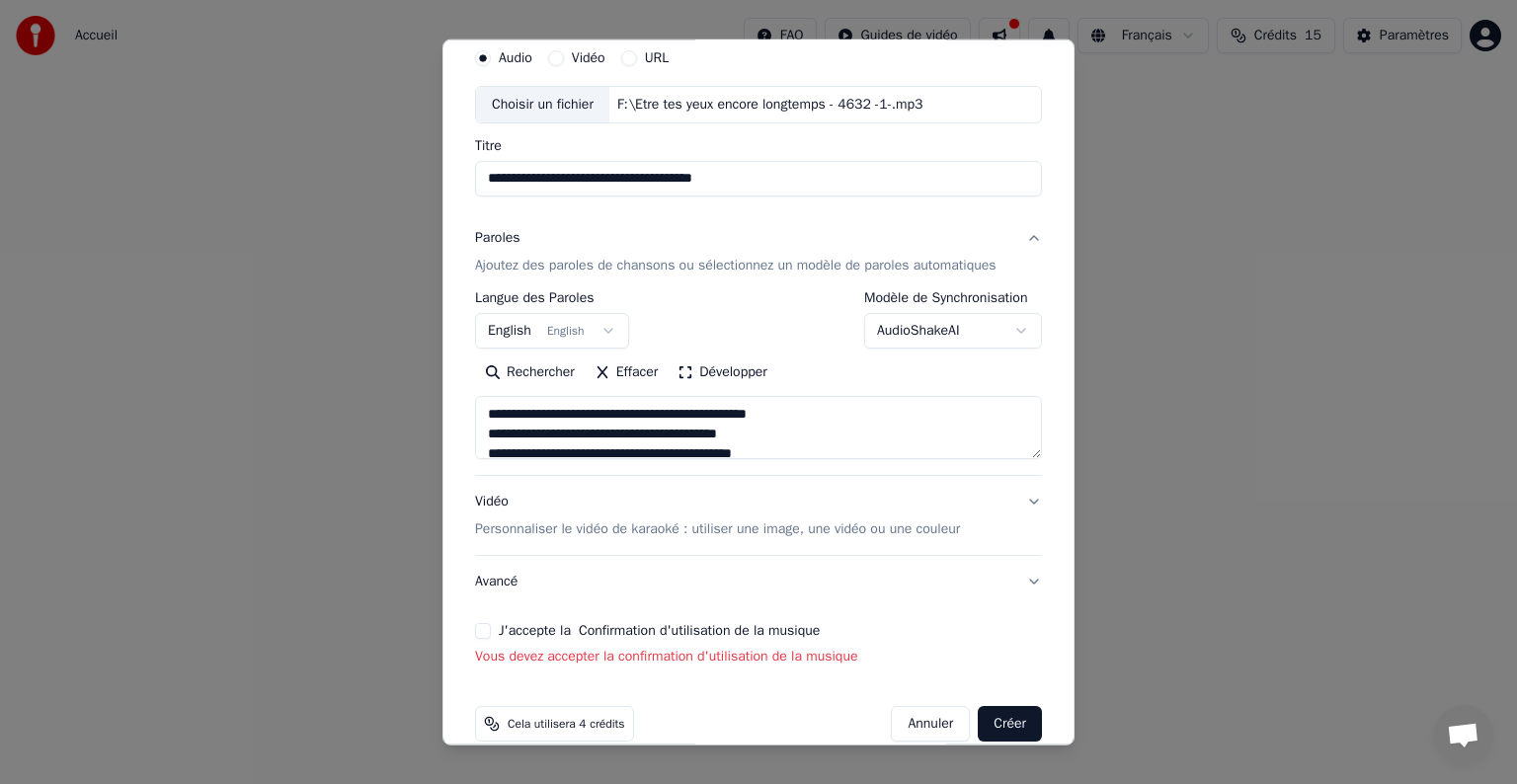 type on "**********" 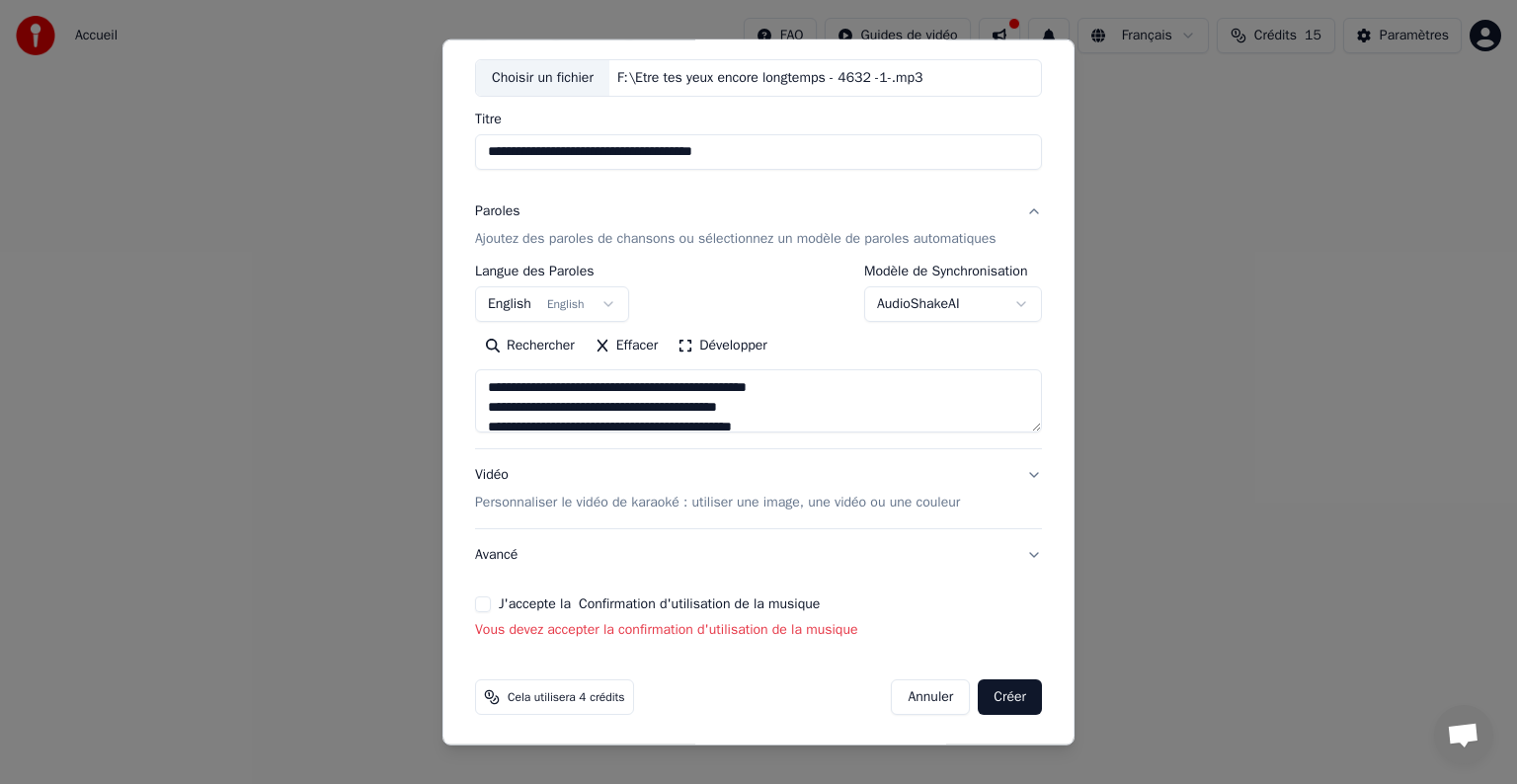 scroll, scrollTop: 103, scrollLeft: 0, axis: vertical 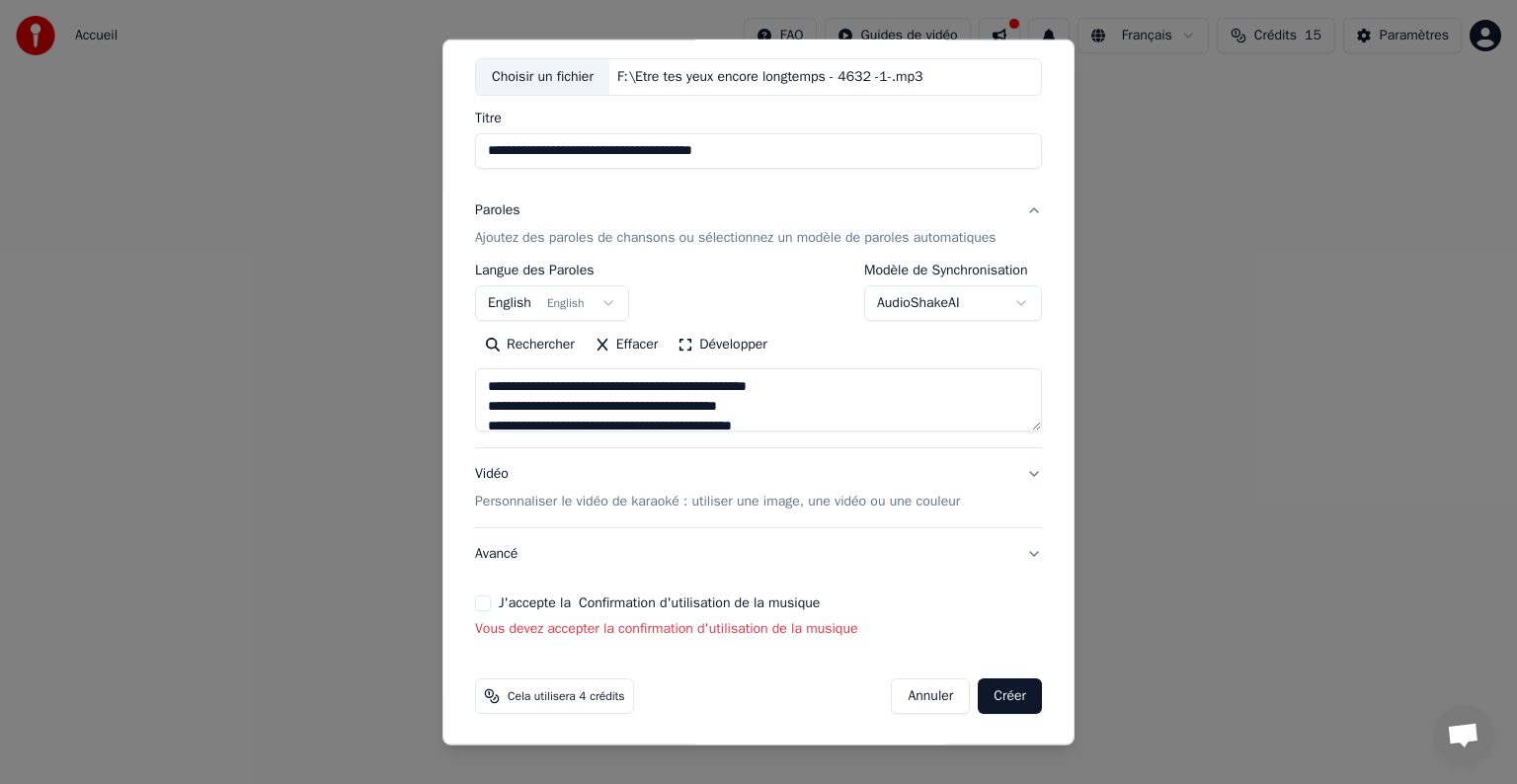 click on "Créer" at bounding box center [1009, 696] 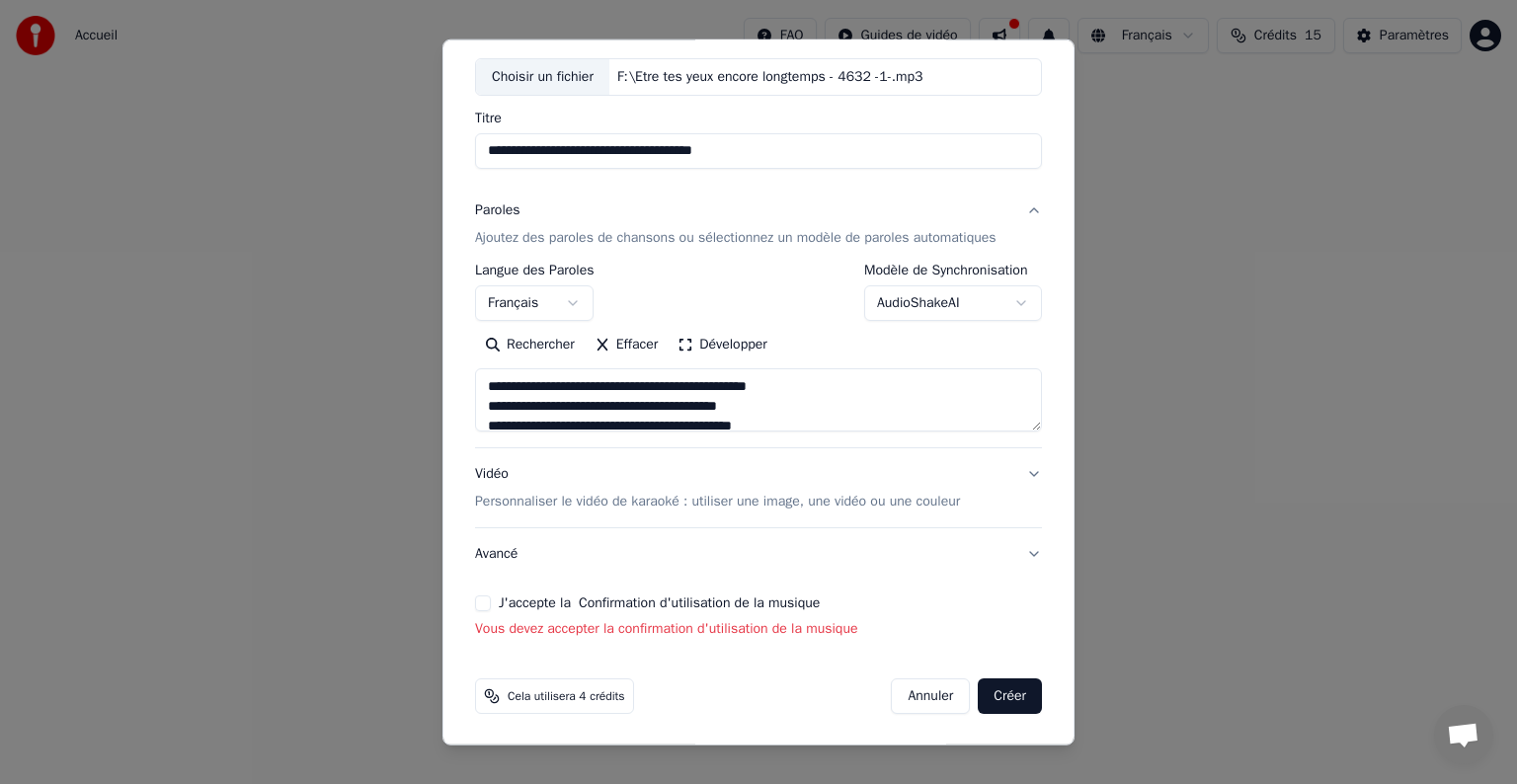 click on "J'accepte la   Confirmation d'utilisation de la musique" at bounding box center [483, 603] 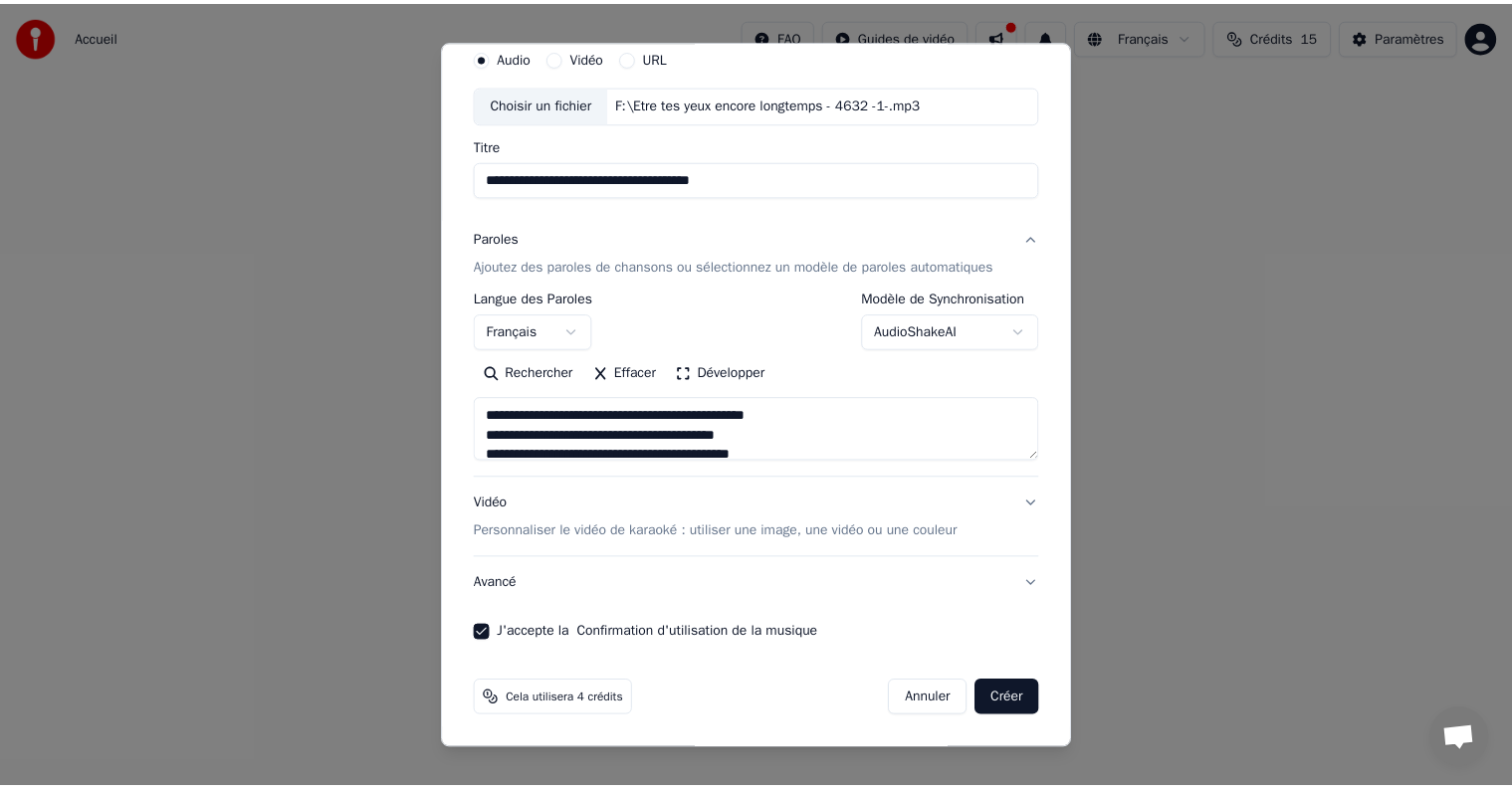 scroll, scrollTop: 76, scrollLeft: 0, axis: vertical 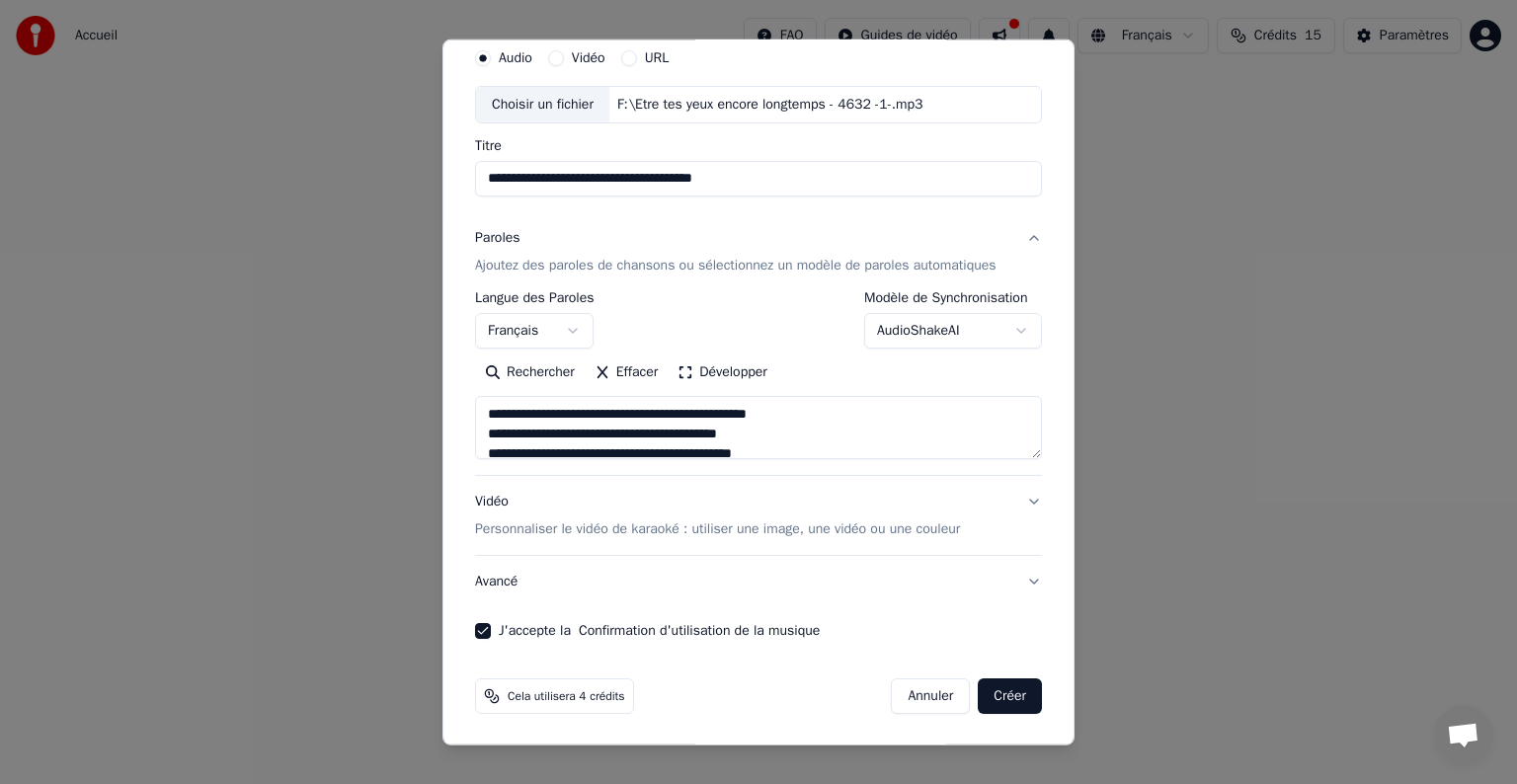 click on "Créer" at bounding box center (1009, 696) 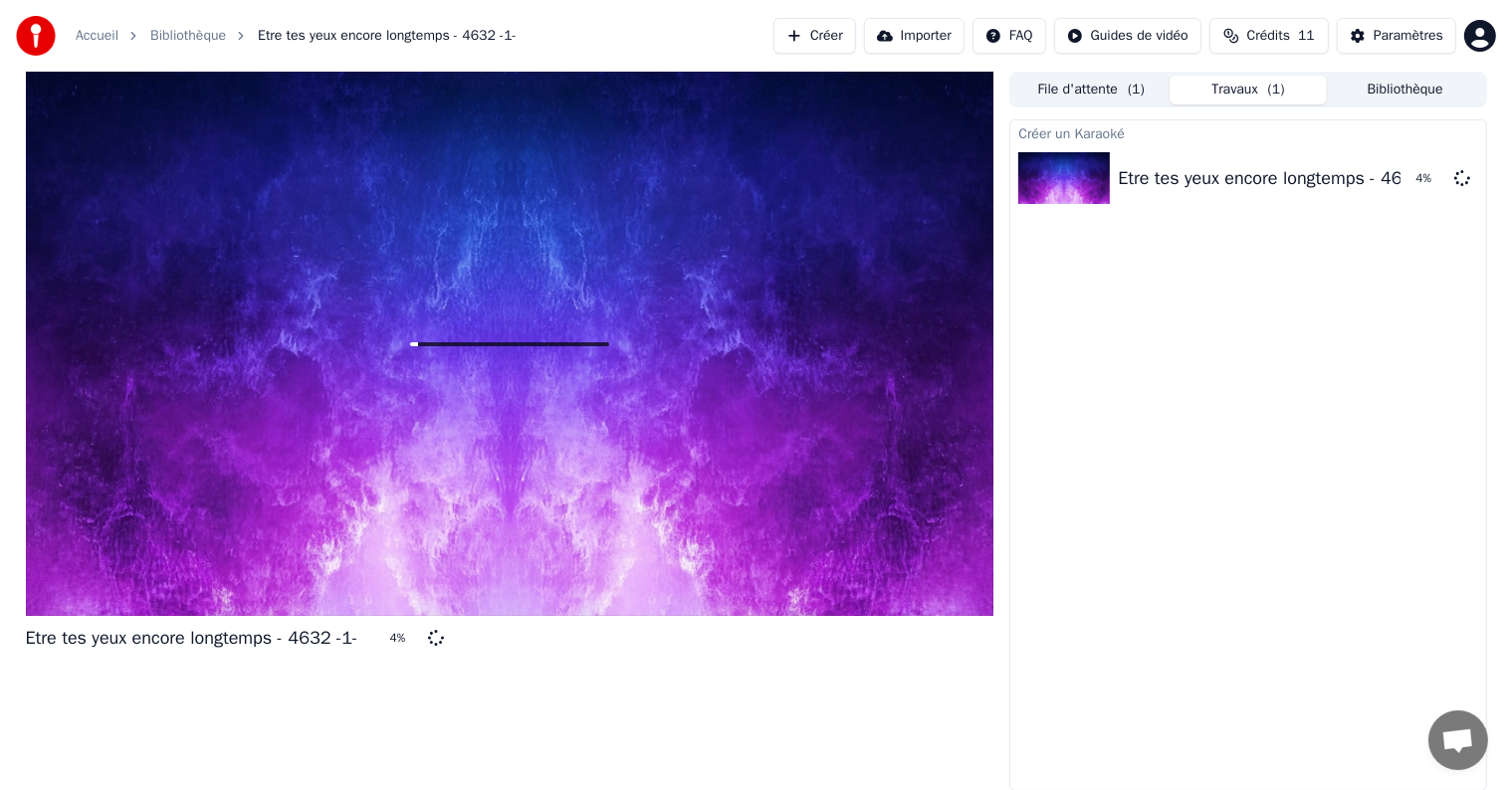scroll, scrollTop: 0, scrollLeft: 0, axis: both 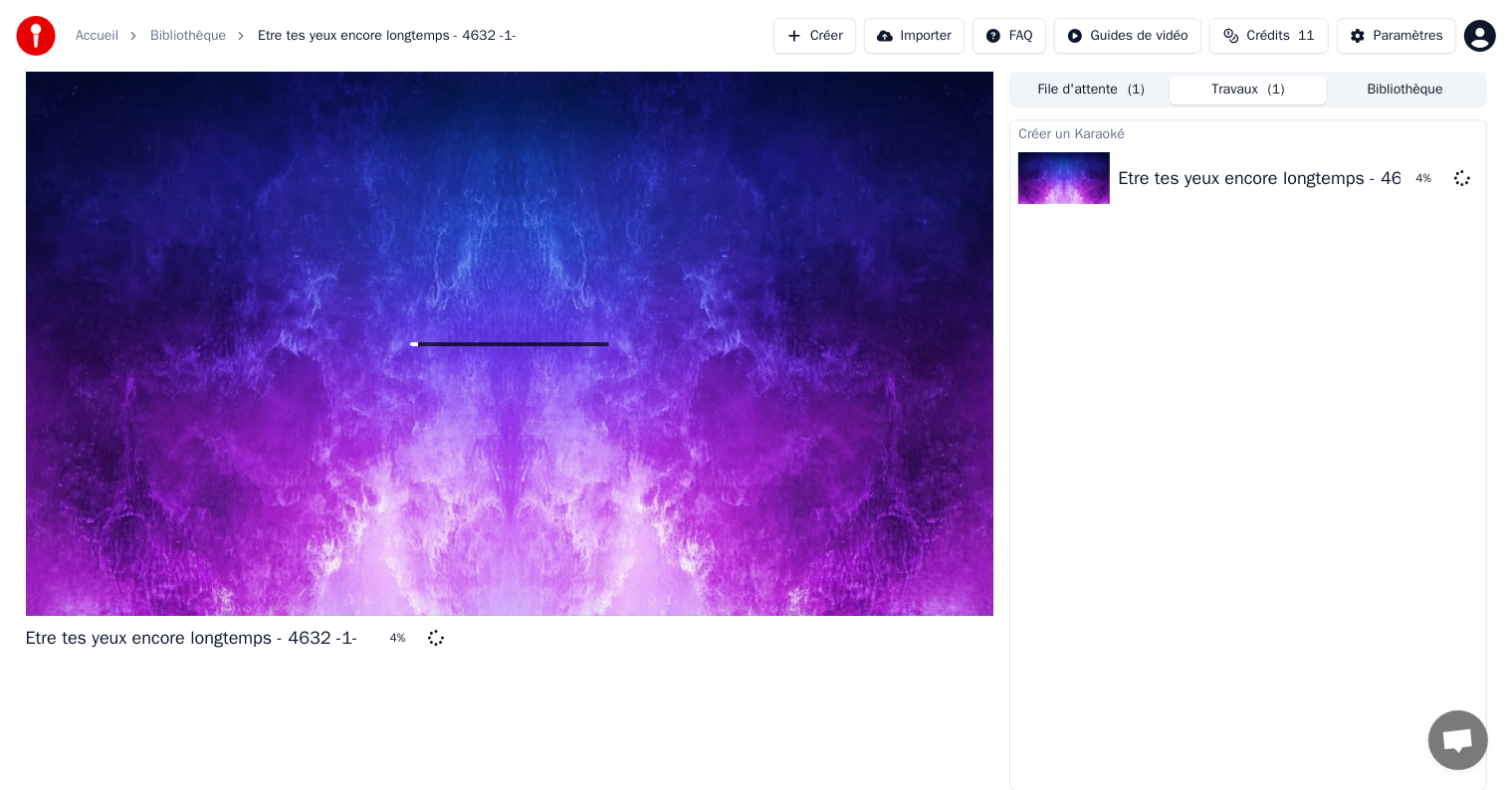 click at bounding box center (510, 343) 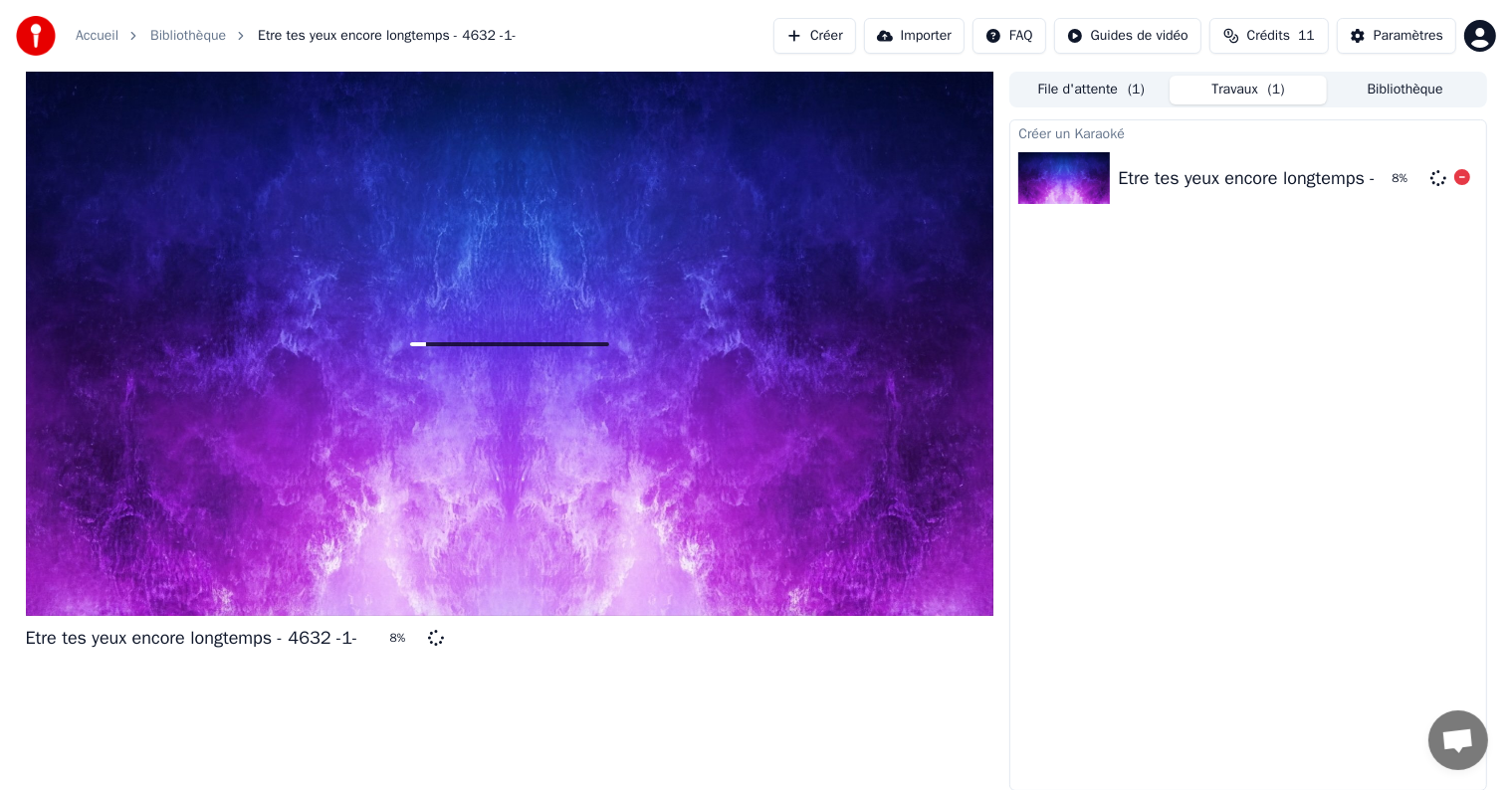 click on "Etre tes yeux encore longtemps - 4632 -1-" at bounding box center [1284, 178] 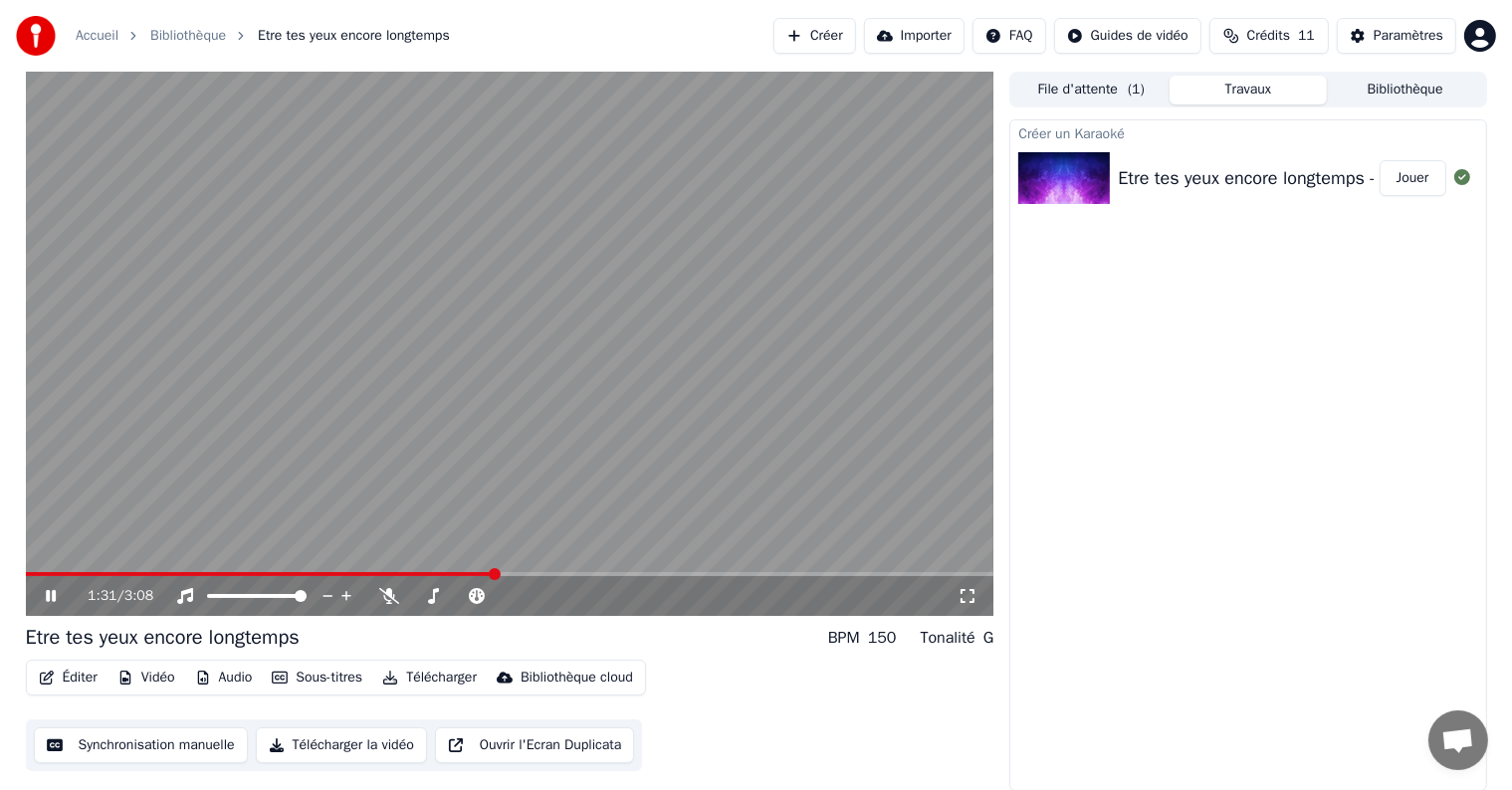 scroll, scrollTop: 0, scrollLeft: 0, axis: both 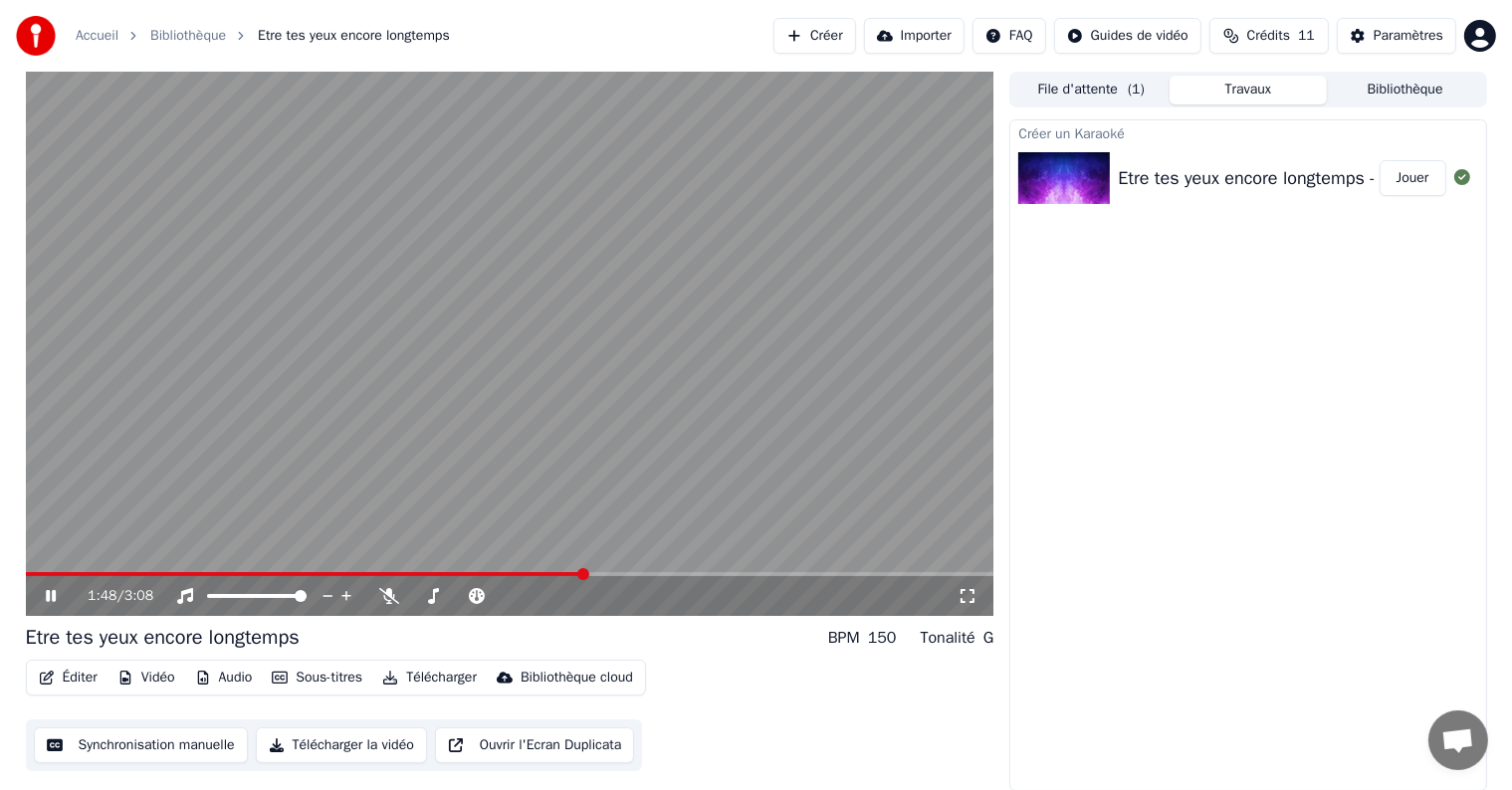 click 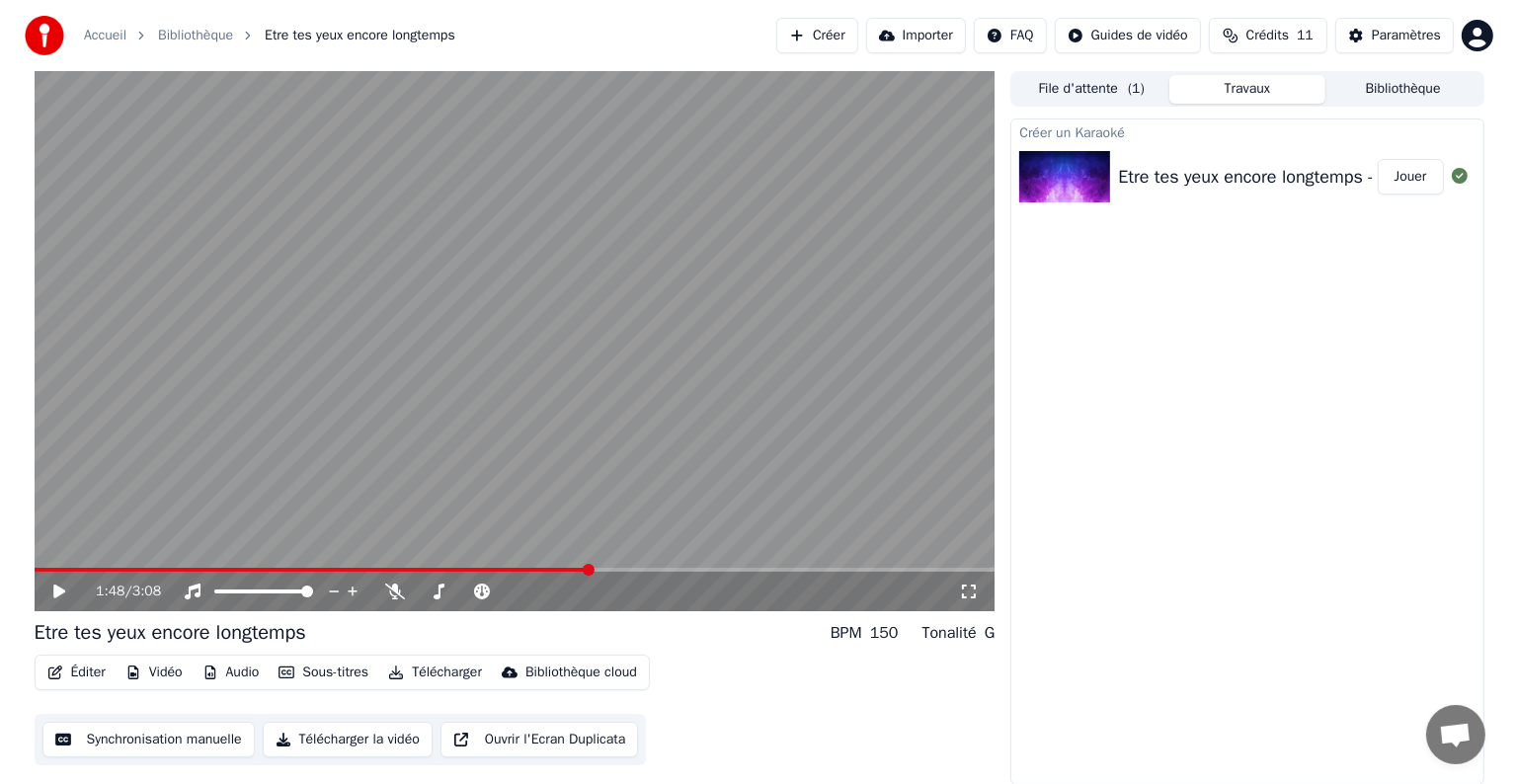scroll, scrollTop: 0, scrollLeft: 0, axis: both 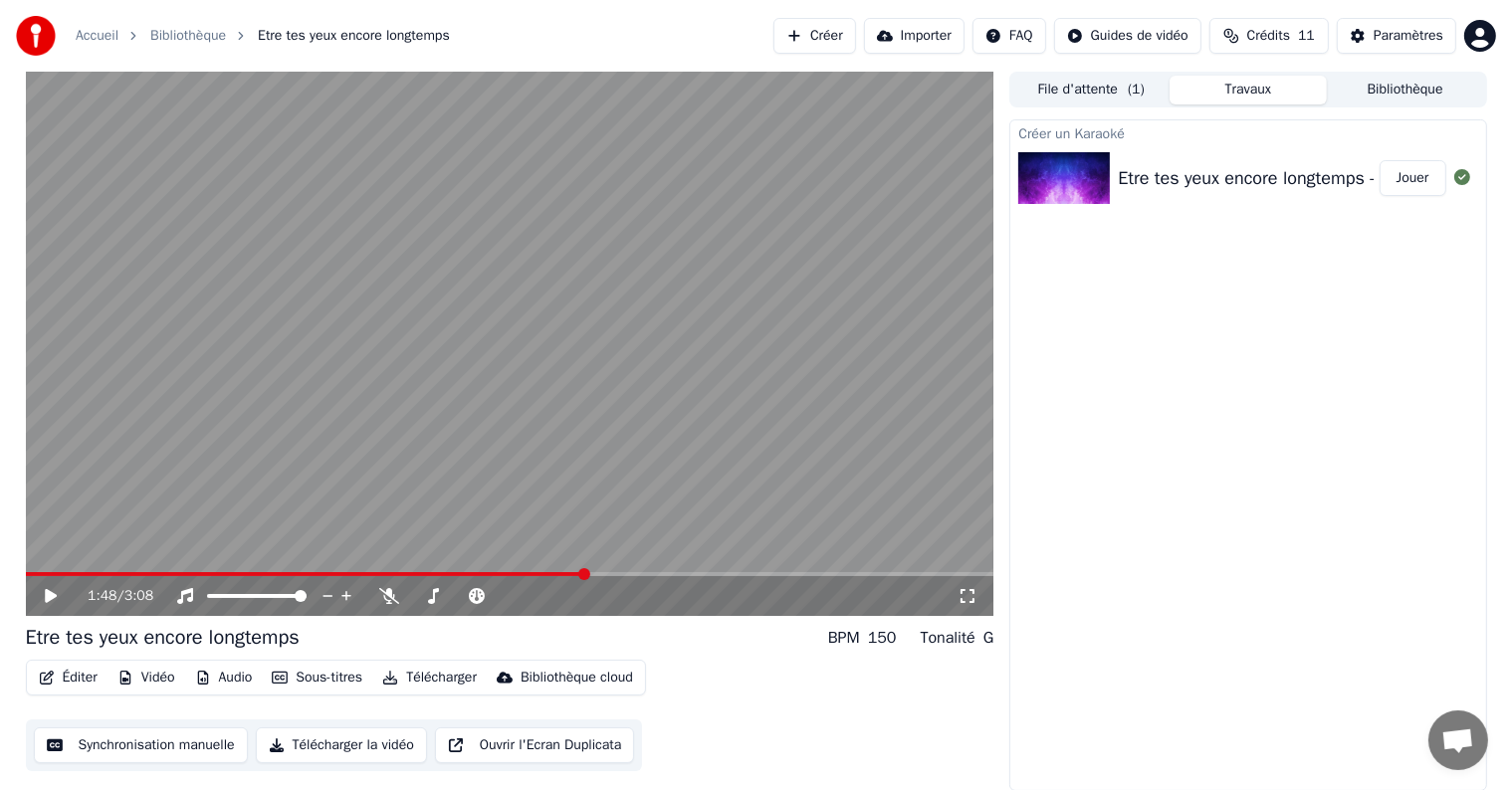 click on "Jouer" at bounding box center [1412, 178] 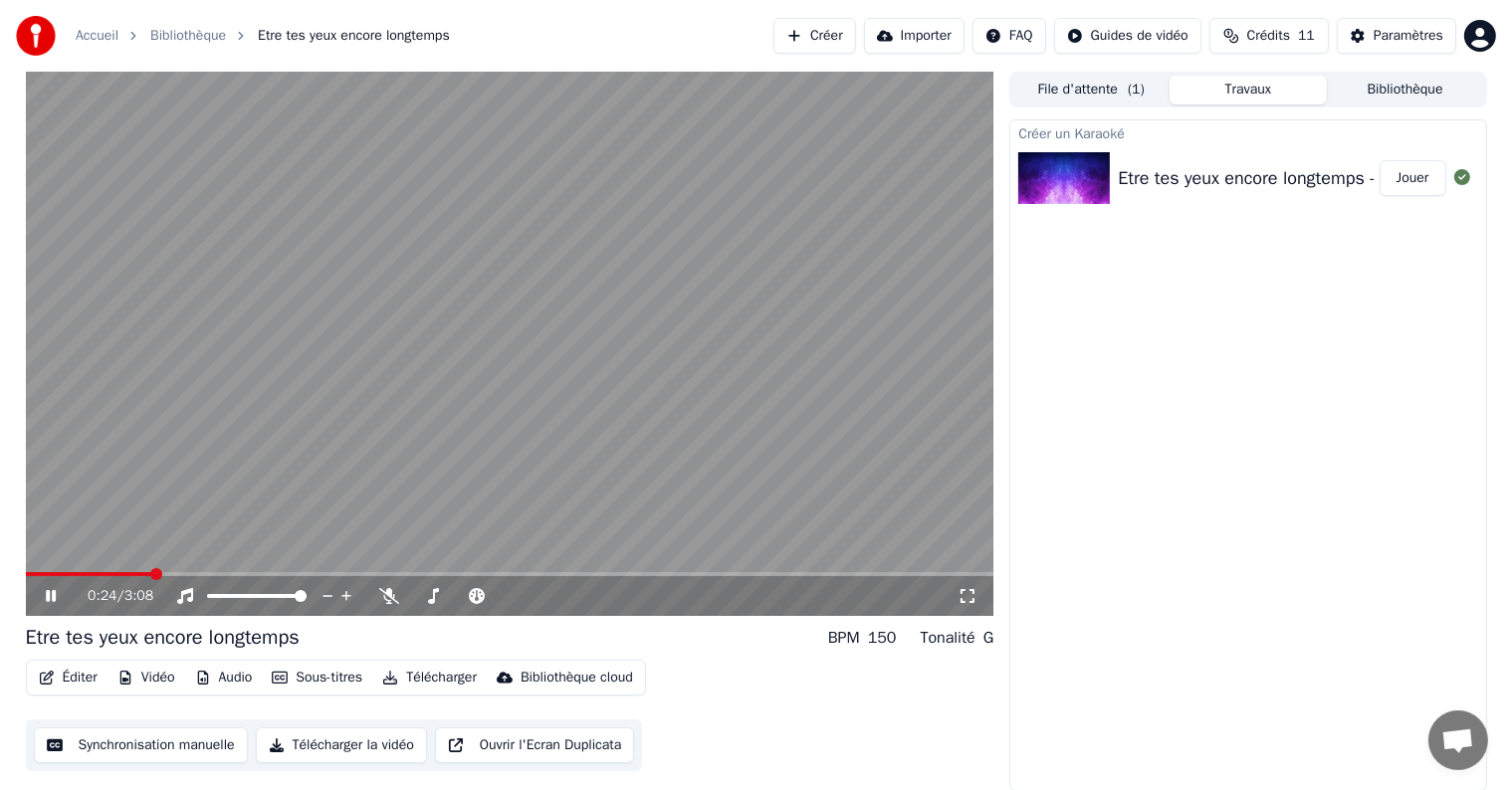 click 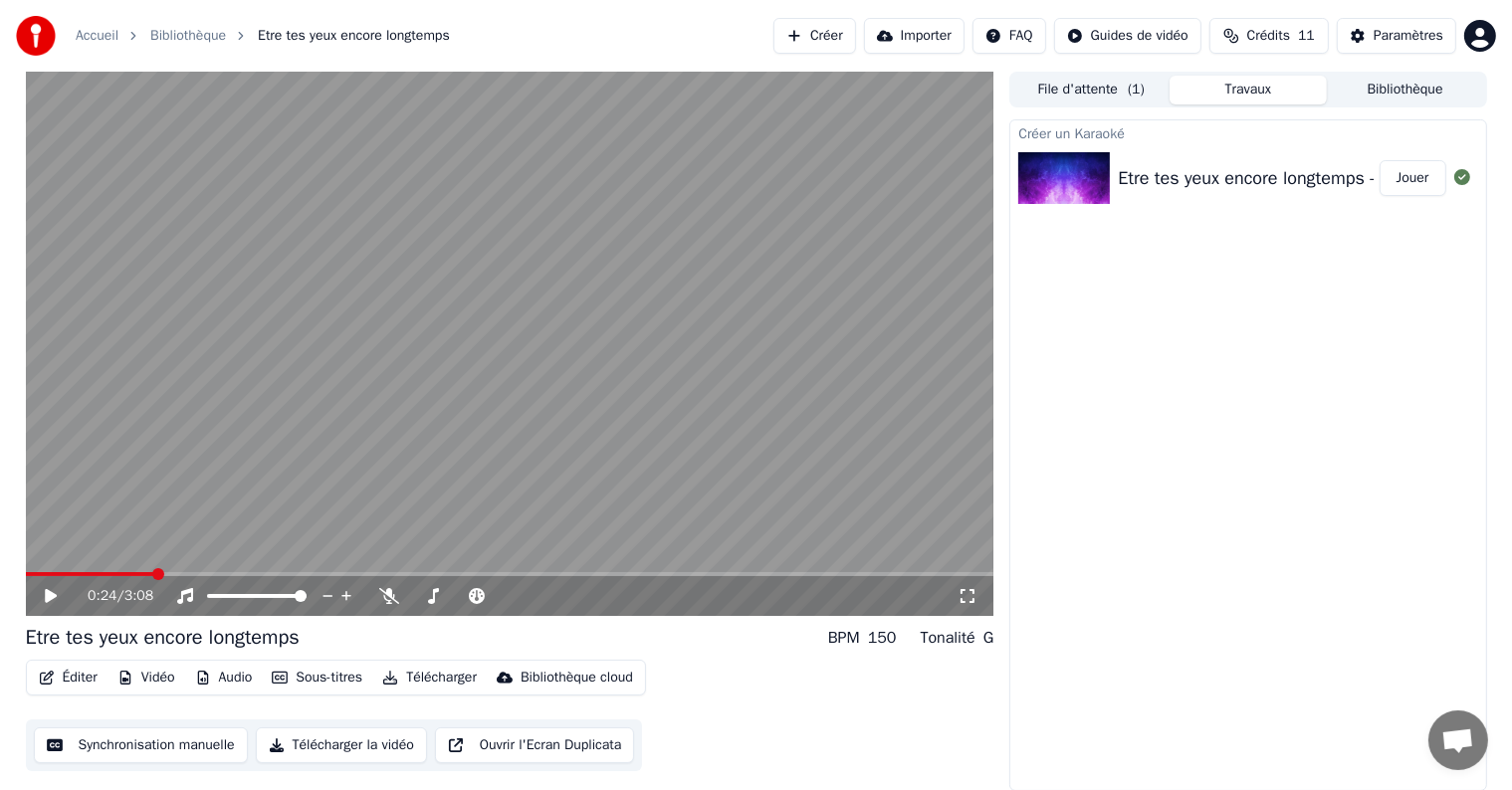 click on "File d'attente ( 1 )" at bounding box center (1091, 90) 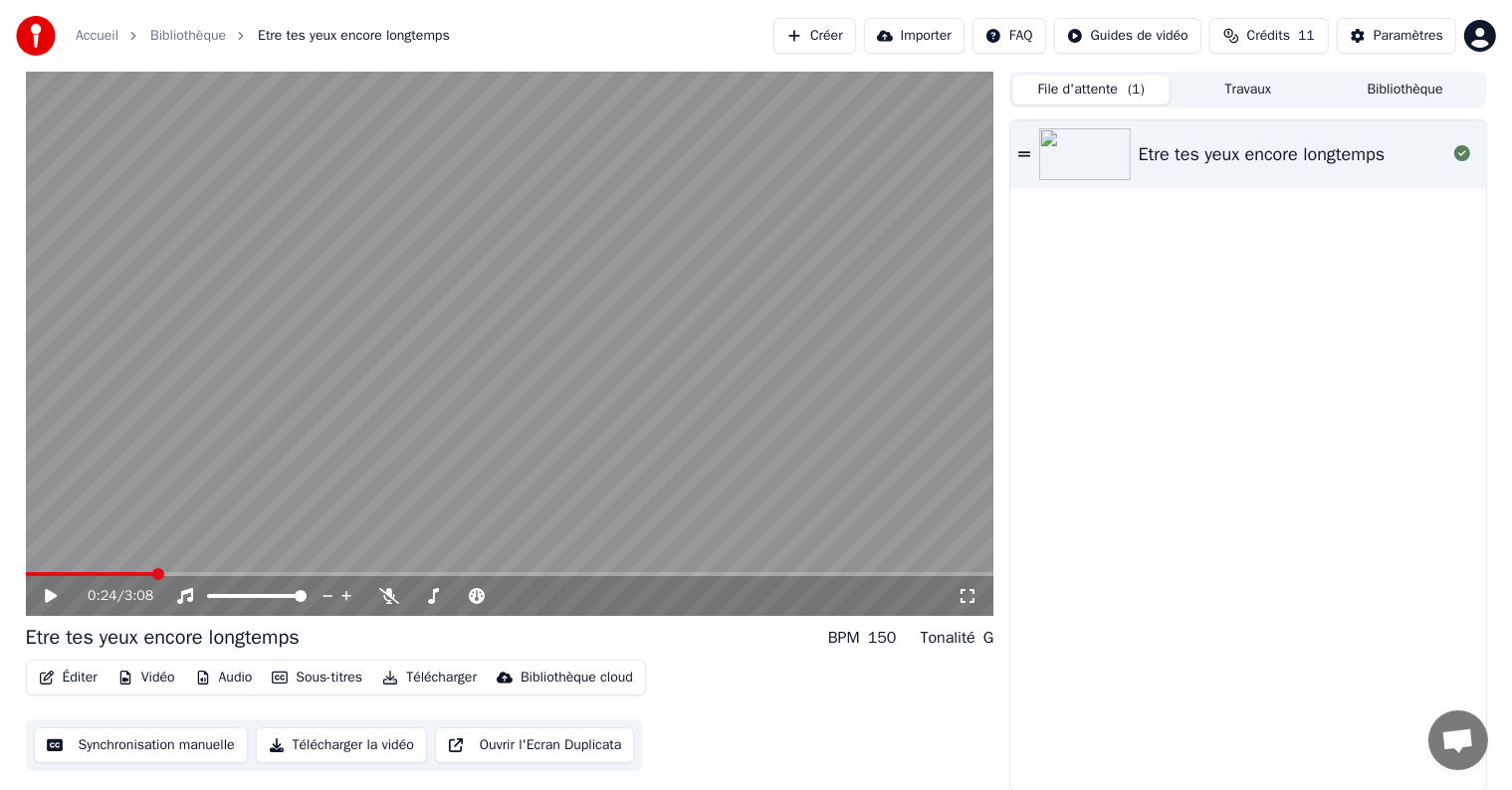 click on "File d'attente ( 1 )" at bounding box center [1091, 90] 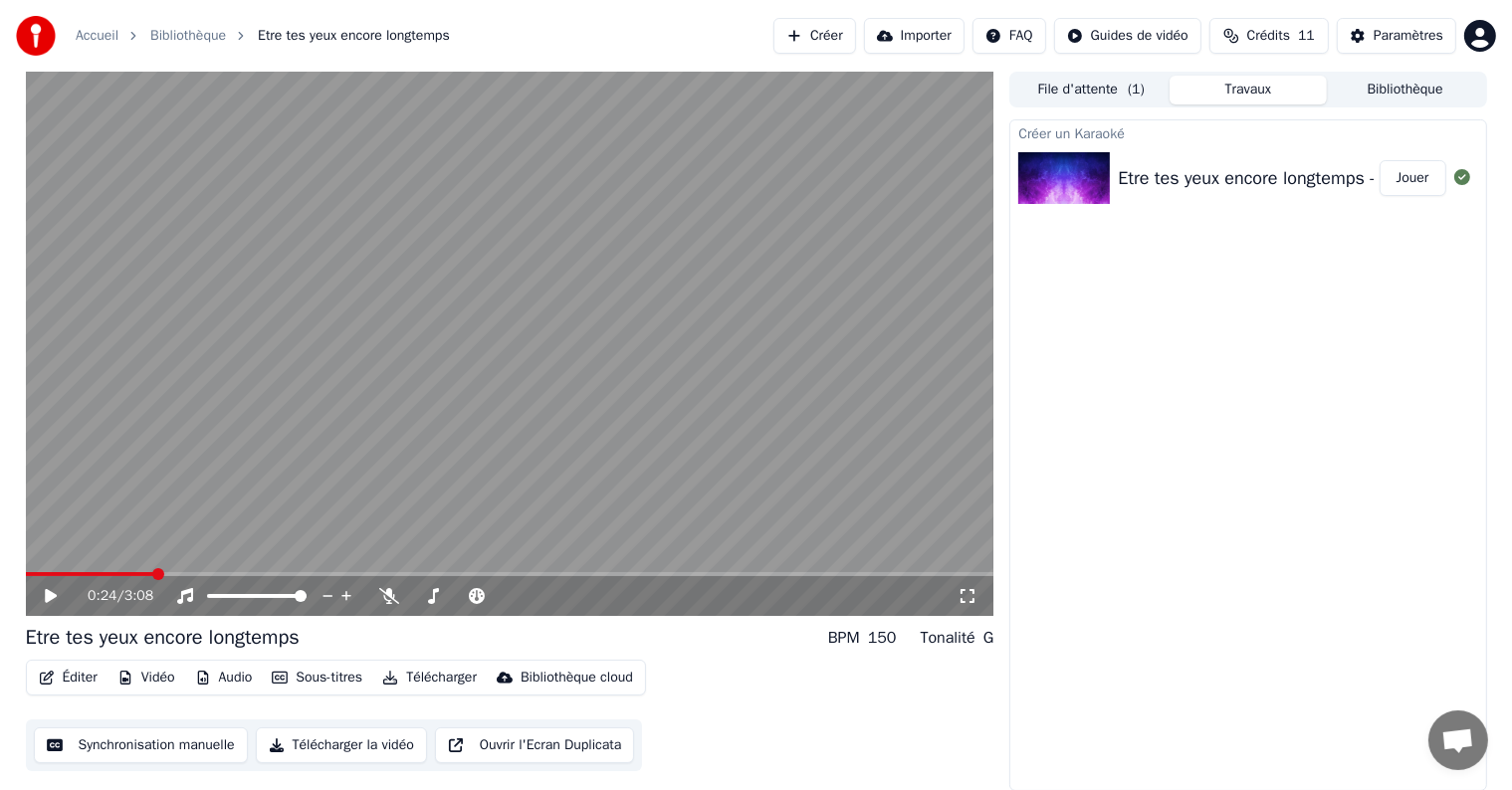 click on "Créer" at bounding box center (814, 36) 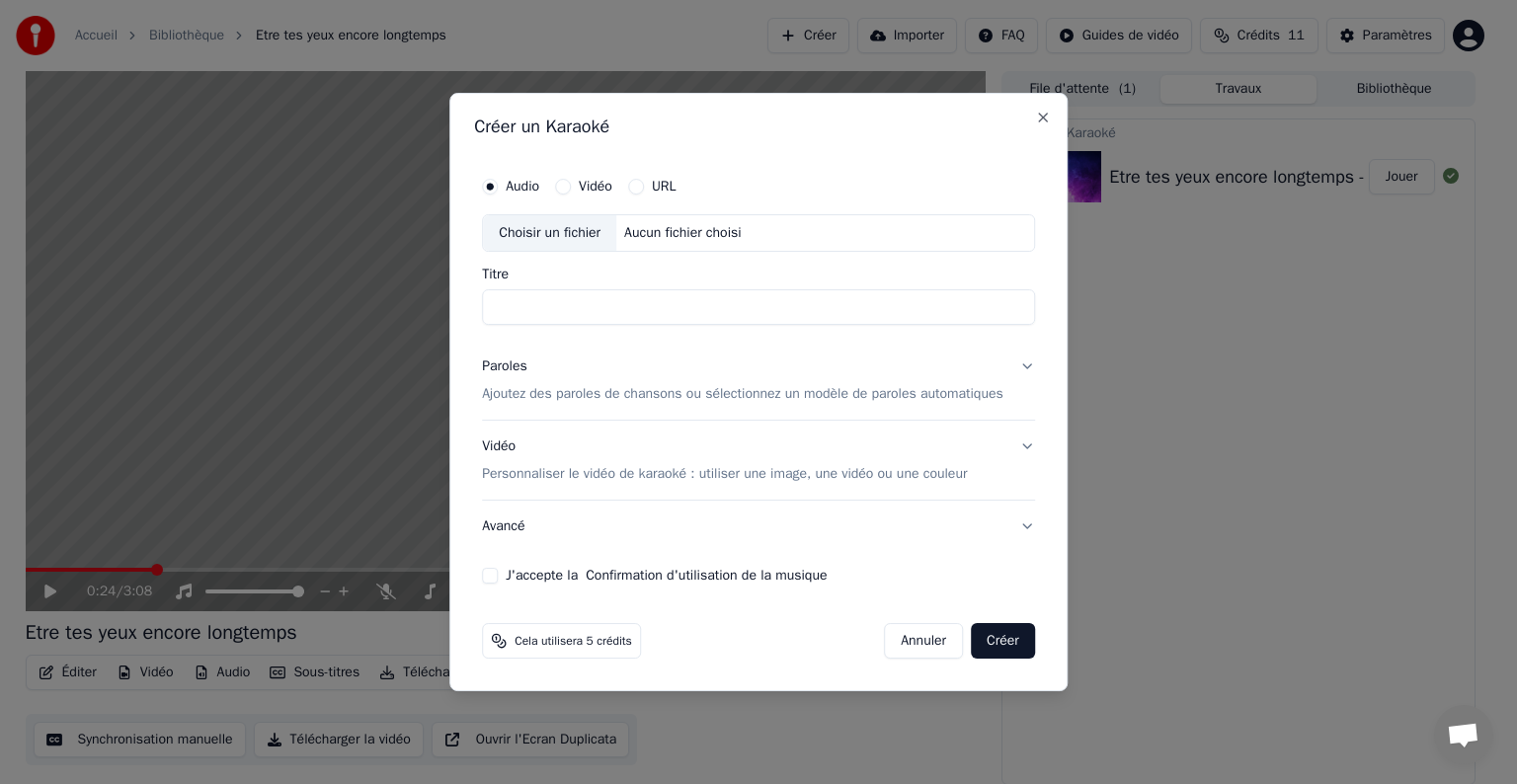 click on "Aucun fichier choisi" at bounding box center (682, 233) 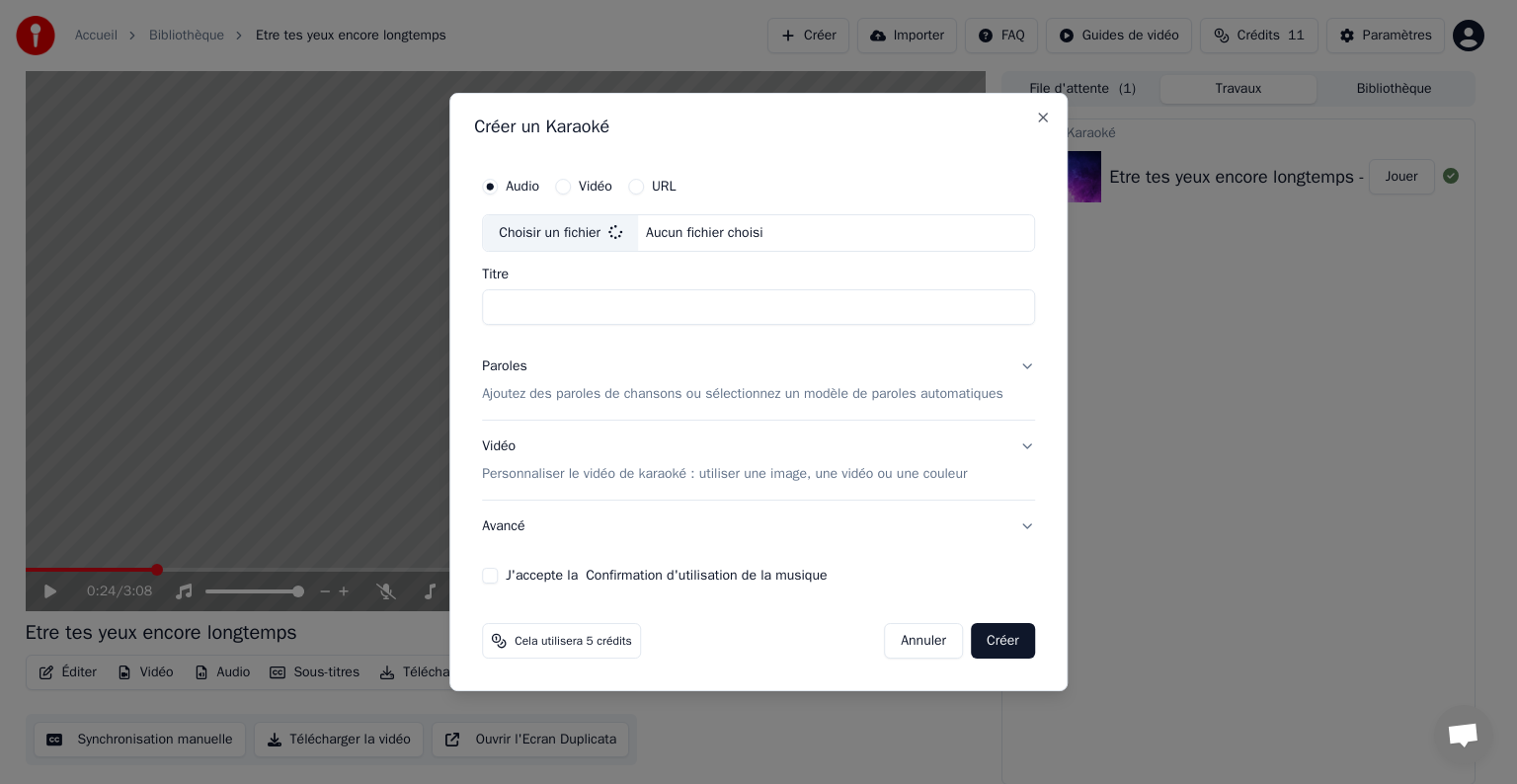 type on "**********" 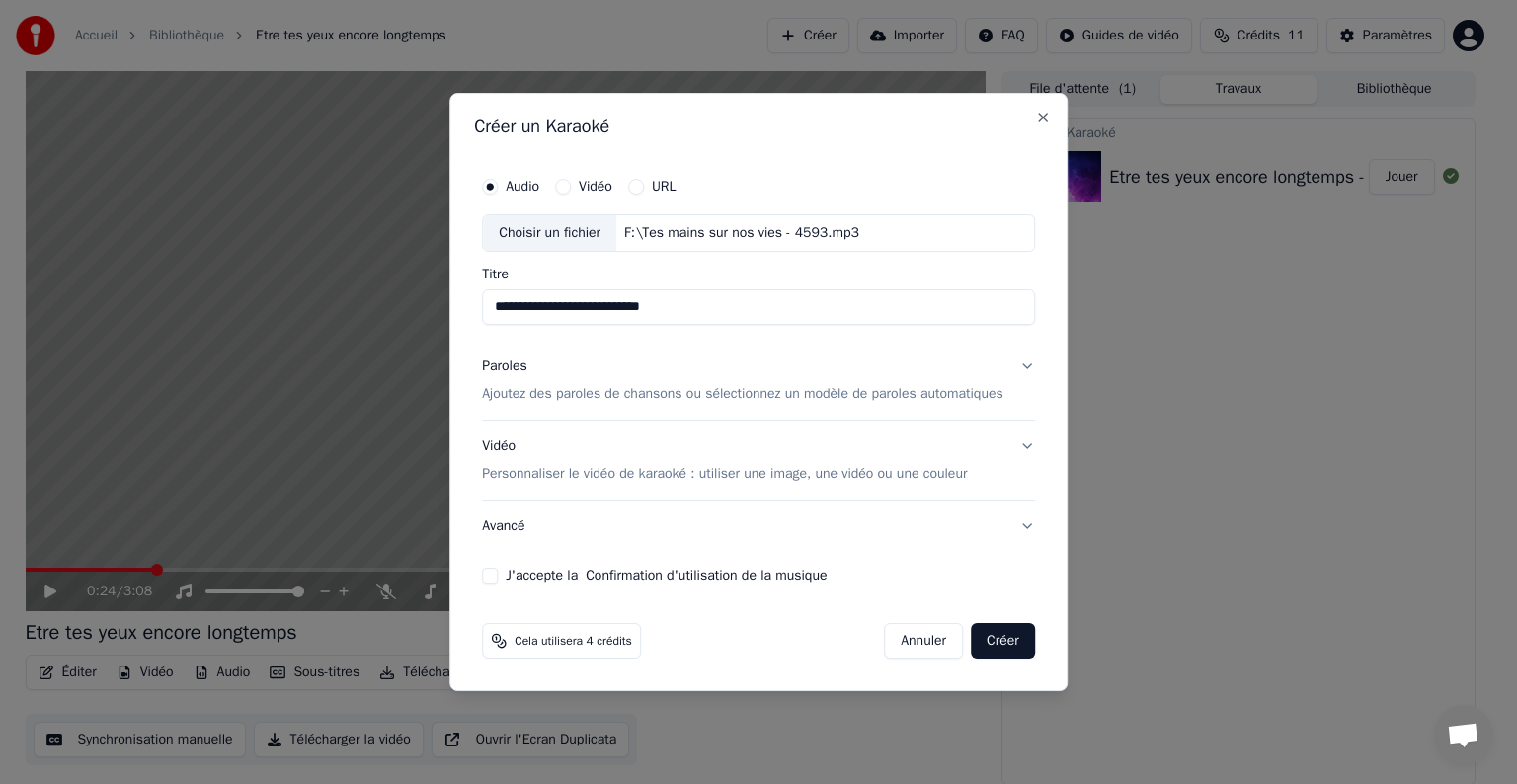 click on "J'accepte la   Confirmation d'utilisation de la musique" at bounding box center (490, 576) 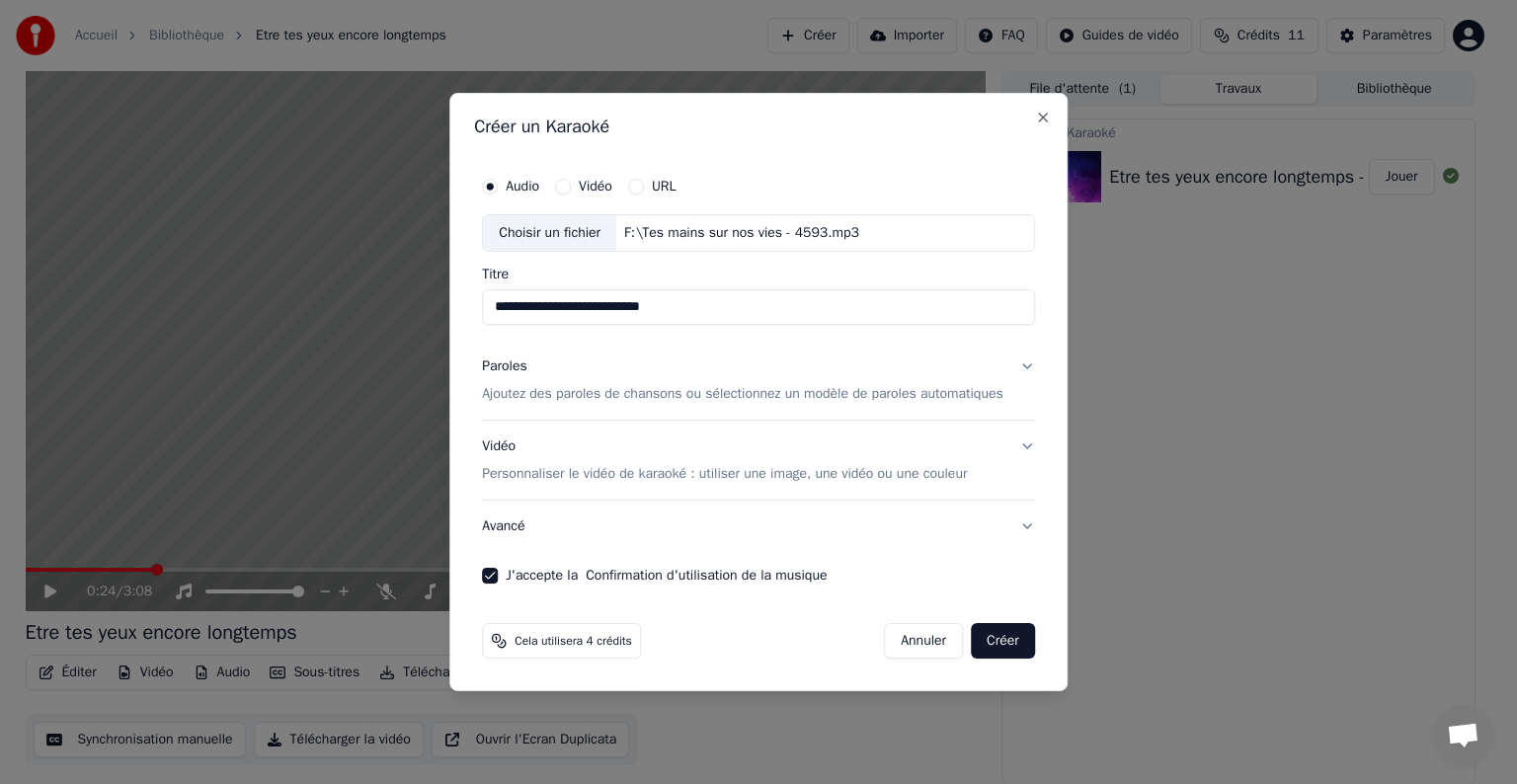 click on "Vidéo Personnaliser le vidéo de karaoké : utiliser une image, une vidéo ou une couleur" at bounding box center (758, 460) 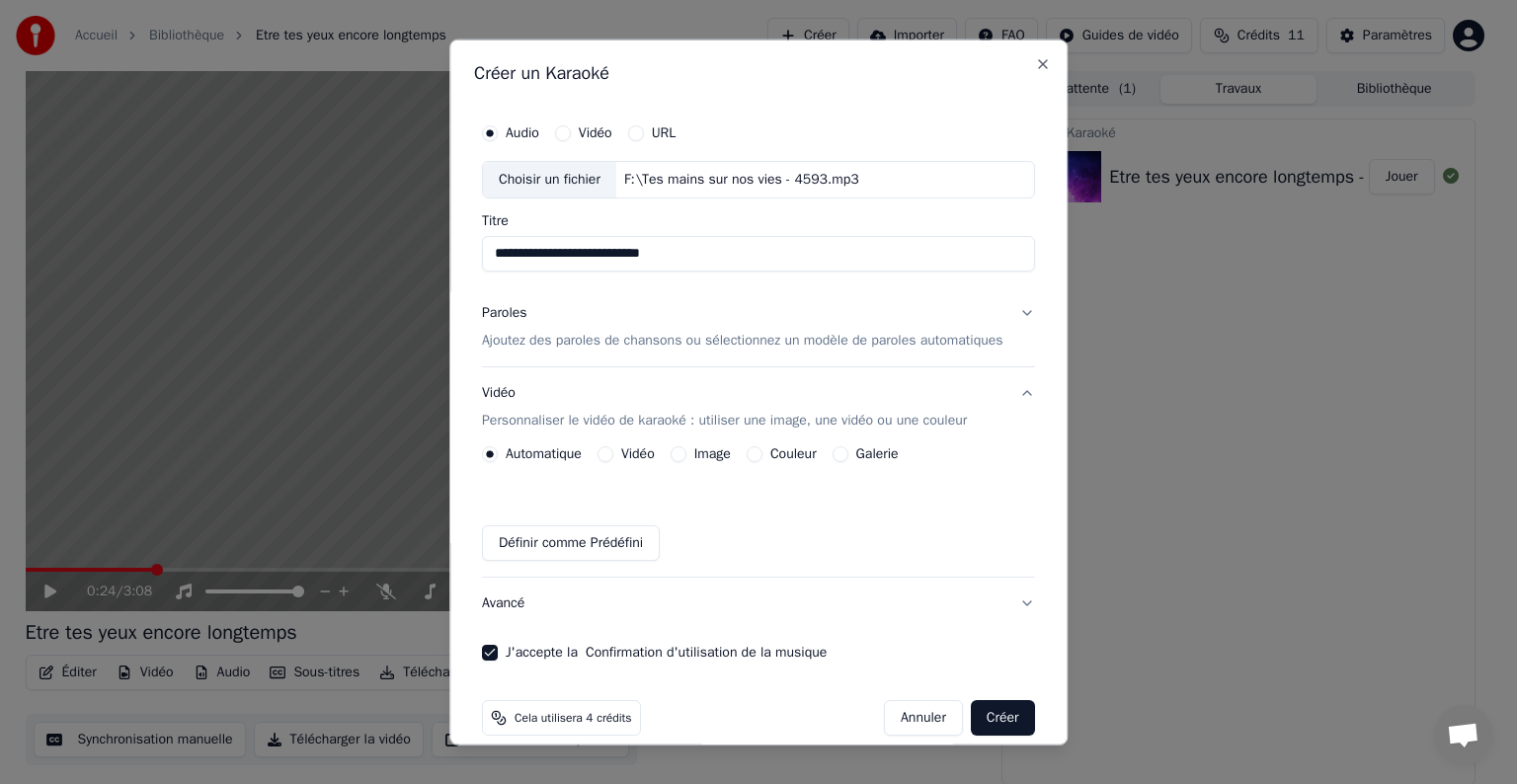 click on "Vidéo" at bounding box center [563, 133] 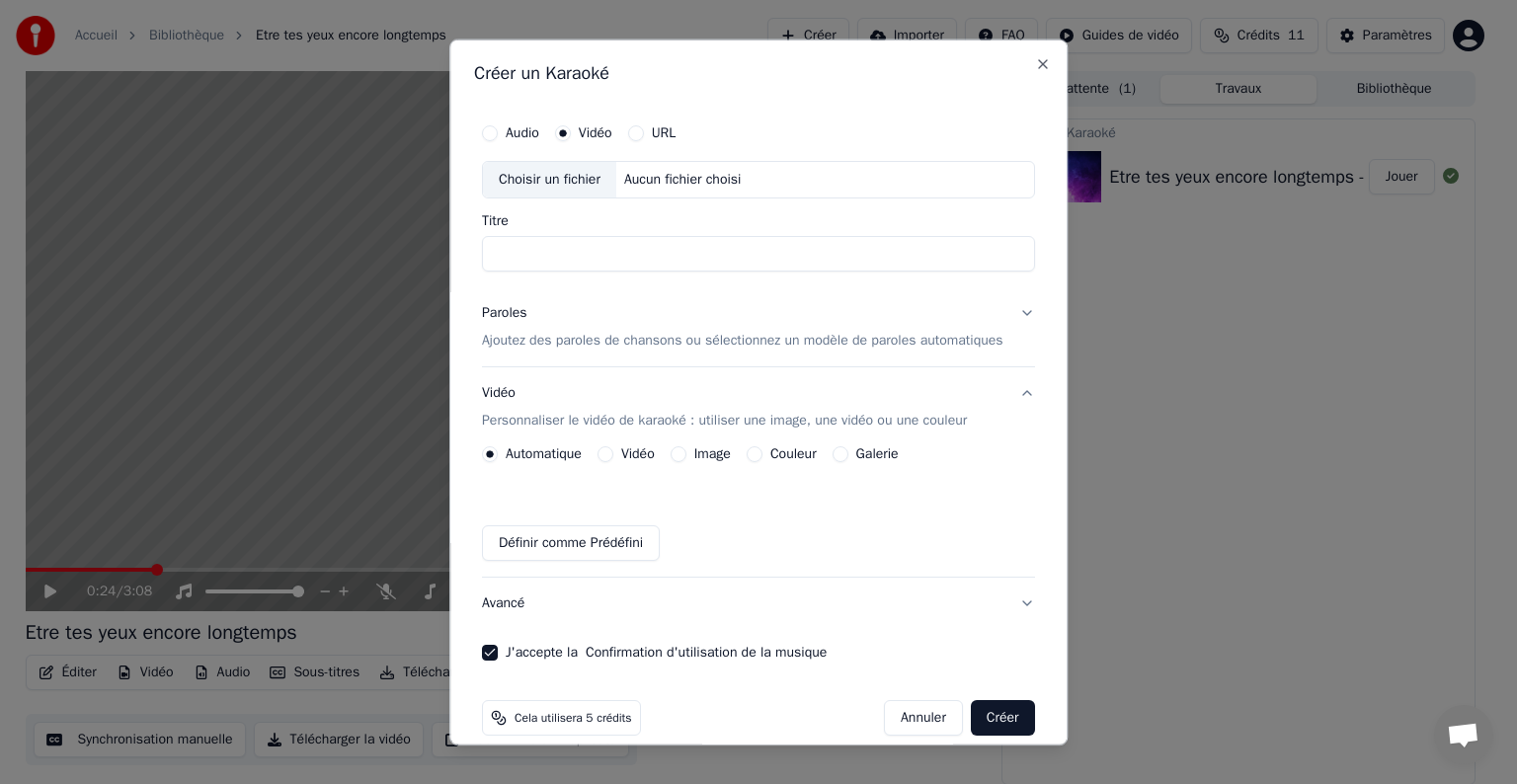 click on "Aucun fichier choisi" at bounding box center [682, 180] 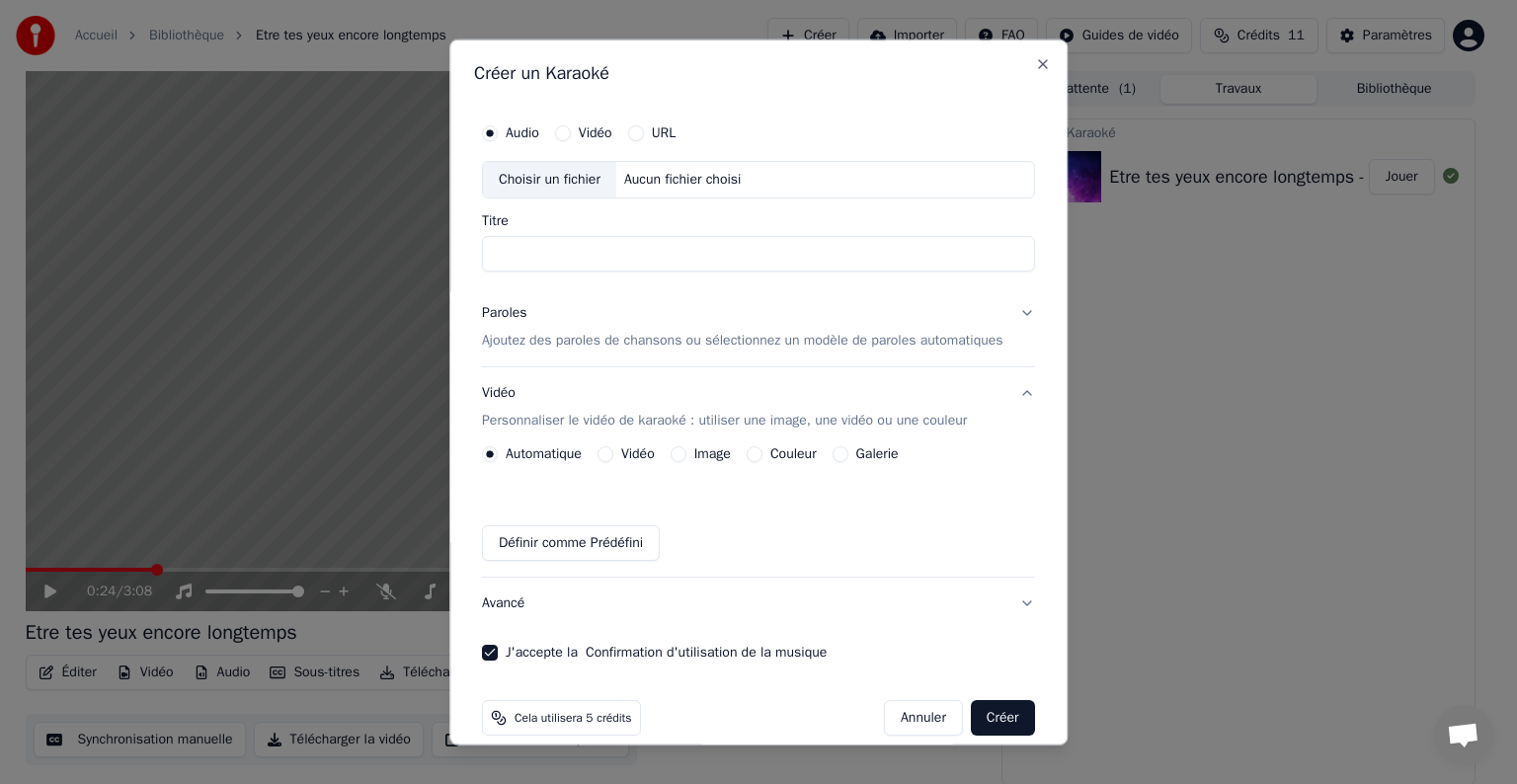 click on "Aucun fichier choisi" at bounding box center [682, 180] 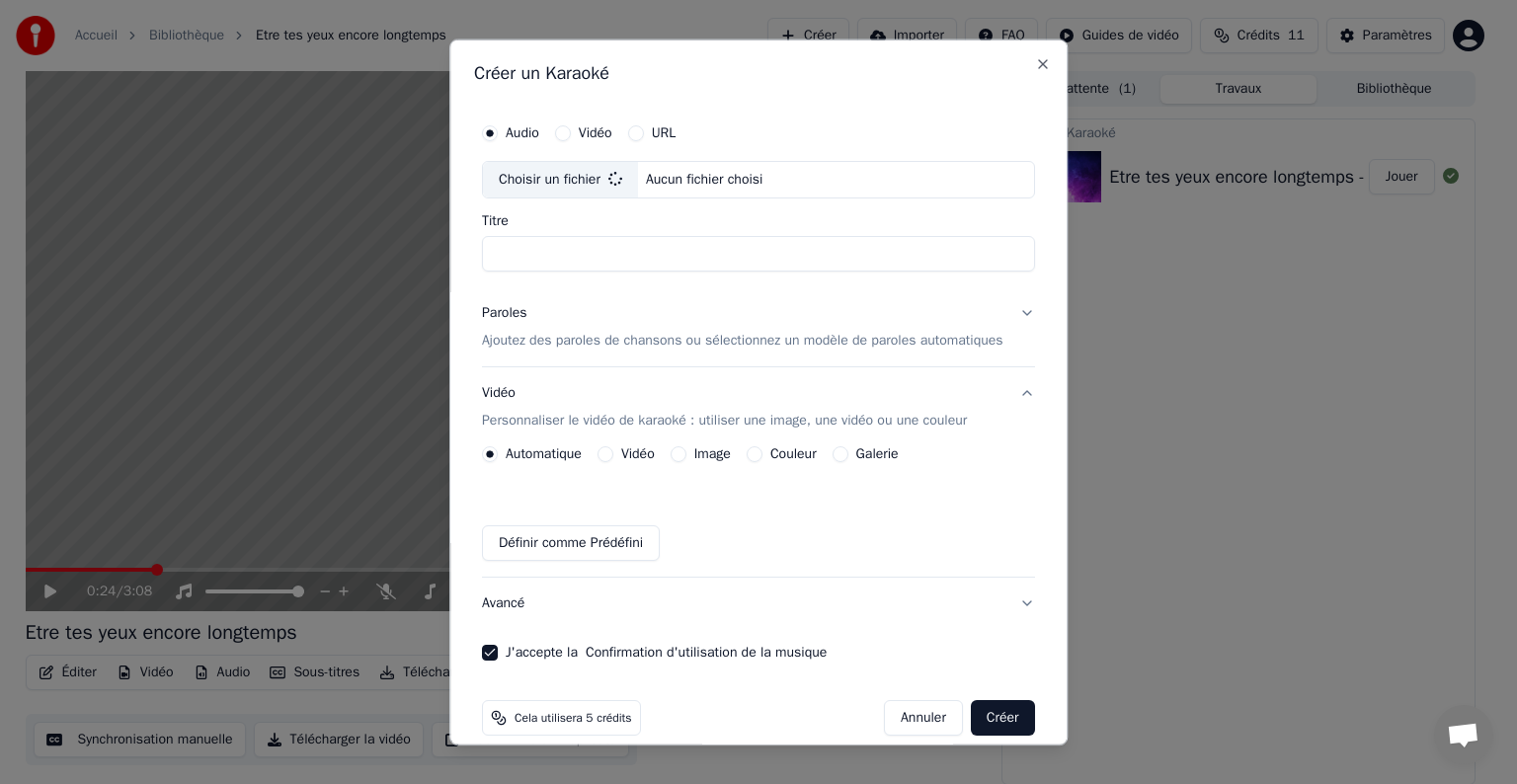 type on "**********" 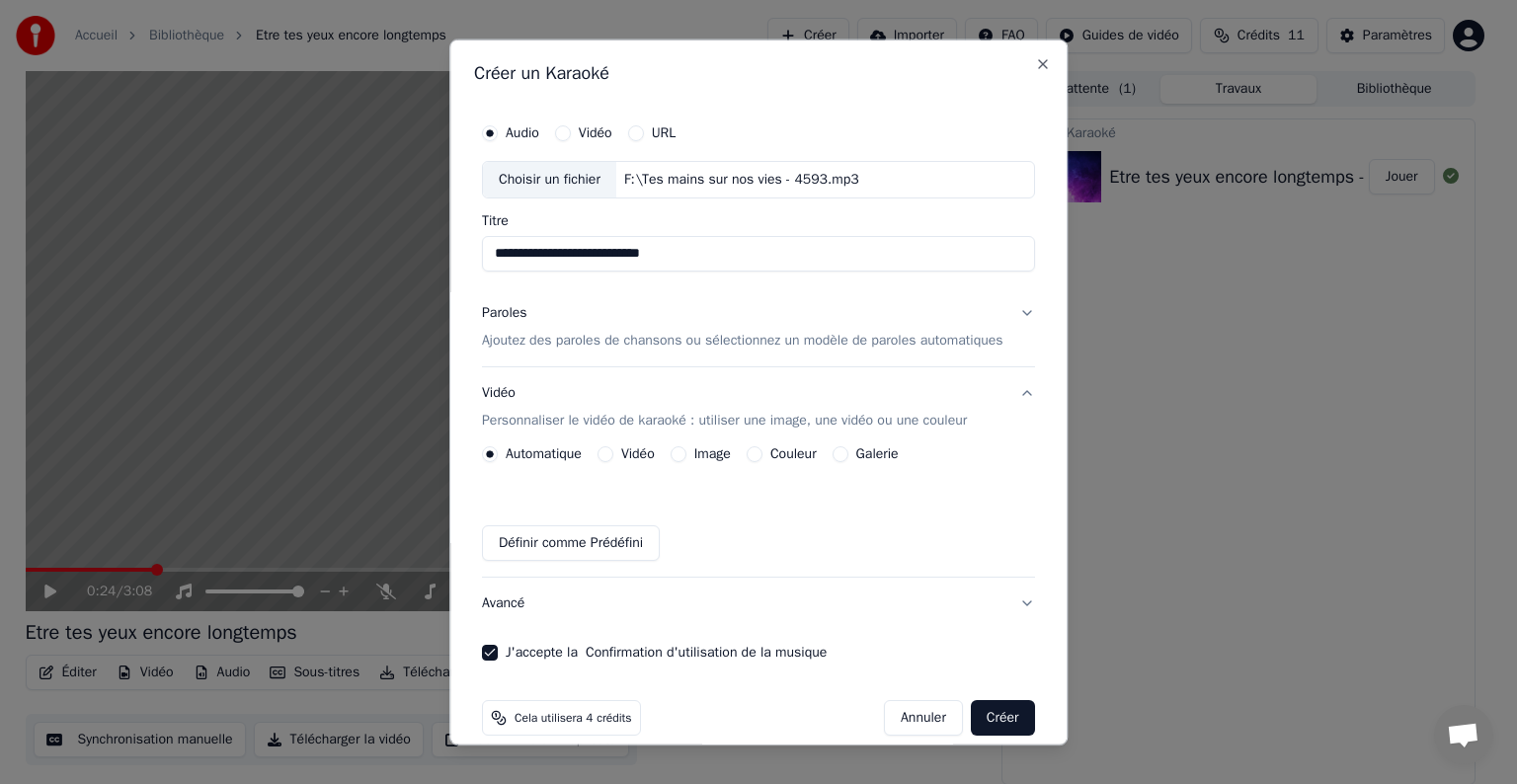 click on "Paroles Ajoutez des paroles de chansons ou sélectionnez un modèle de paroles automatiques" at bounding box center (758, 327) 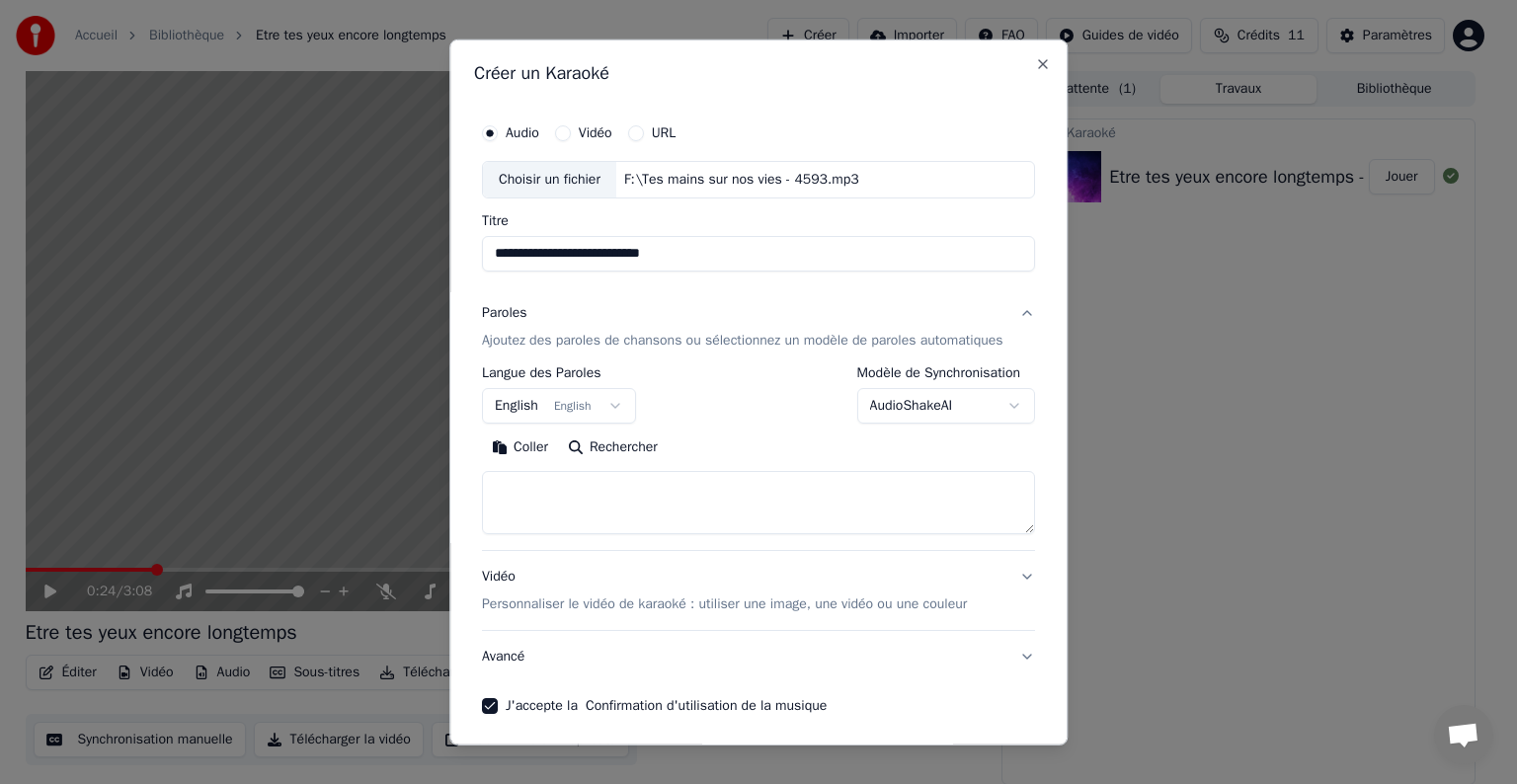 click on "Coller" at bounding box center (519, 447) 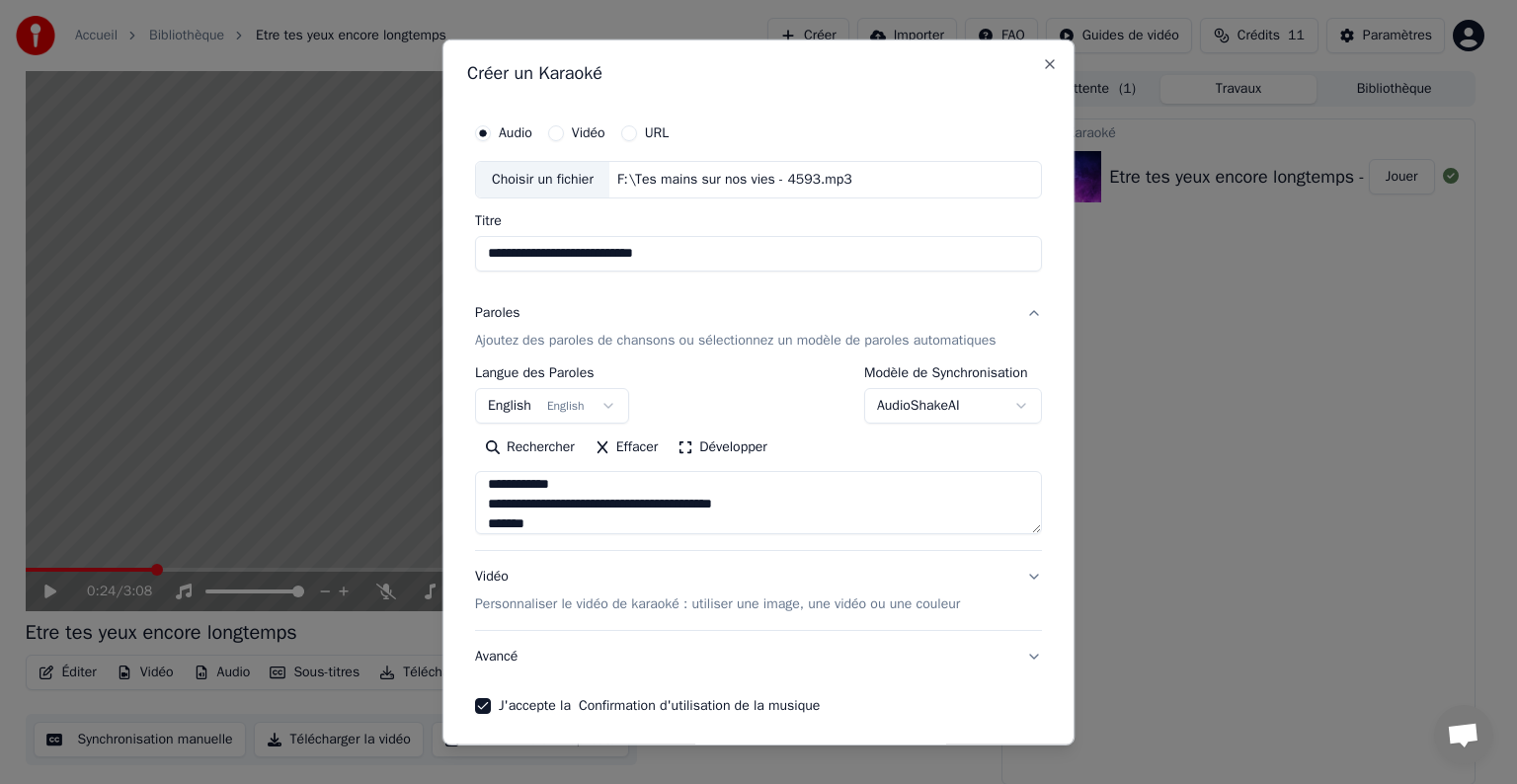 scroll, scrollTop: 197, scrollLeft: 0, axis: vertical 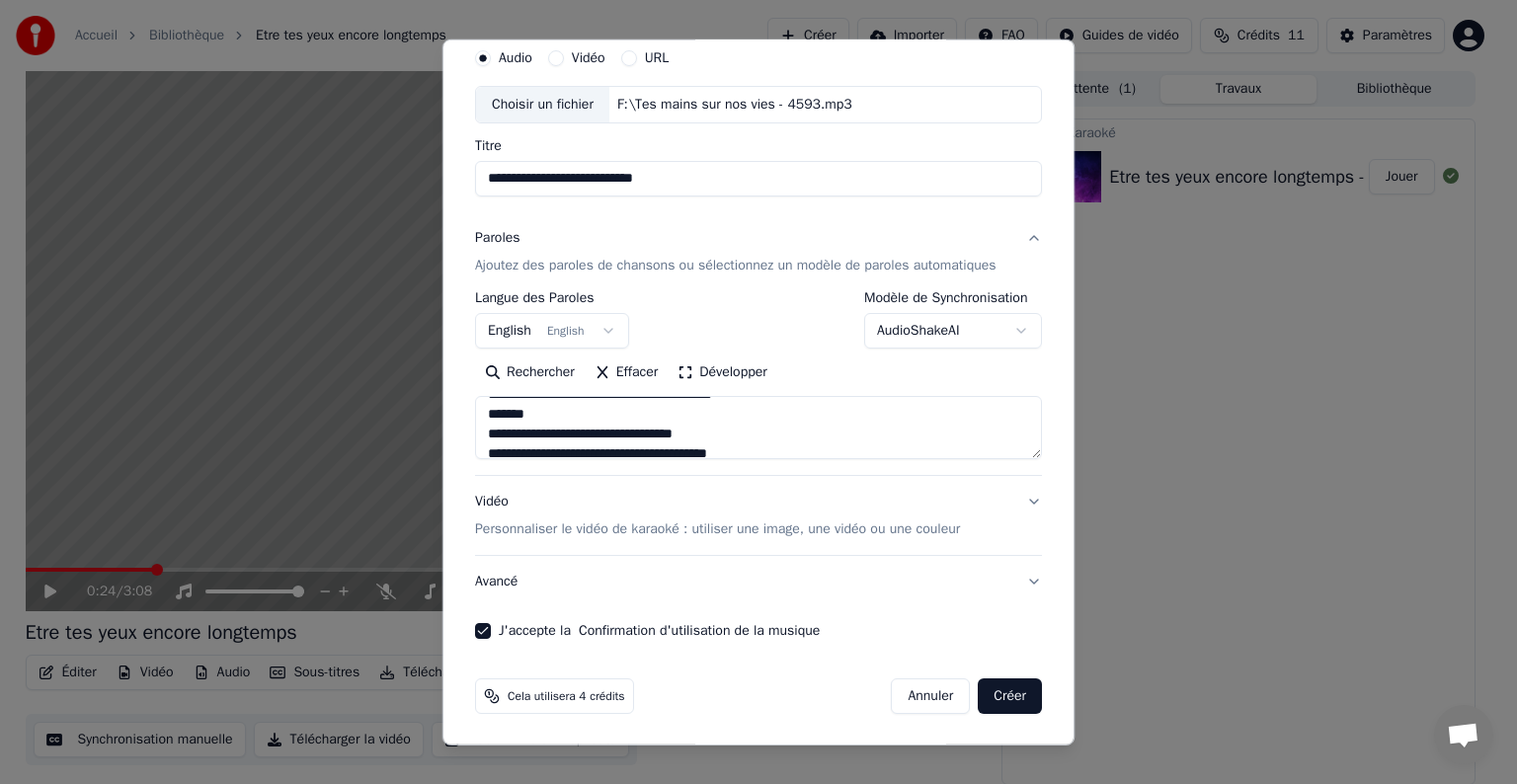 click on "Avancé" at bounding box center (758, 582) 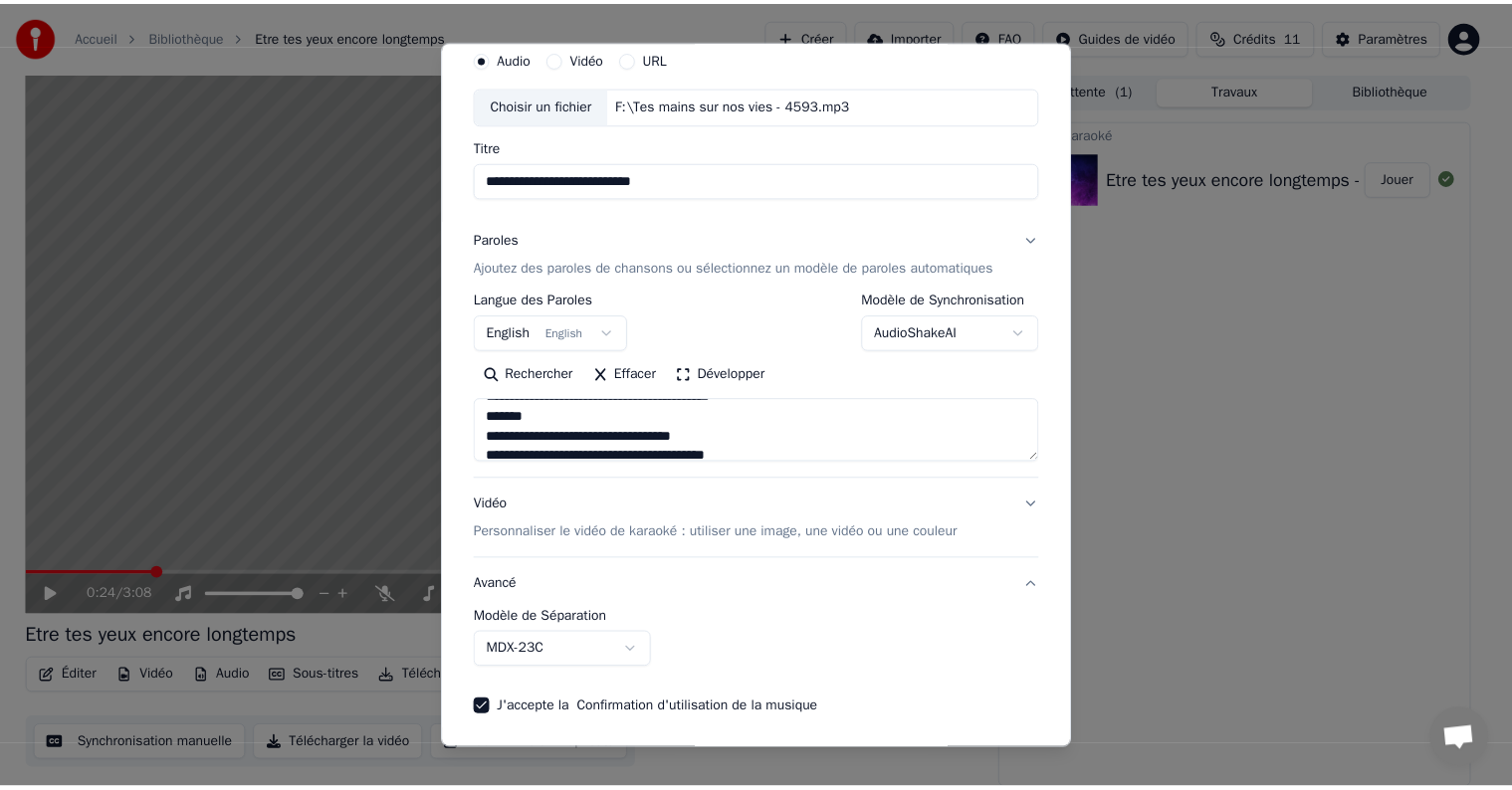 scroll, scrollTop: 0, scrollLeft: 0, axis: both 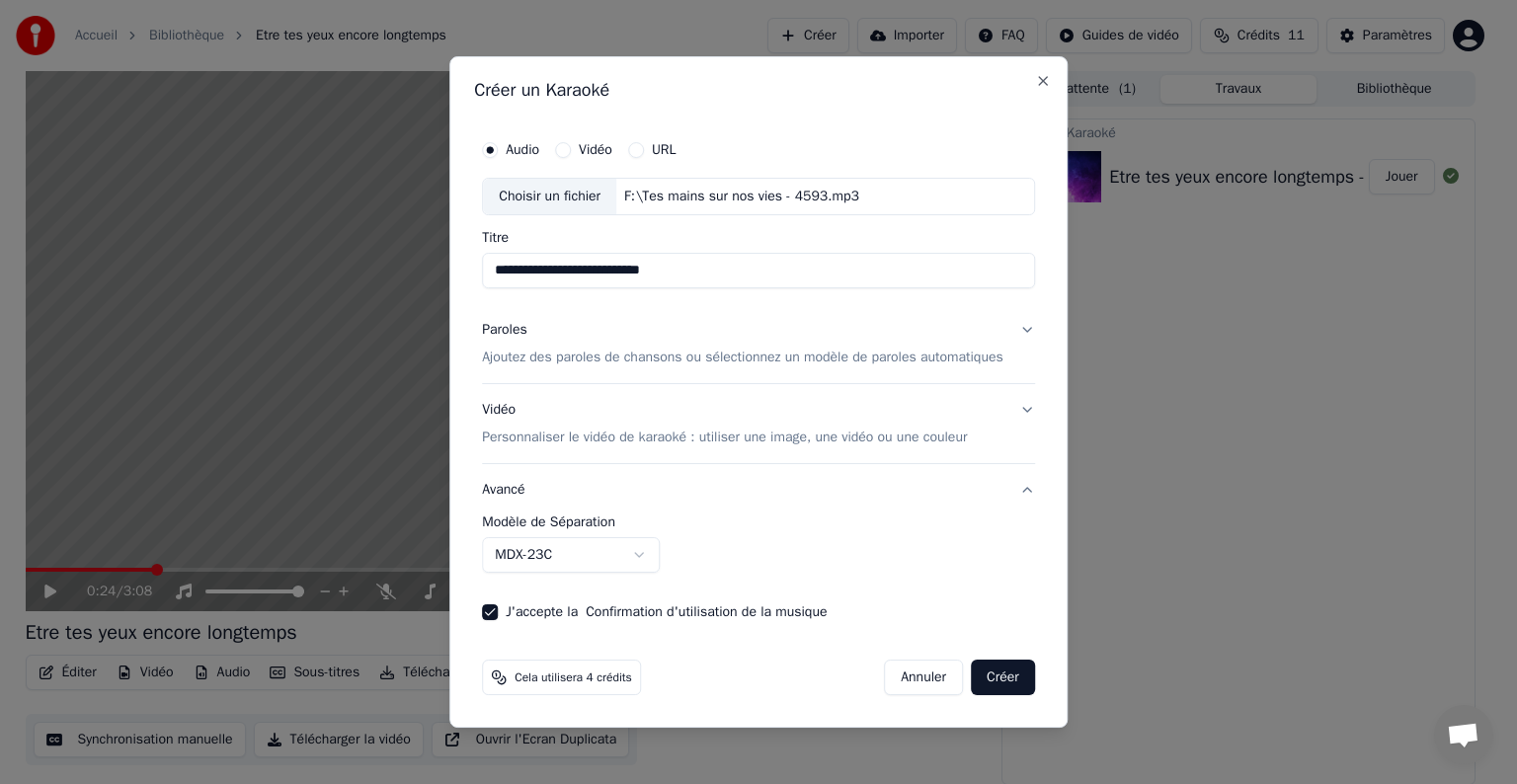 click on "Créer" at bounding box center (1002, 677) 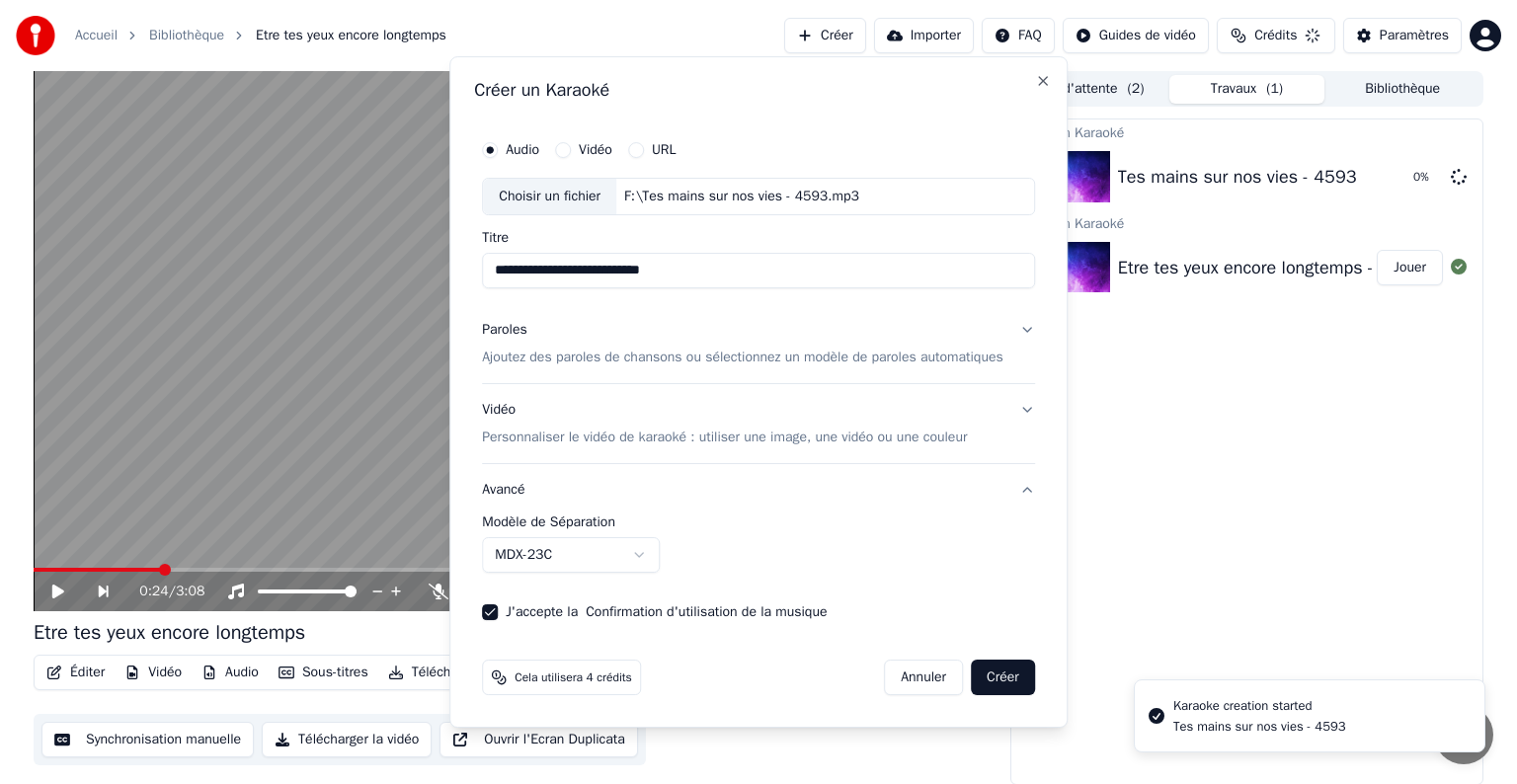 type 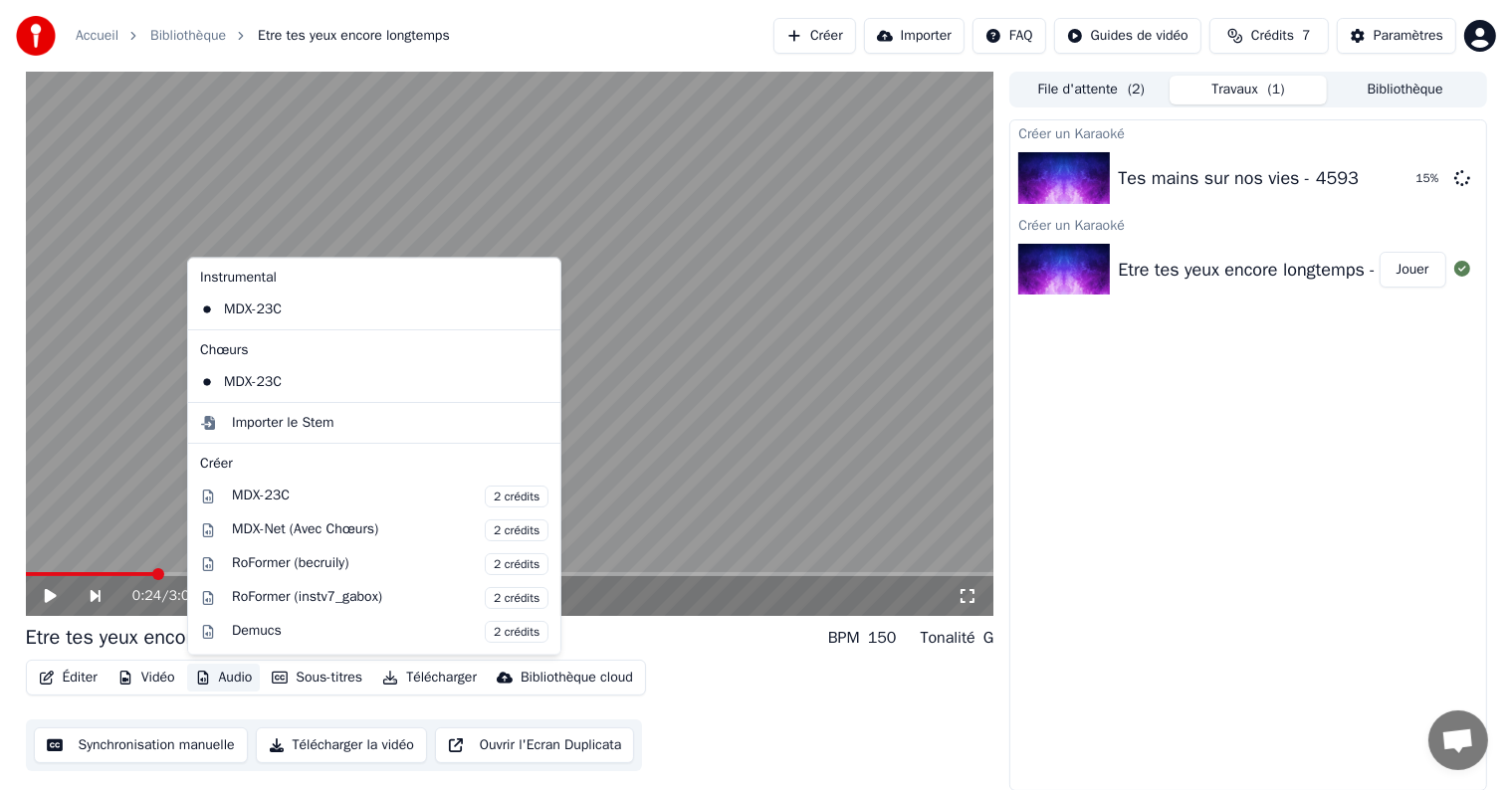 click on "Audio" at bounding box center [224, 678] 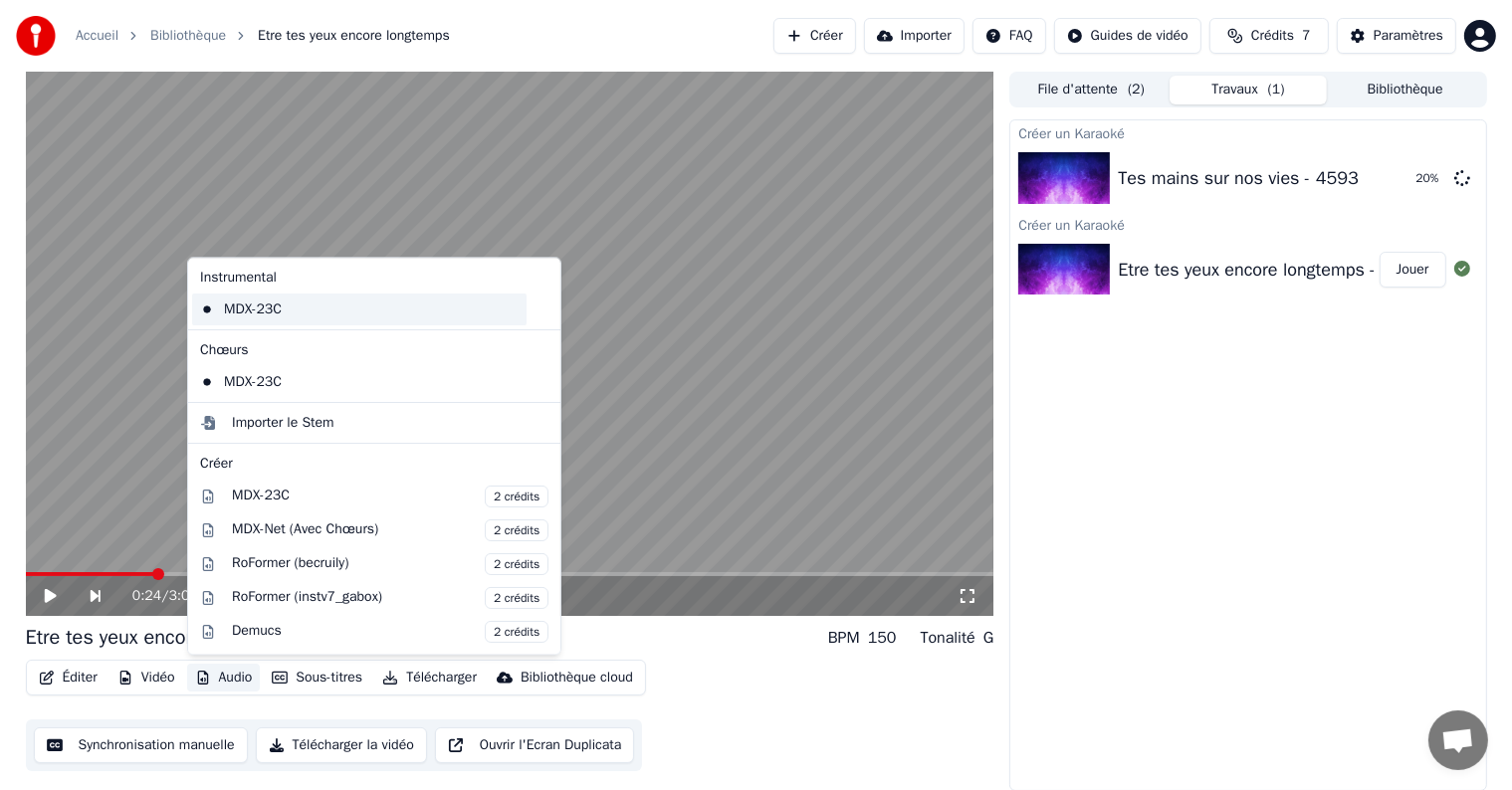 click on "MDX-23C" at bounding box center [359, 309] 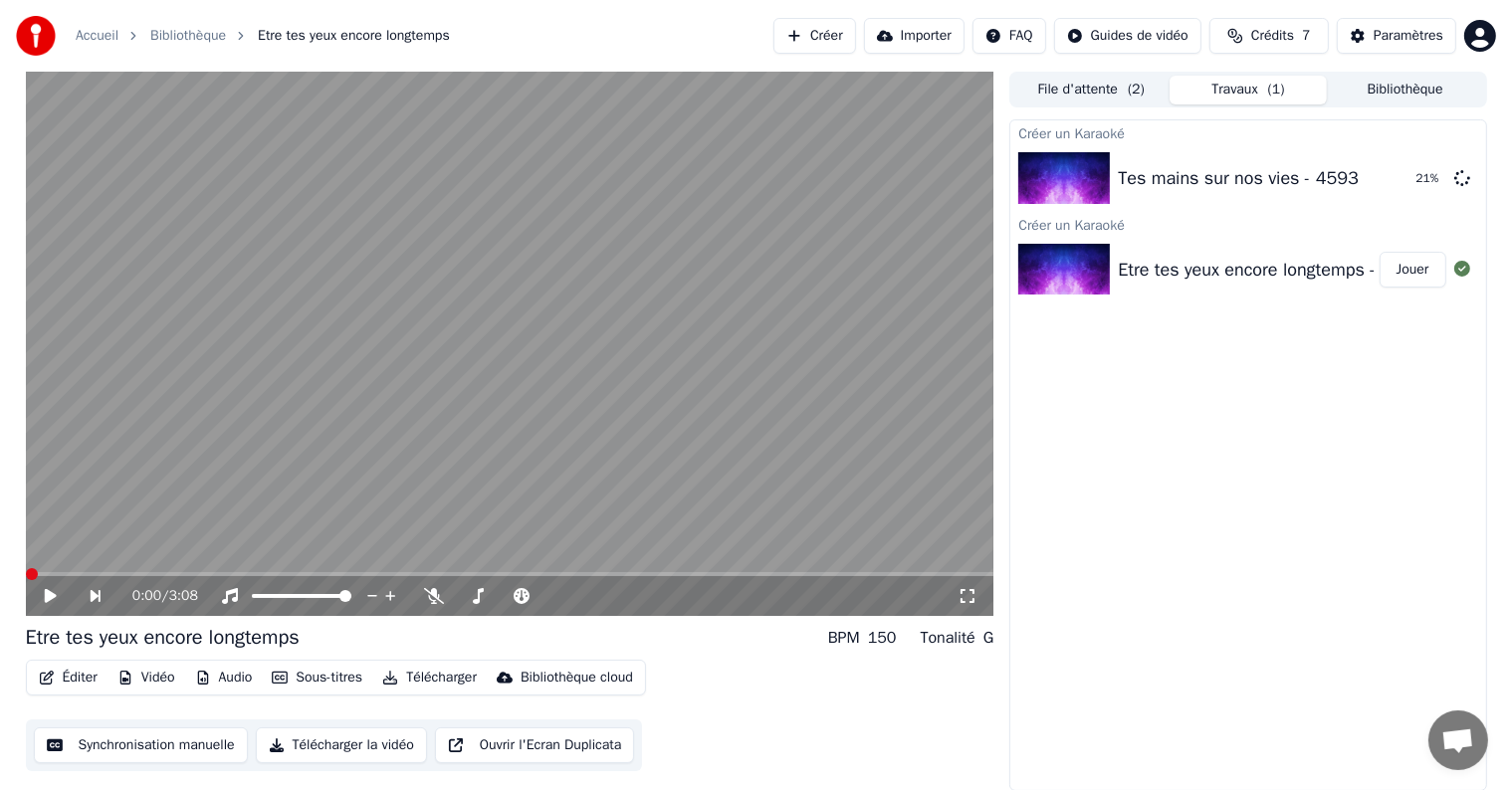 click 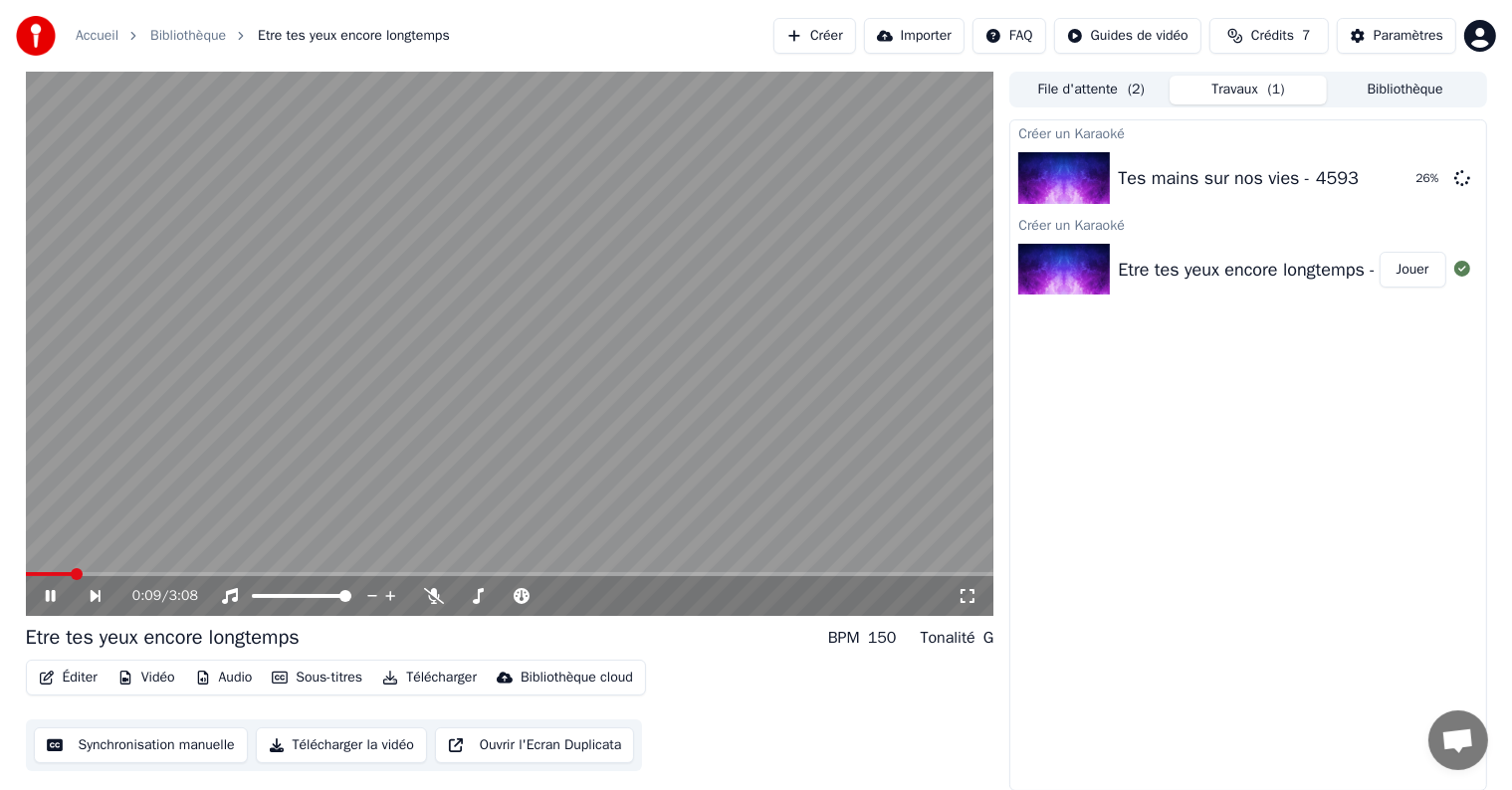 click at bounding box center (49, 574) 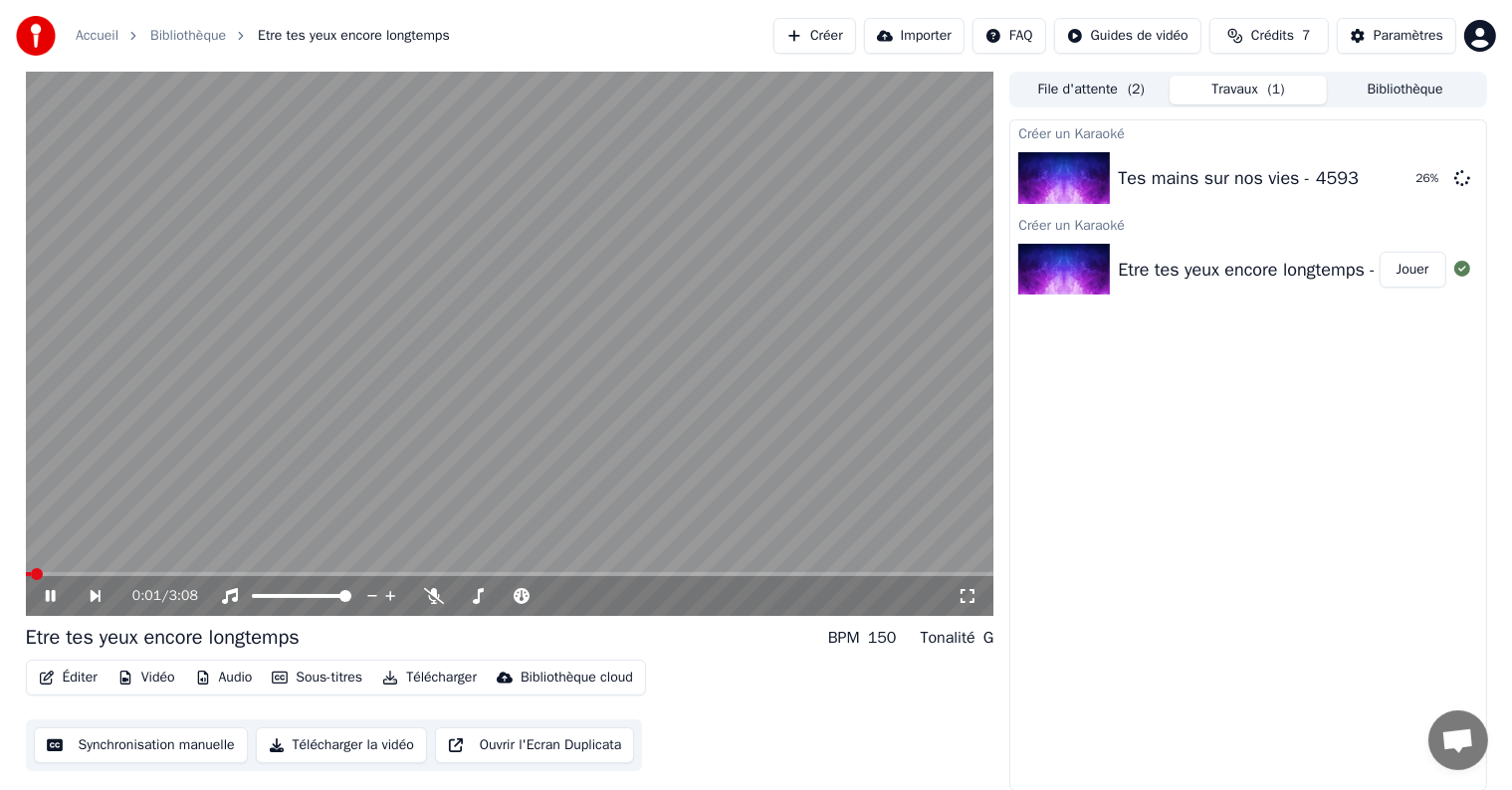 click at bounding box center (28, 574) 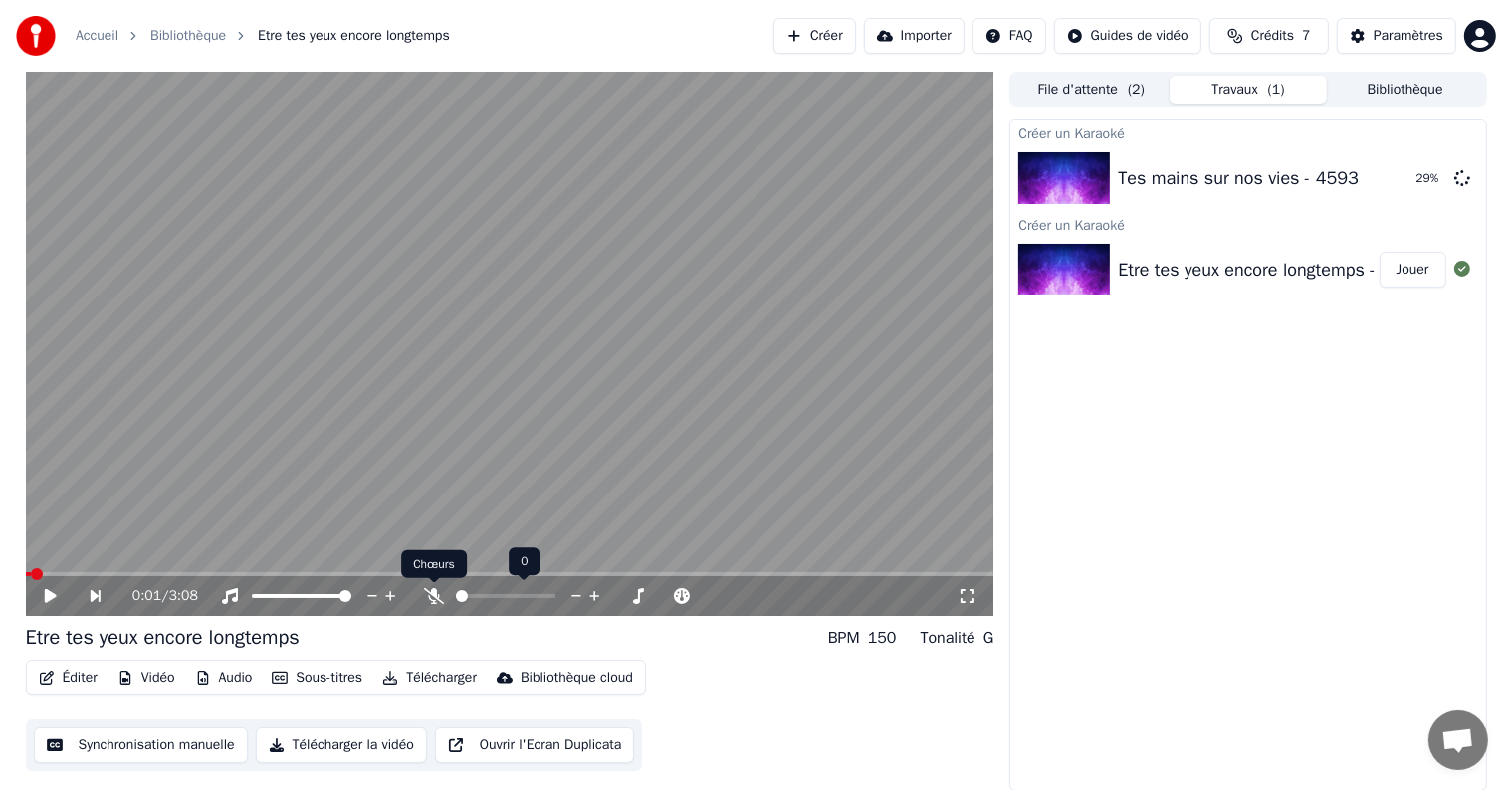 click 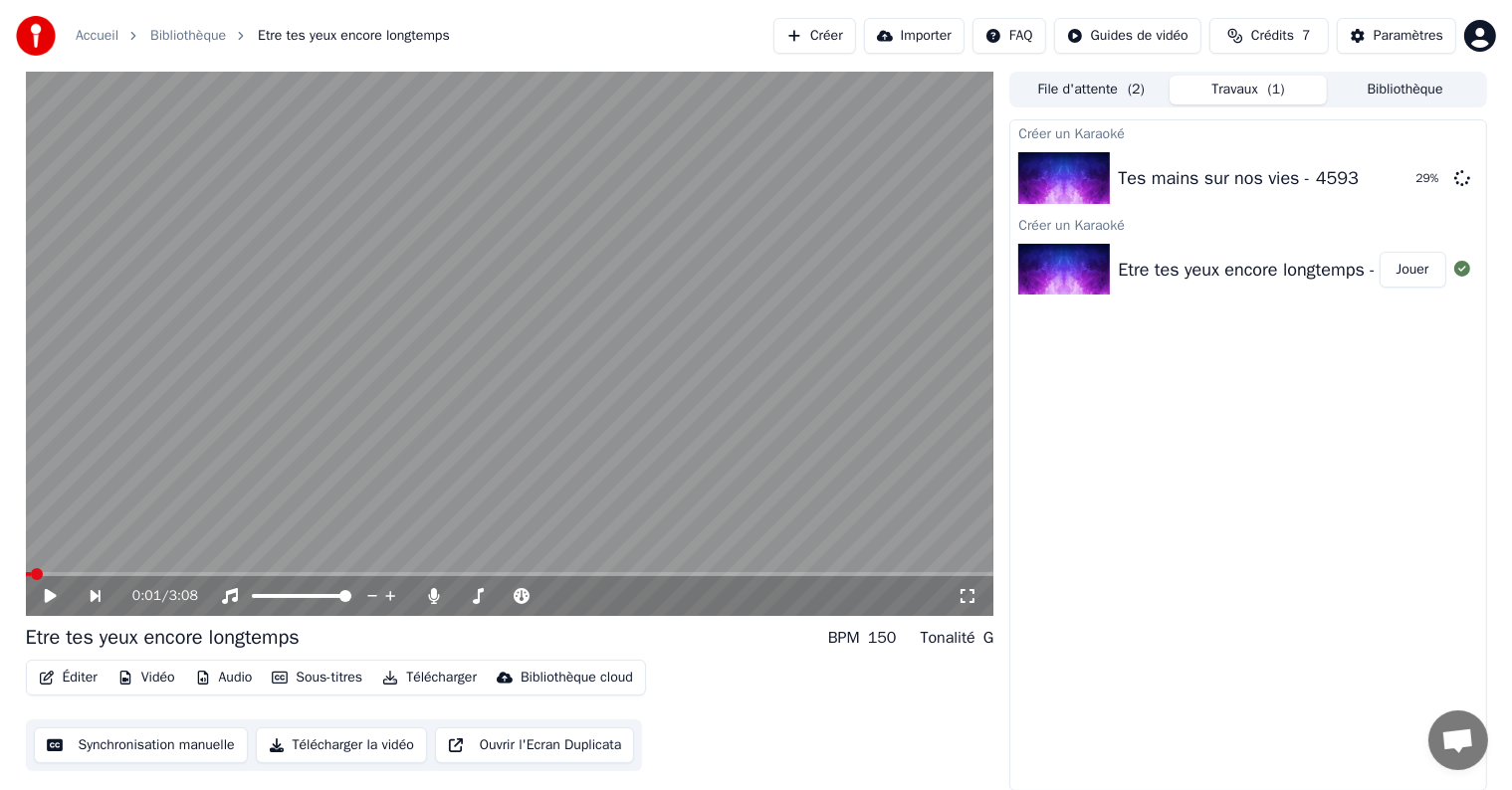 click 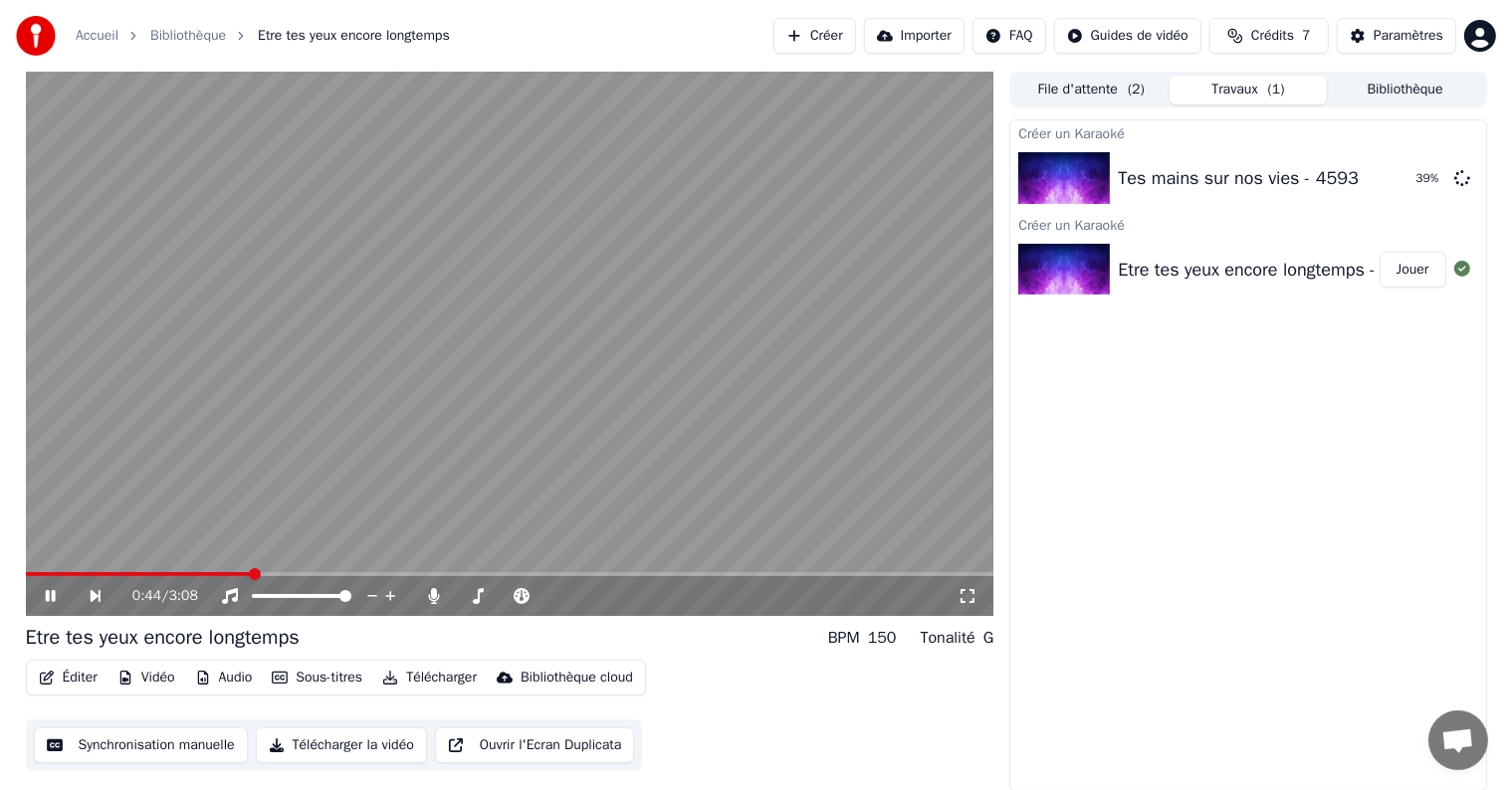 click at bounding box center [510, 343] 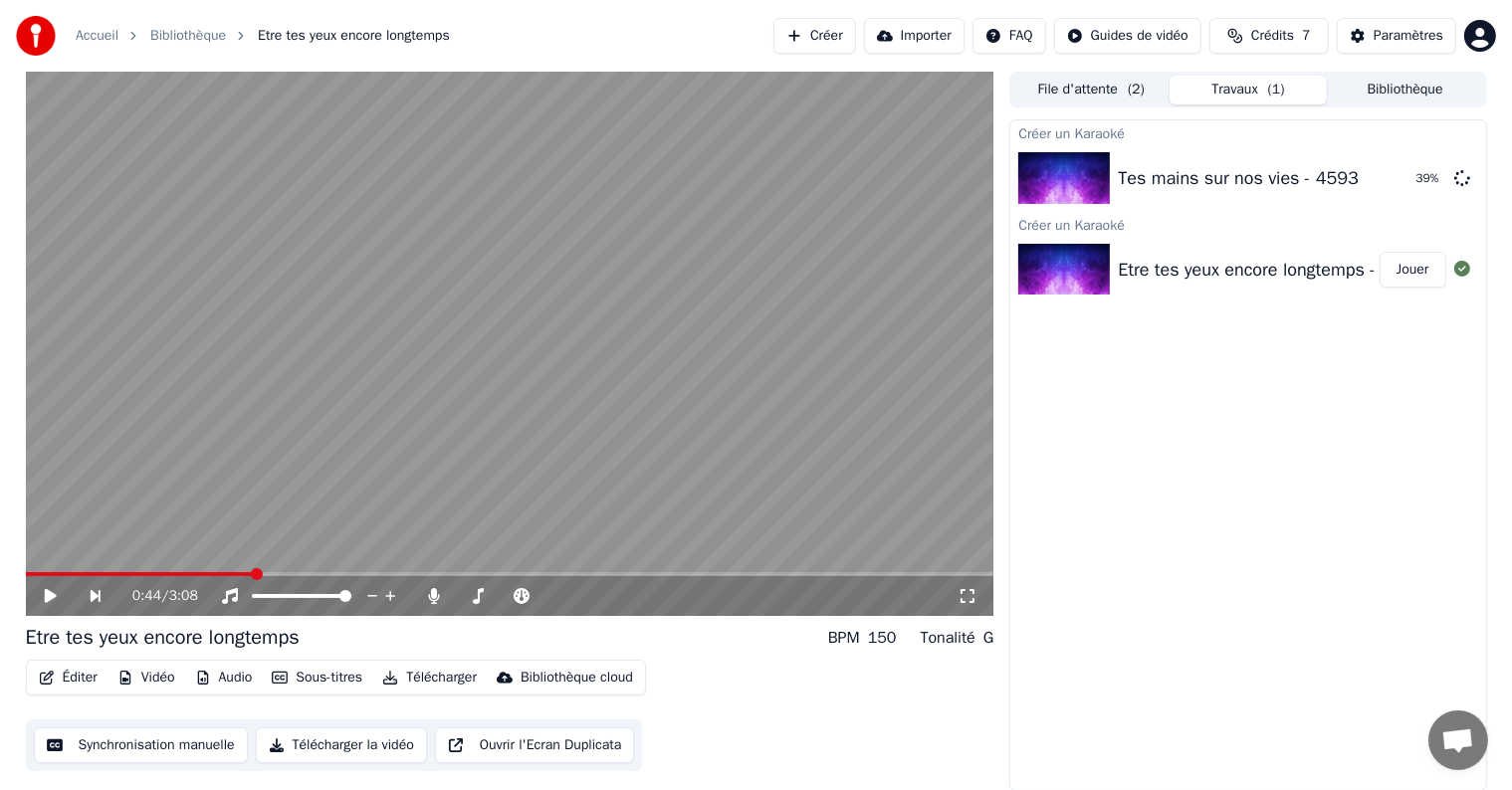 click at bounding box center [510, 343] 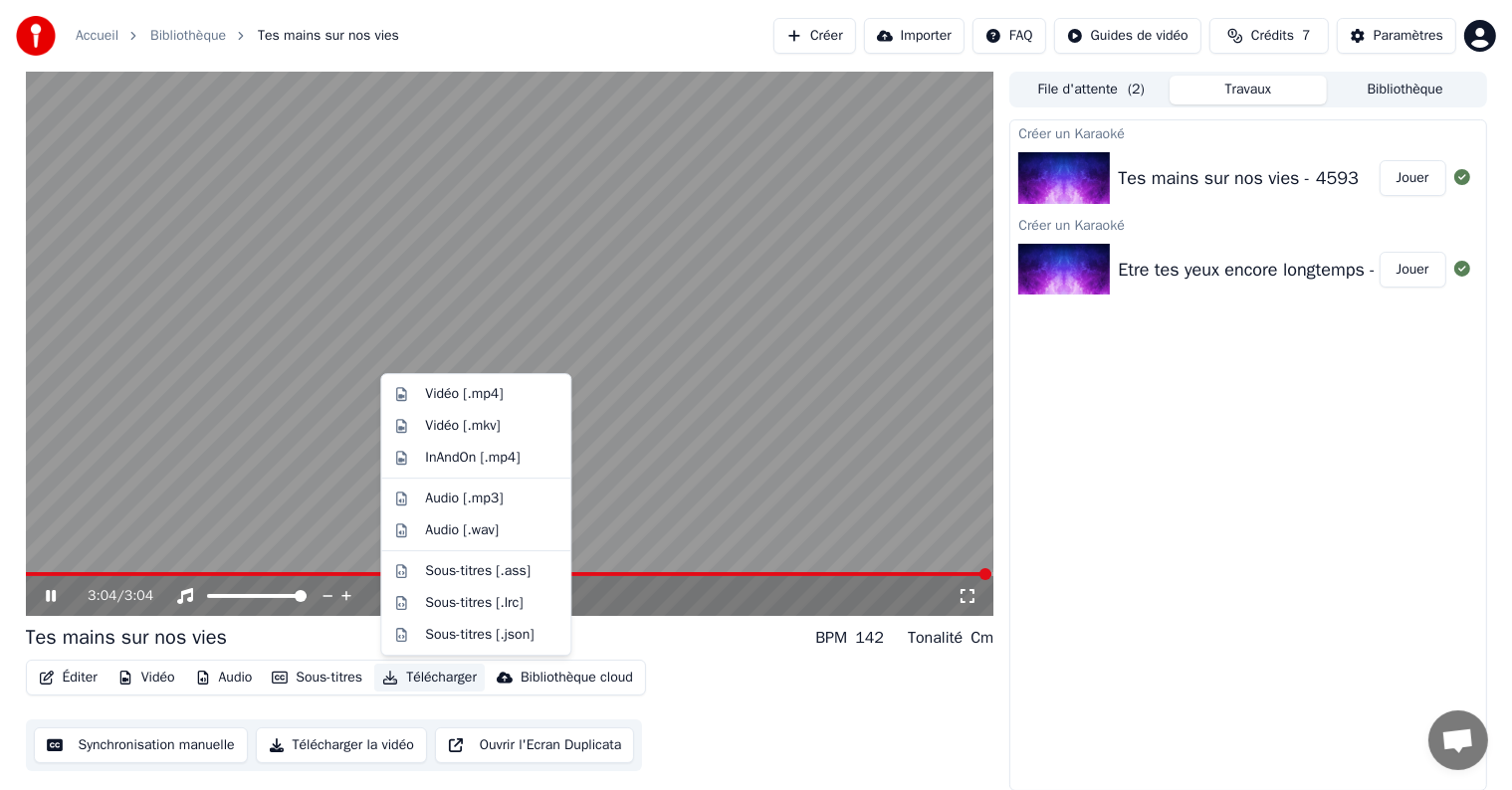 click on "Télécharger" at bounding box center [429, 678] 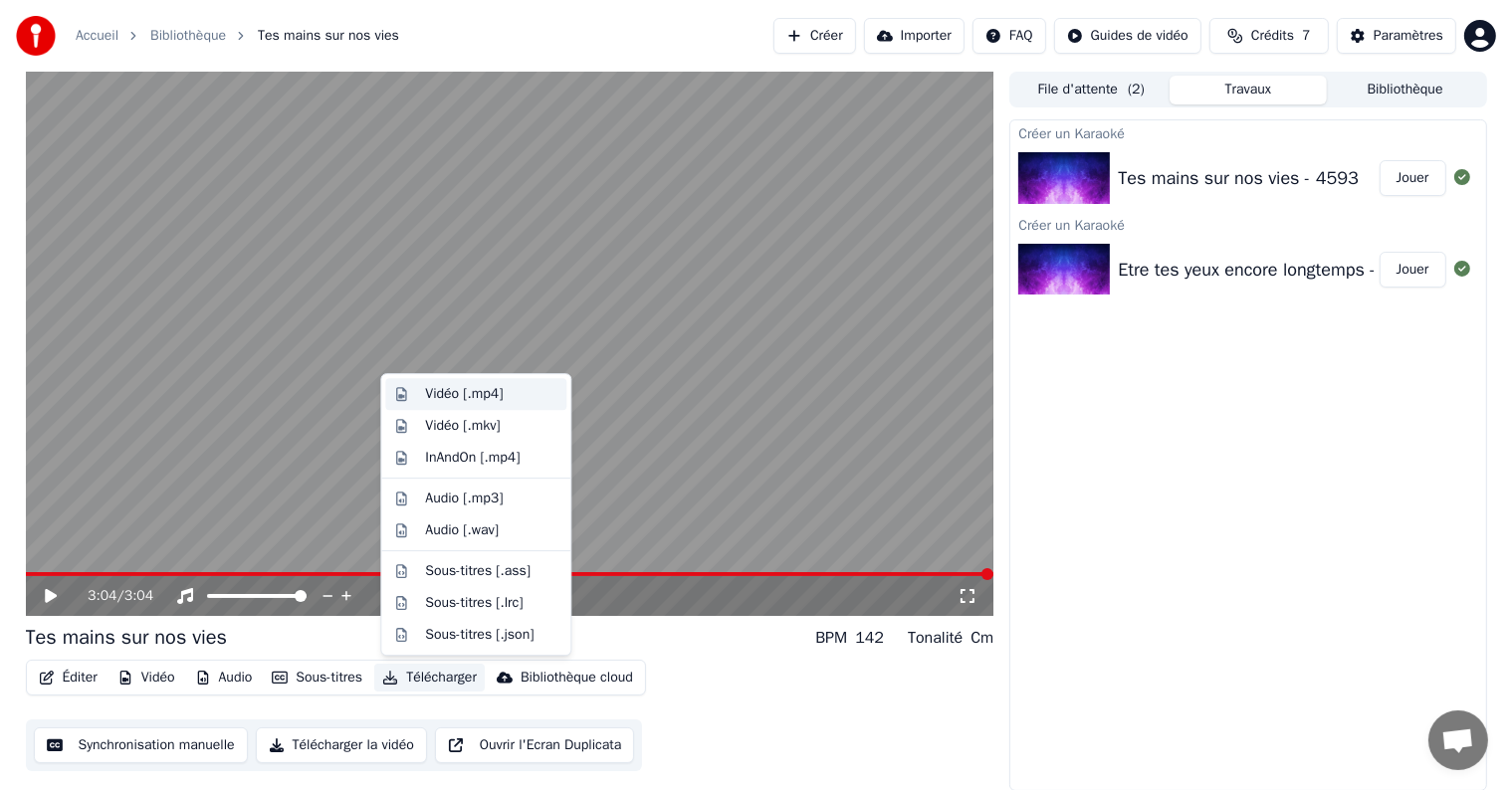 click on "Vidéo [.mp4]" at bounding box center [464, 394] 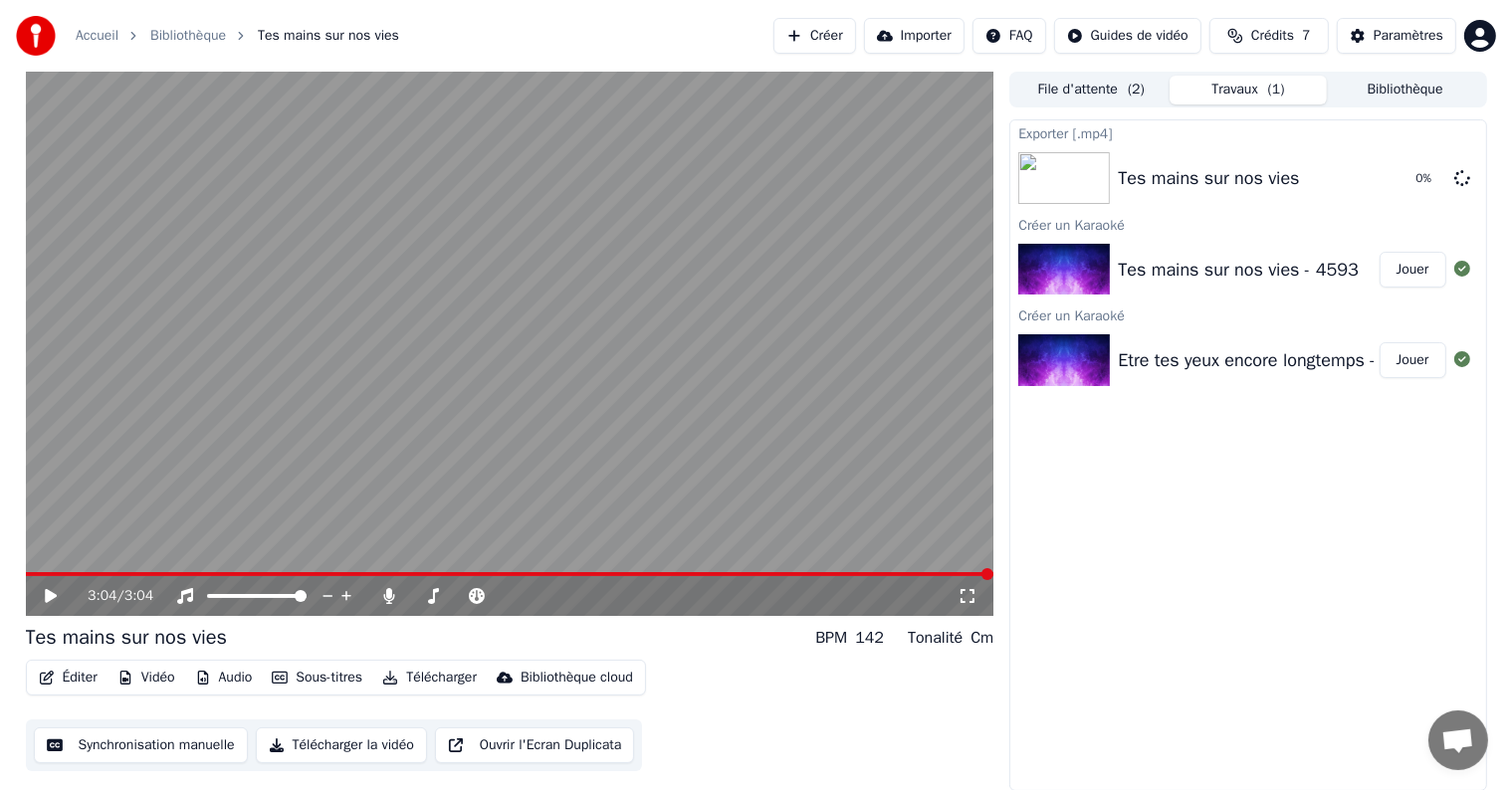 click on "Etre tes yeux encore longtemps - 4632 -1-" at bounding box center [1284, 360] 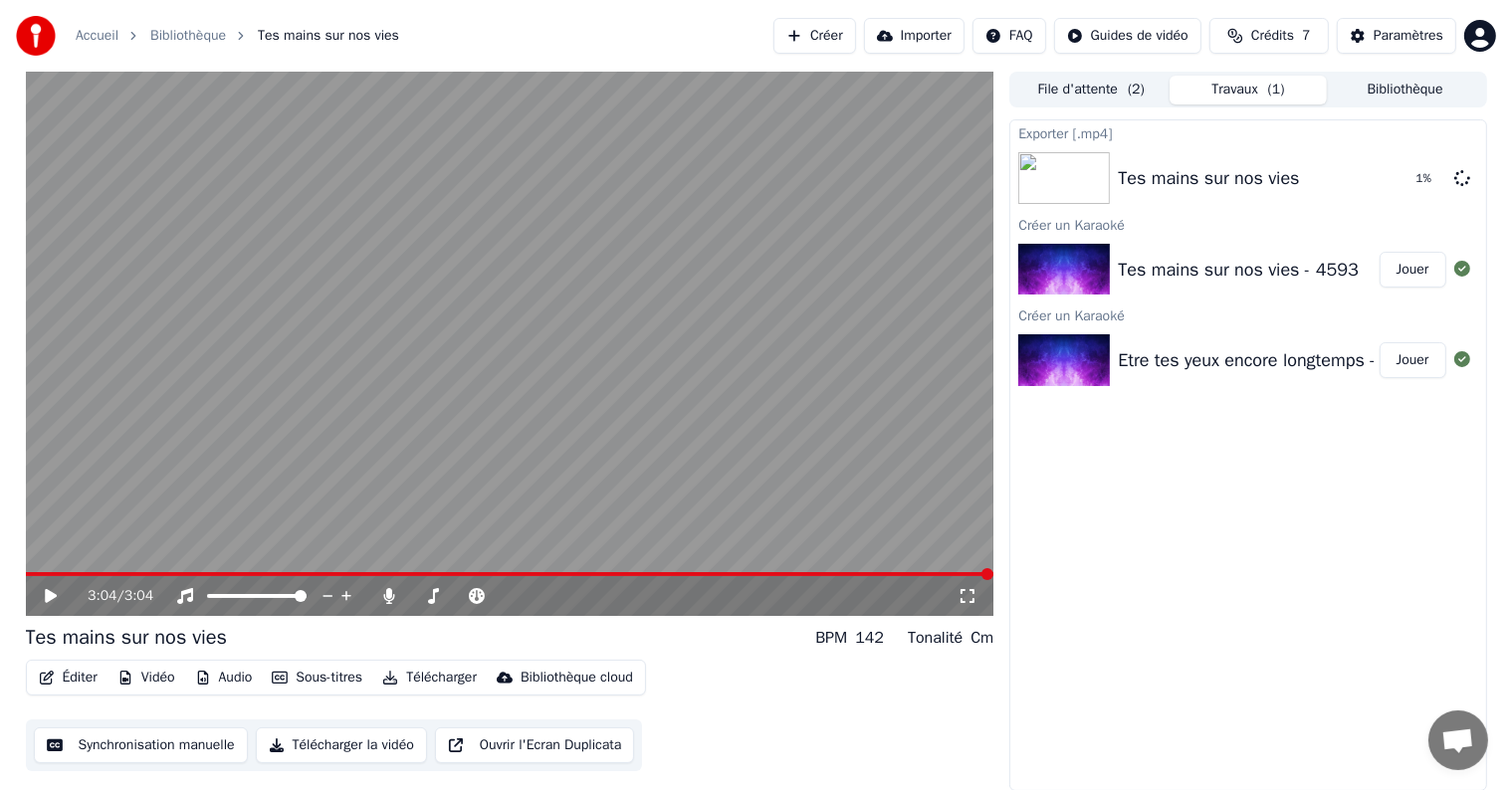 click on "Jouer" at bounding box center (1412, 360) 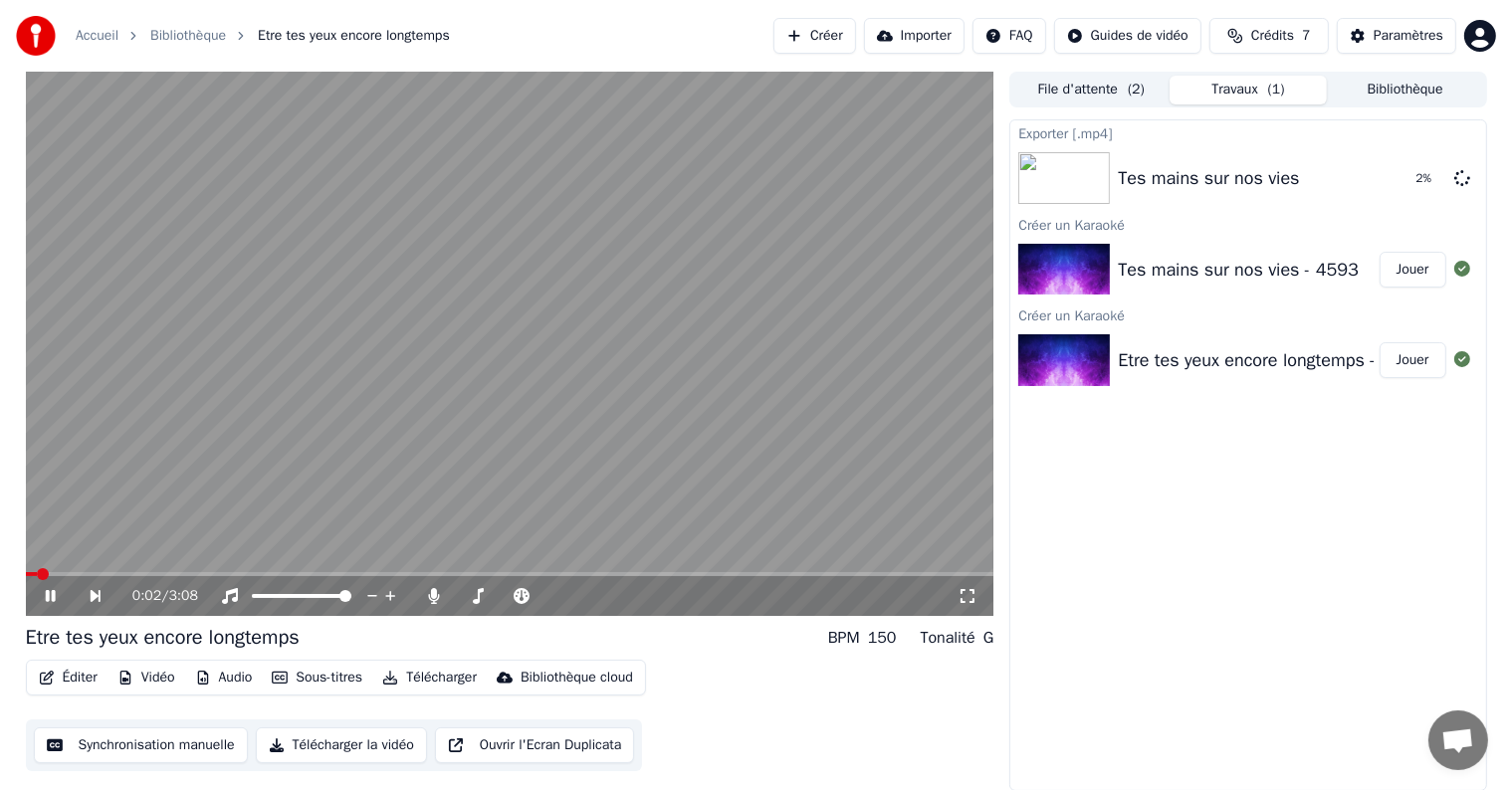 click 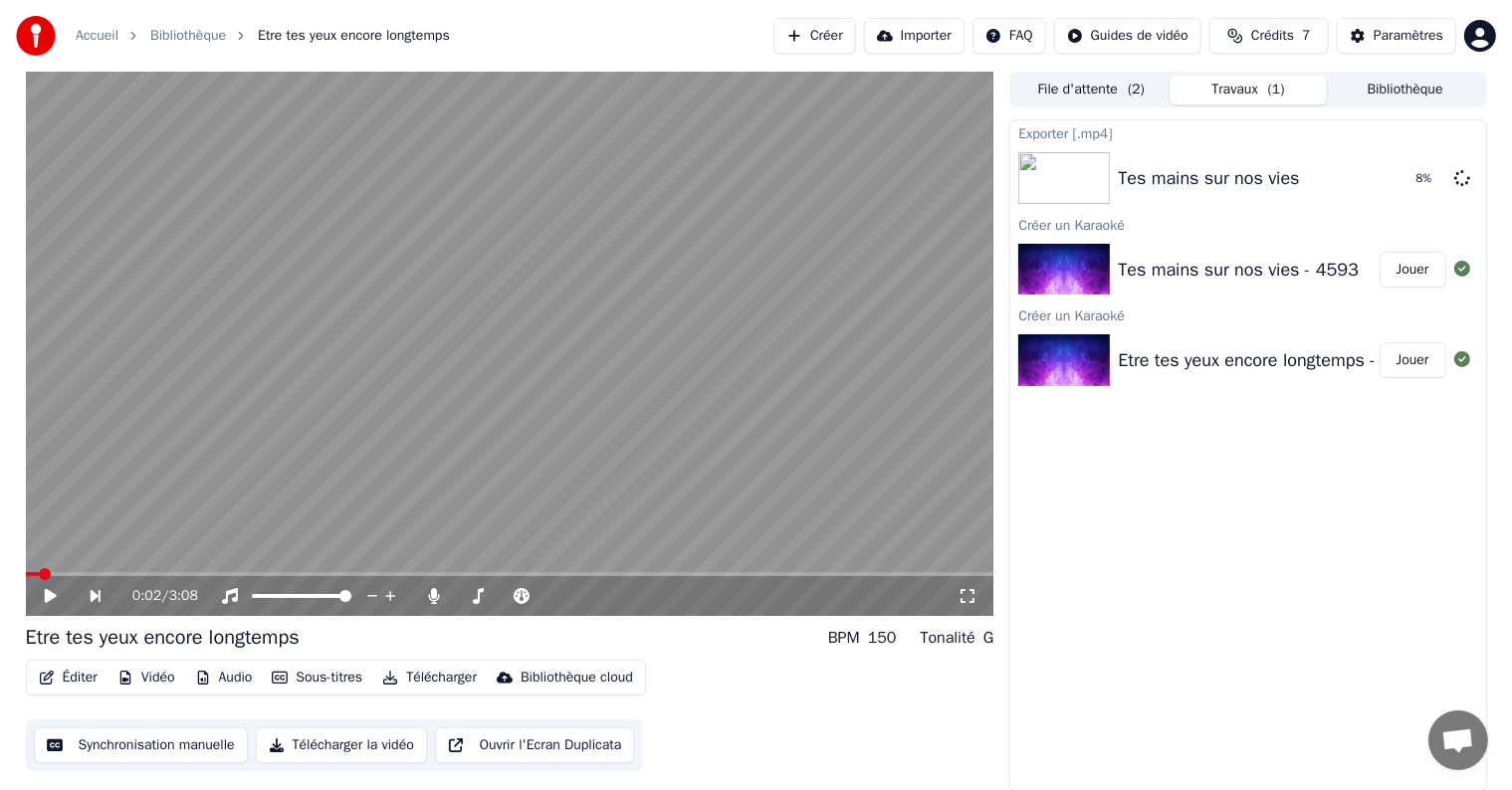 click on "Télécharger la vidéo" at bounding box center [341, 745] 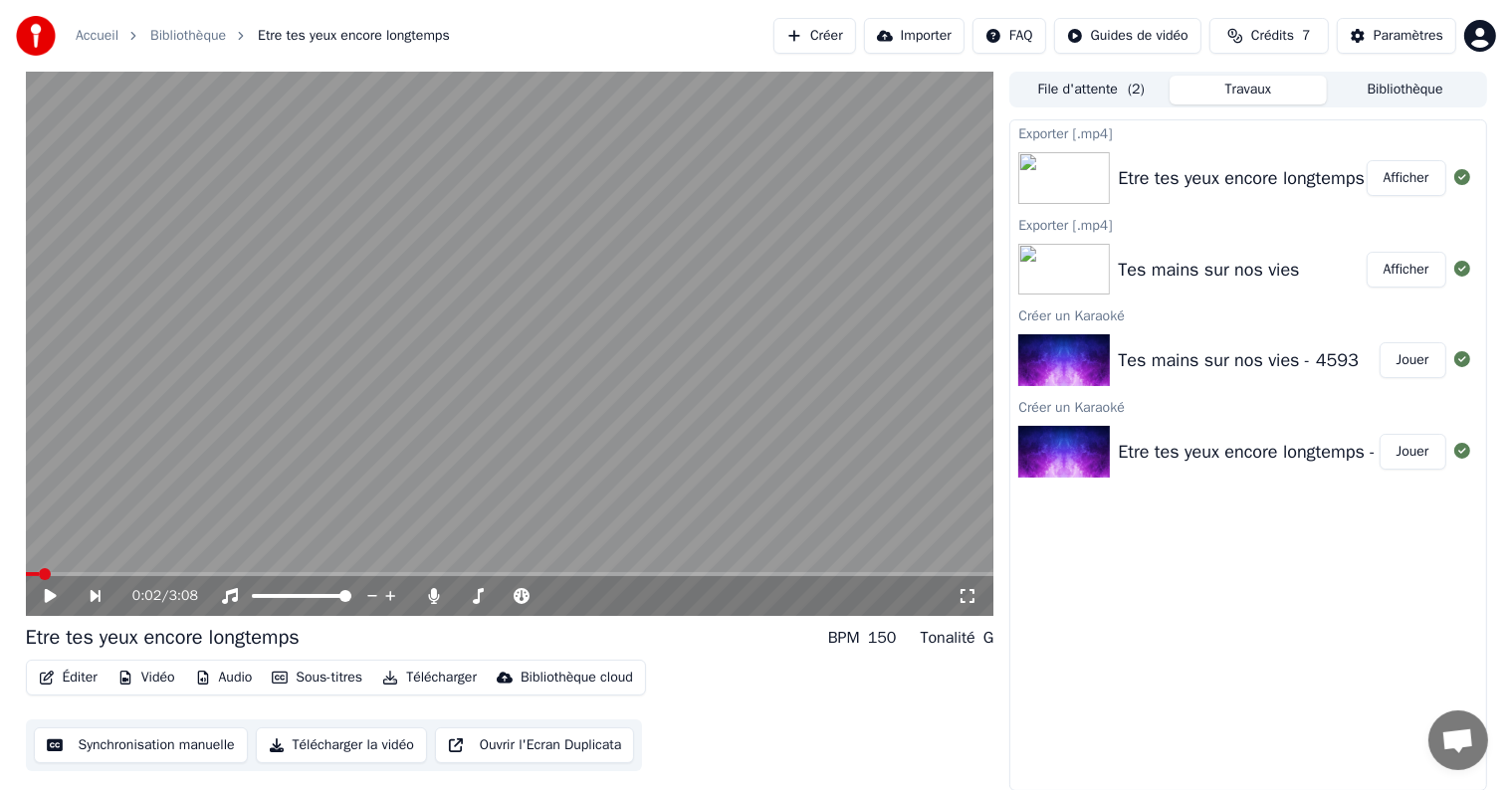 click on "Afficher" at bounding box center [1406, 270] 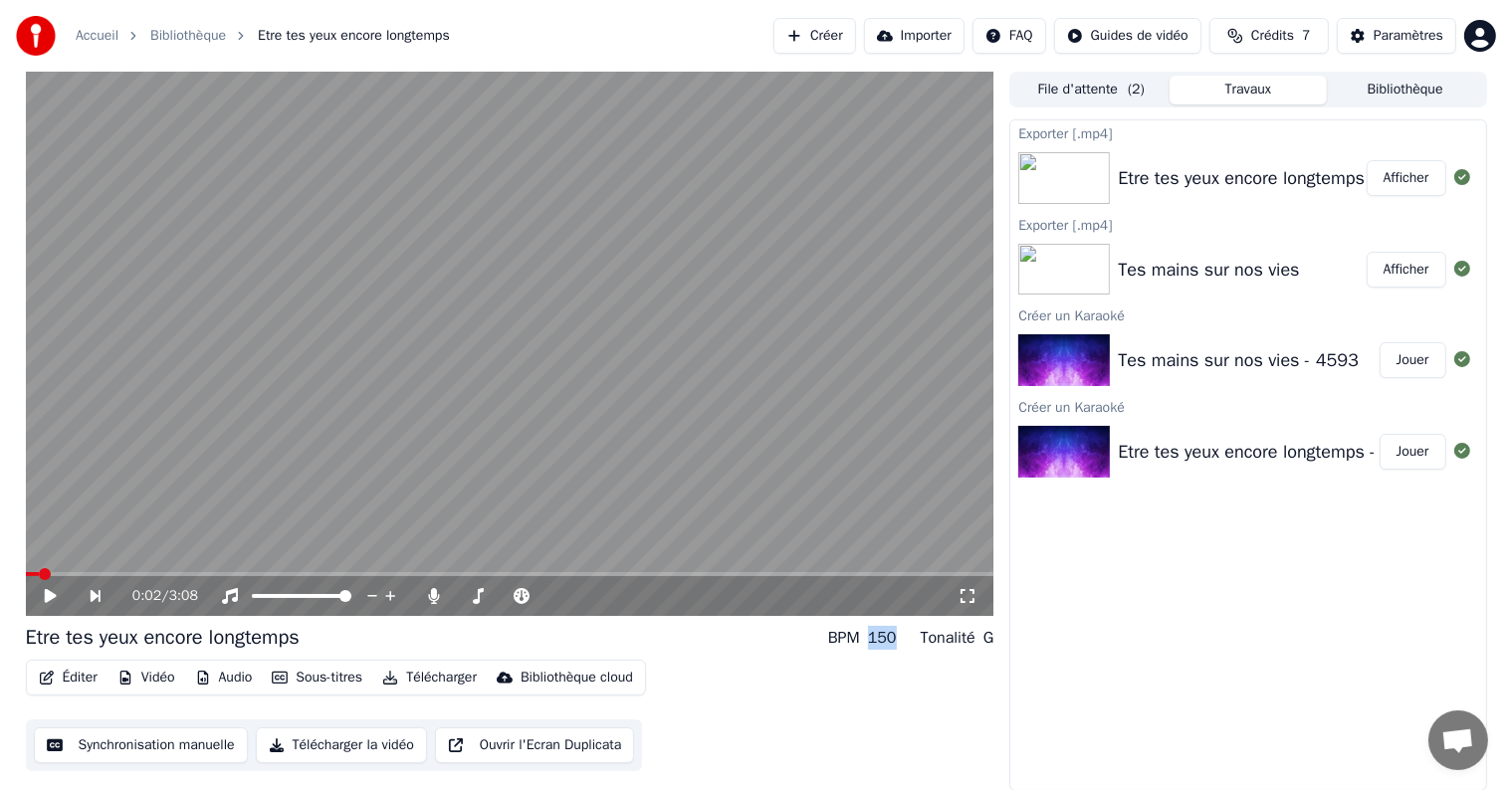 drag, startPoint x: 871, startPoint y: 637, endPoint x: 893, endPoint y: 629, distance: 23.4094 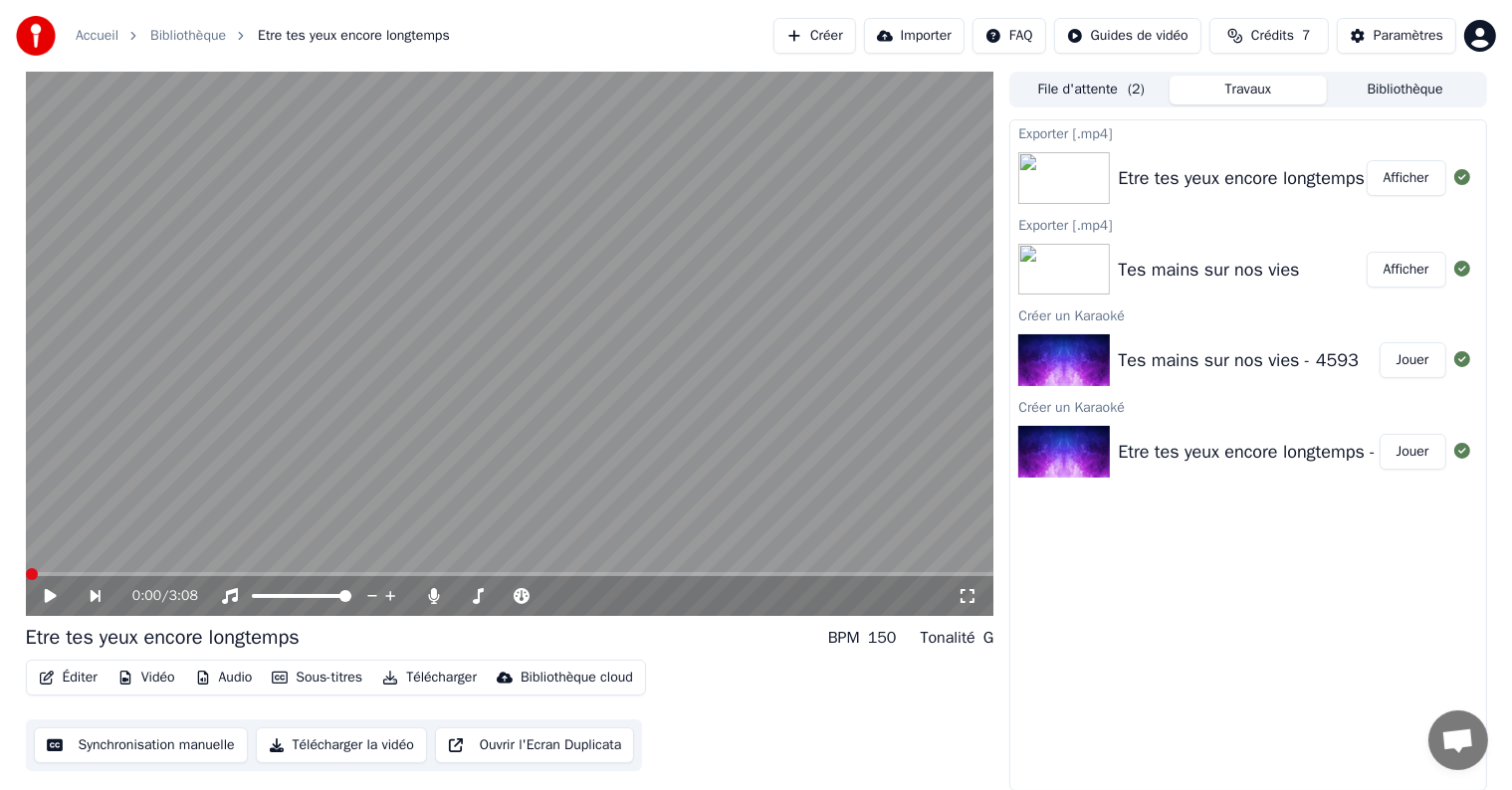 click 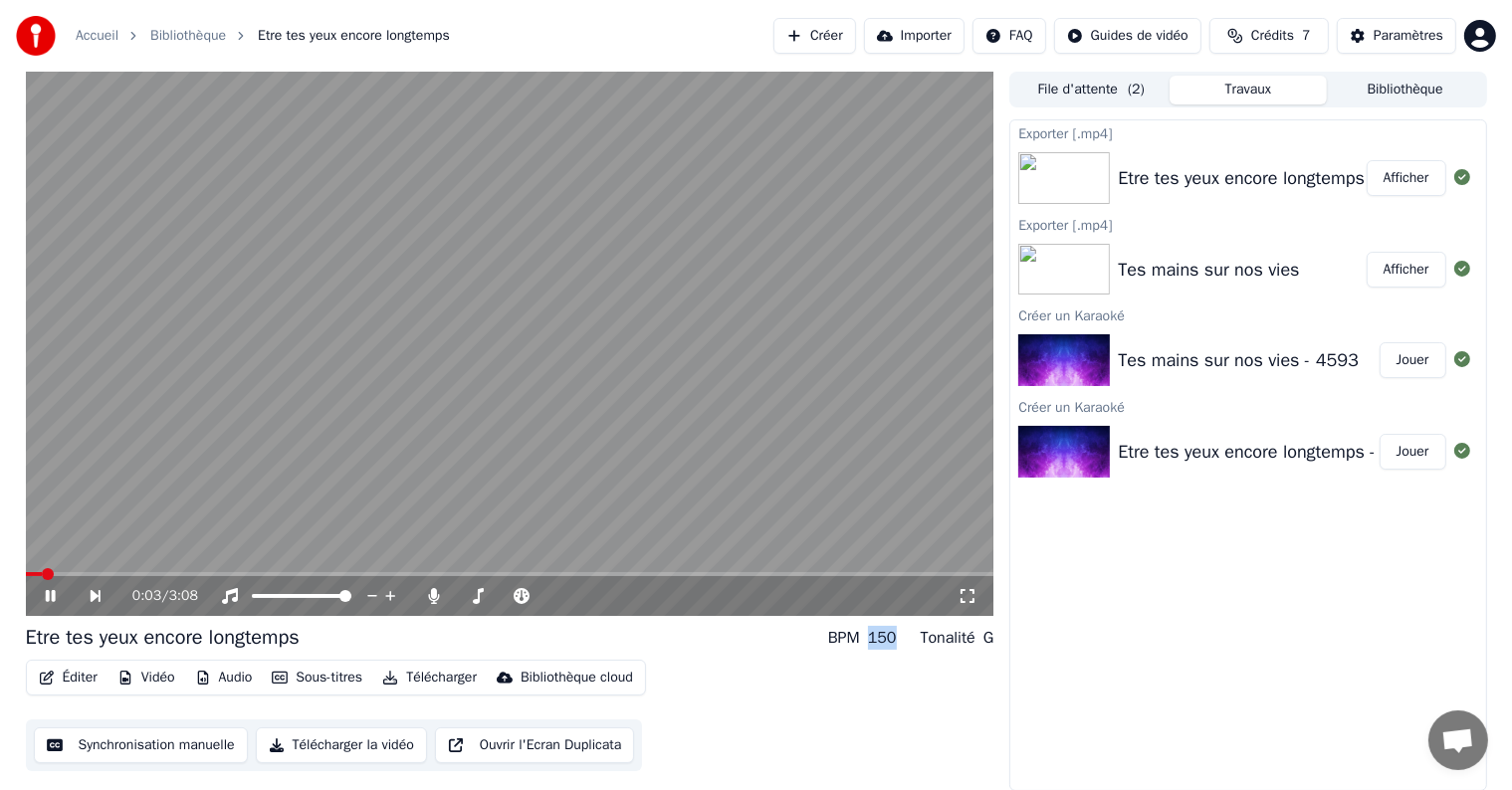 drag, startPoint x: 872, startPoint y: 638, endPoint x: 900, endPoint y: 638, distance: 28 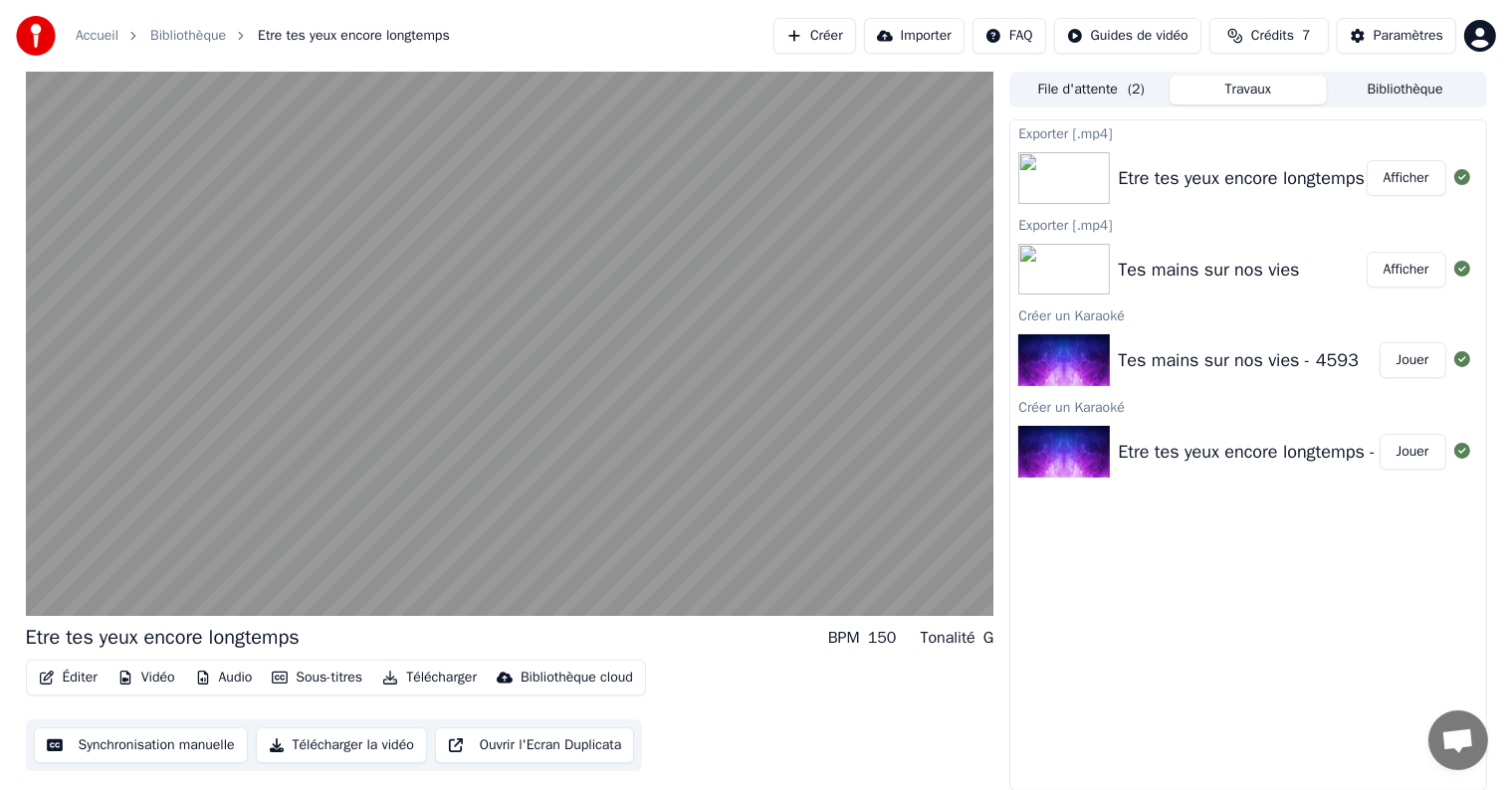 click on "Éditer Vidéo Audio Sous-titres Télécharger Bibliothèque cloud Synchronisation manuelle Télécharger la vidéo Ouvrir l'Ecran Duplicata" at bounding box center (510, 715) 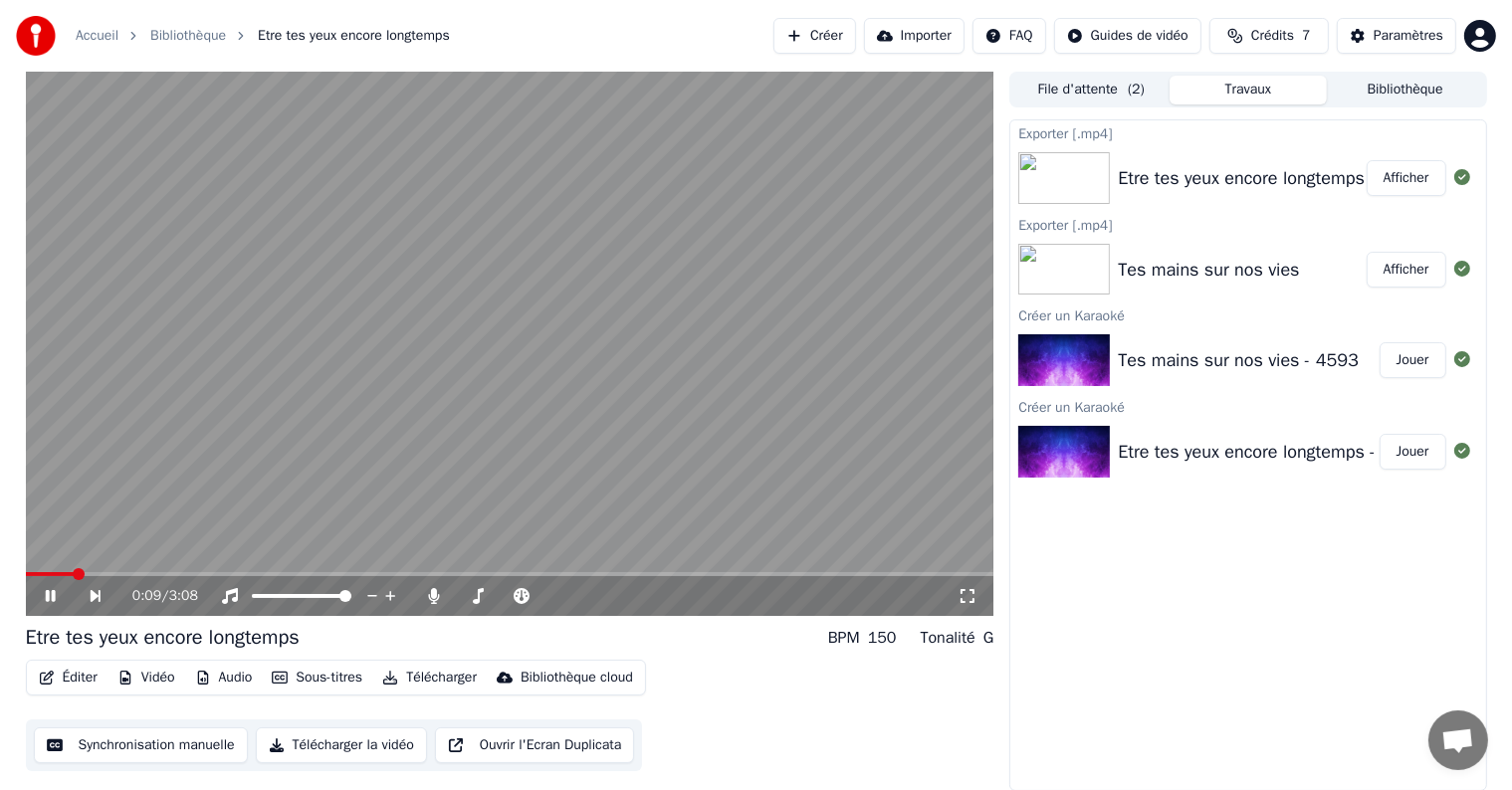click 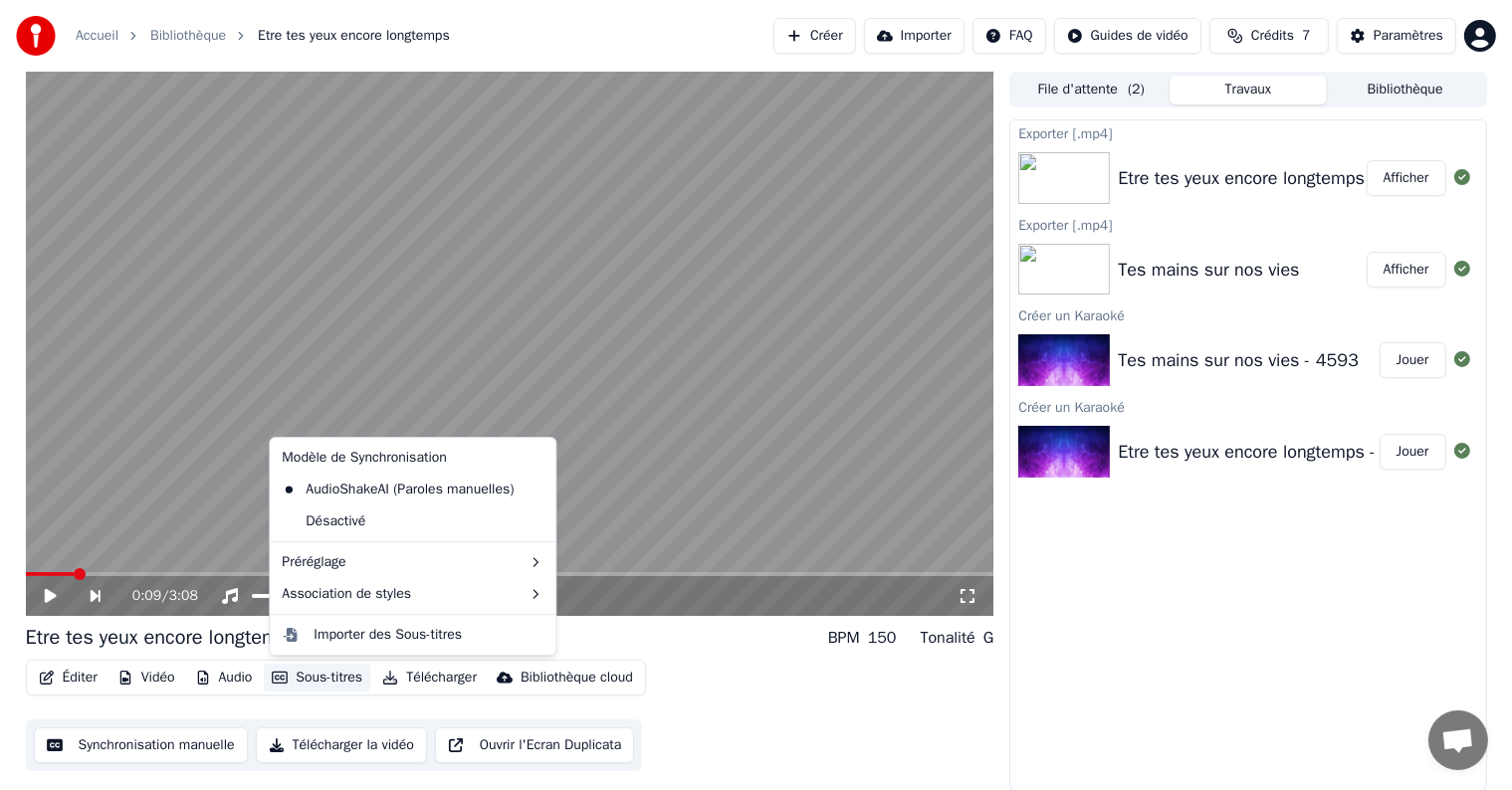 click on "Sous-titres" at bounding box center [317, 678] 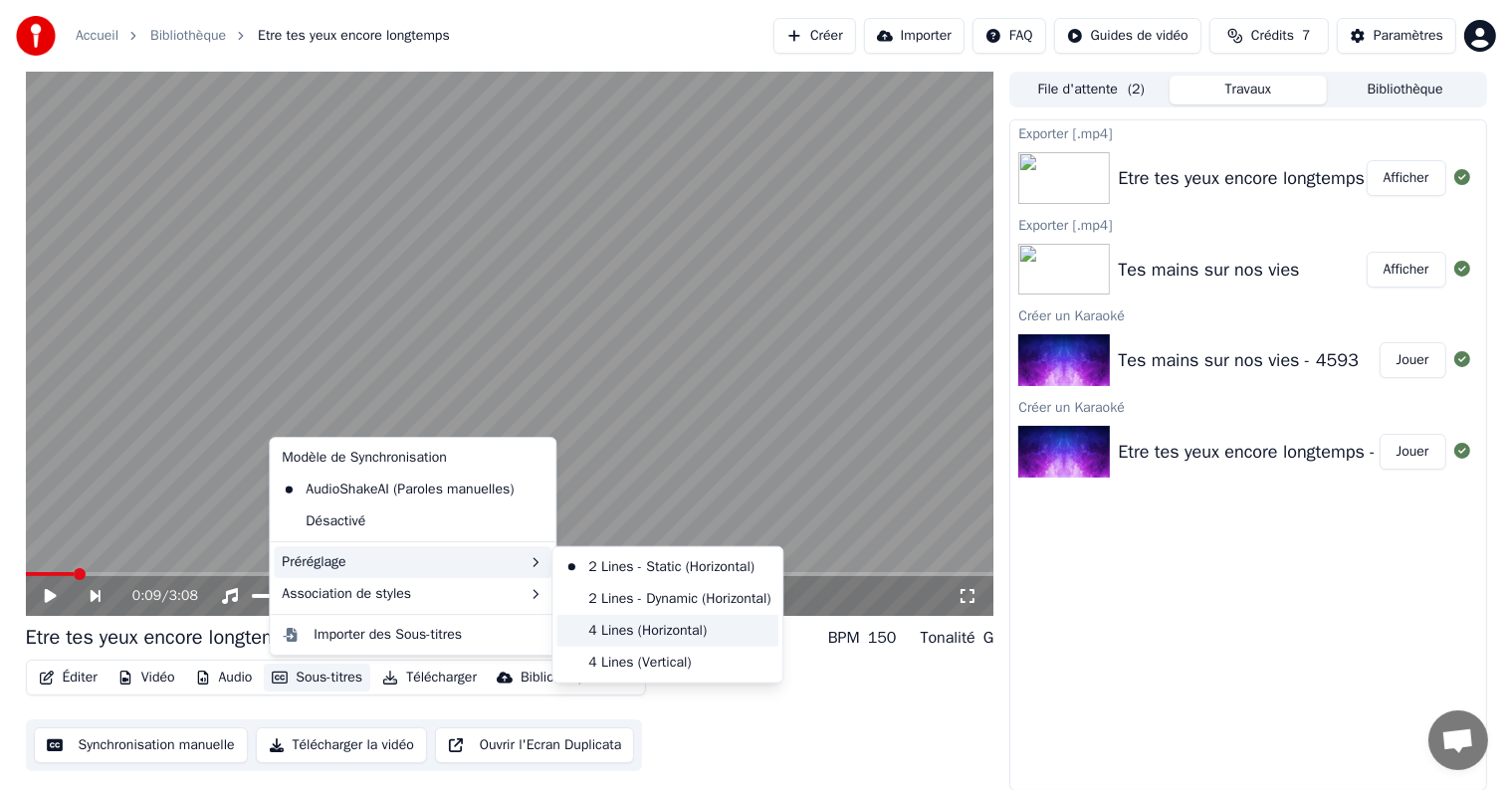 click on "4 Lines (Horizontal)" at bounding box center [667, 631] 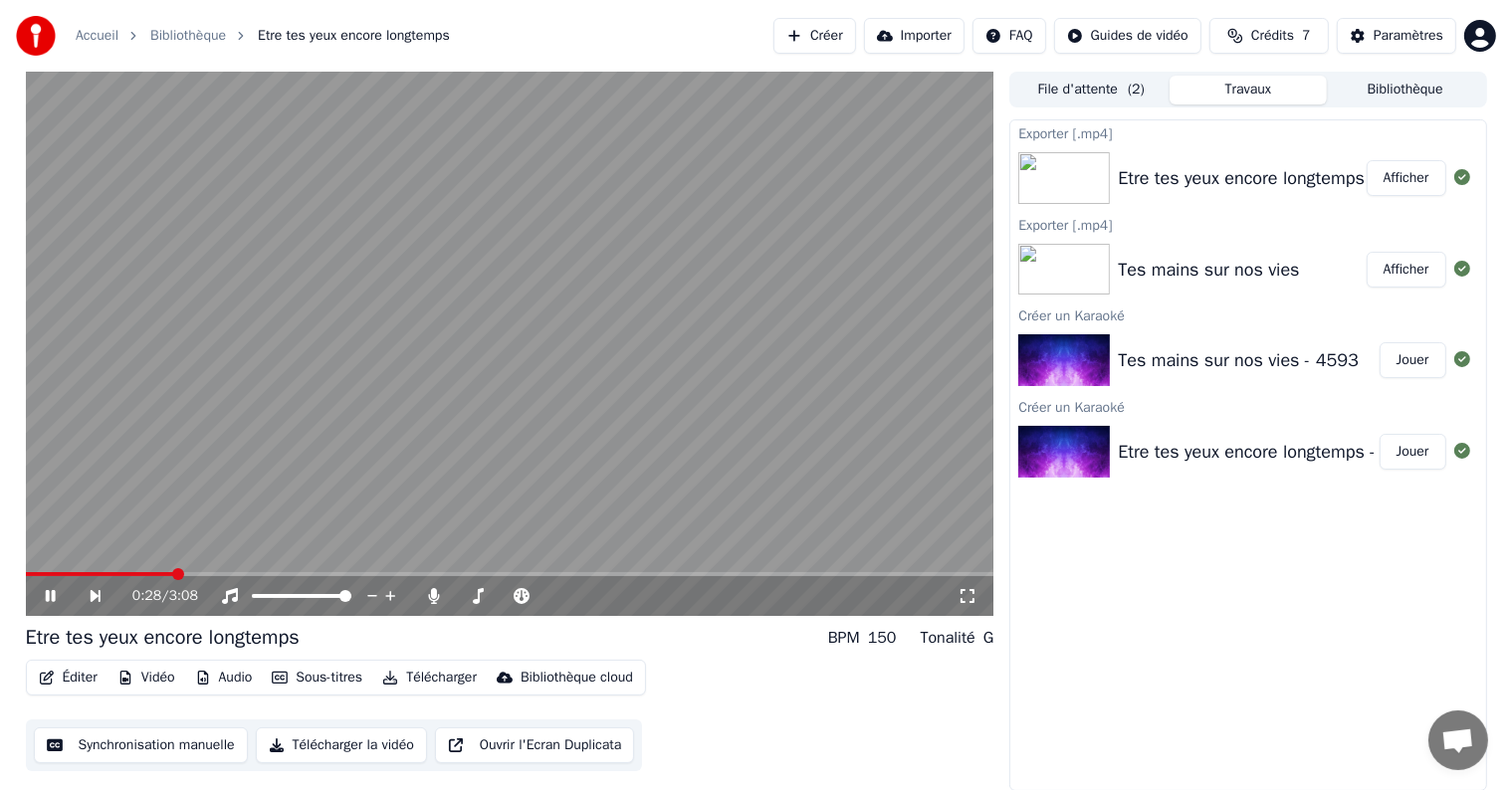 click 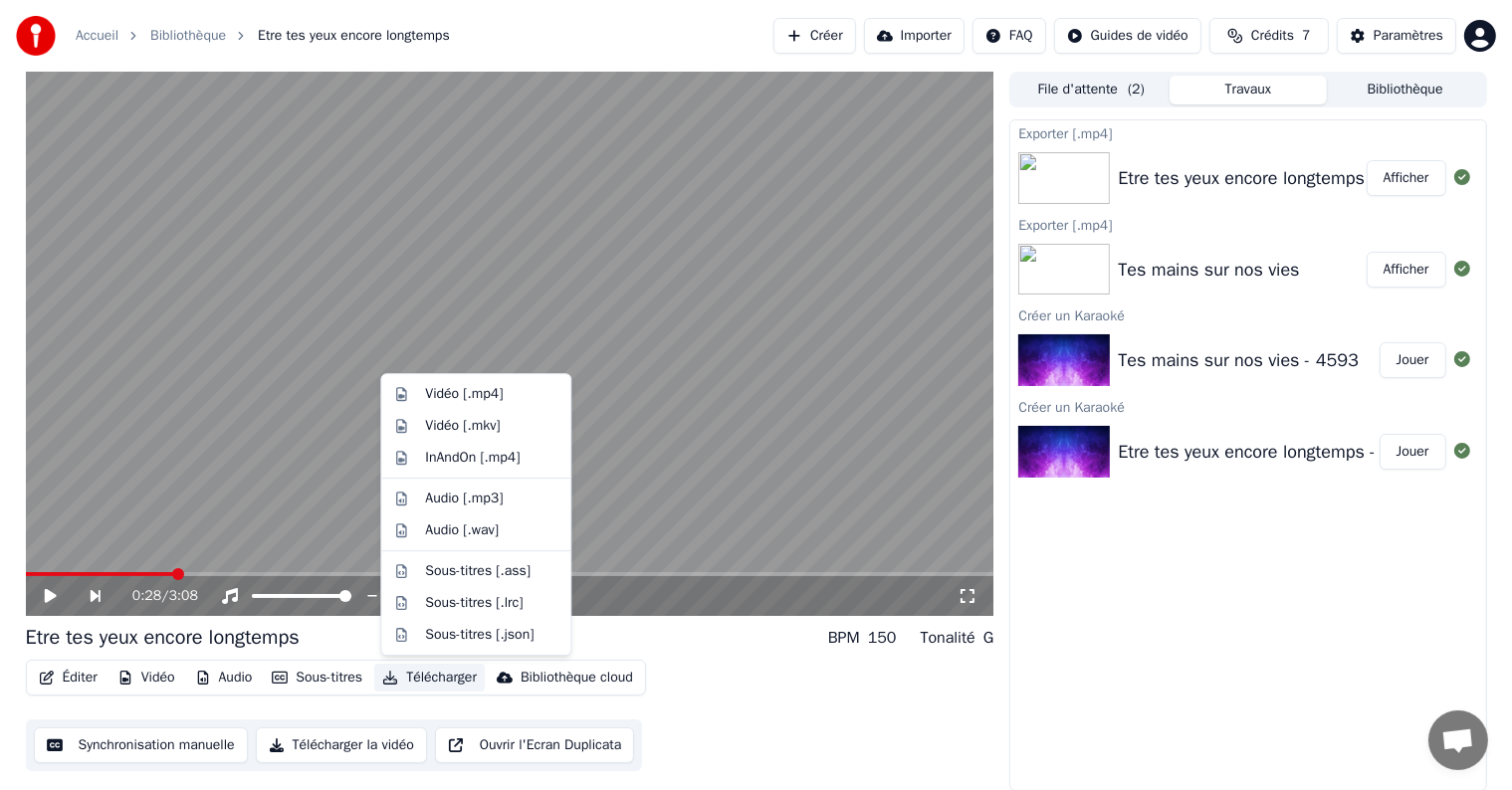 click on "Télécharger" at bounding box center (429, 678) 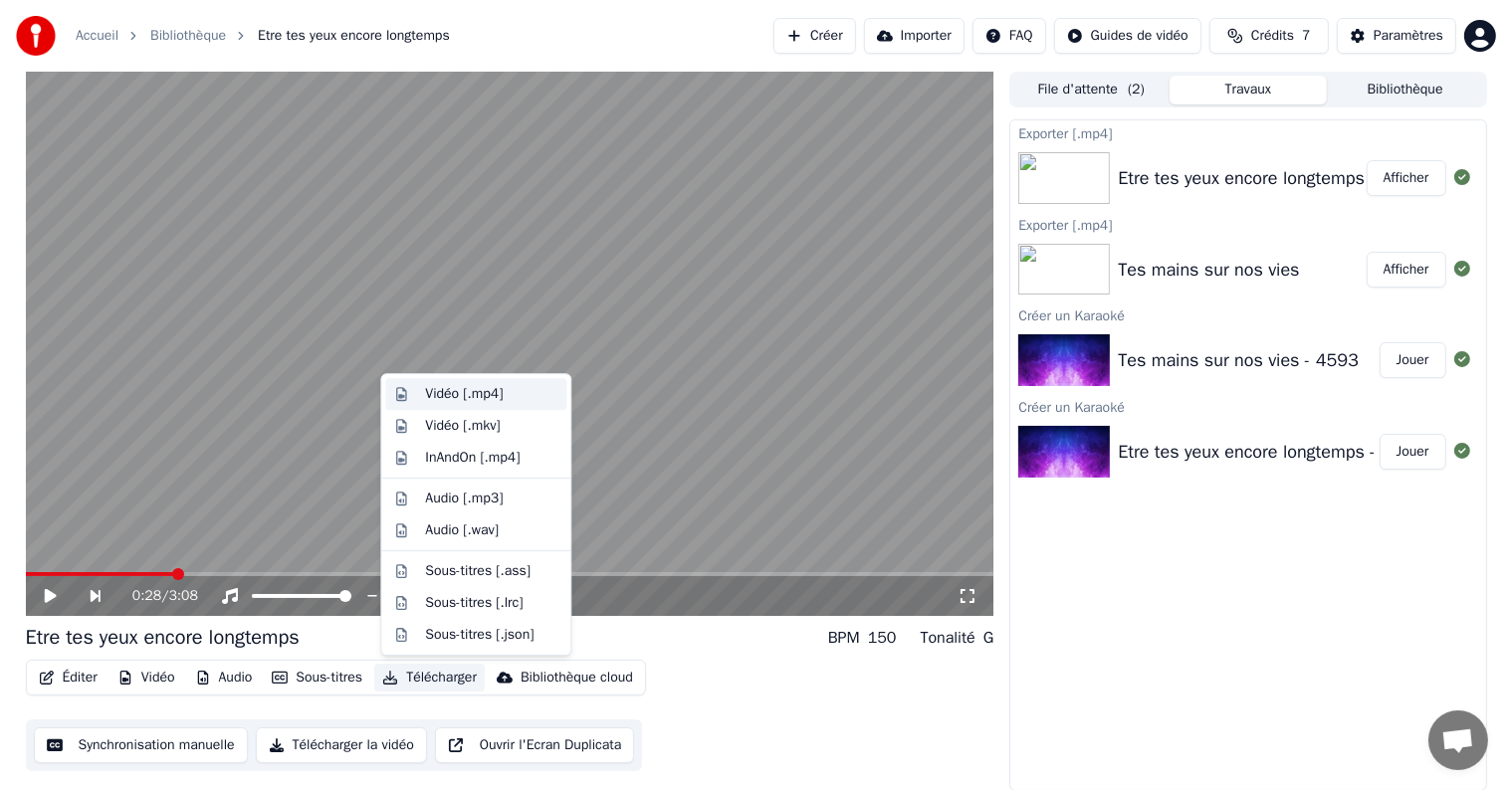 click on "Vidéo [.mp4]" at bounding box center [464, 394] 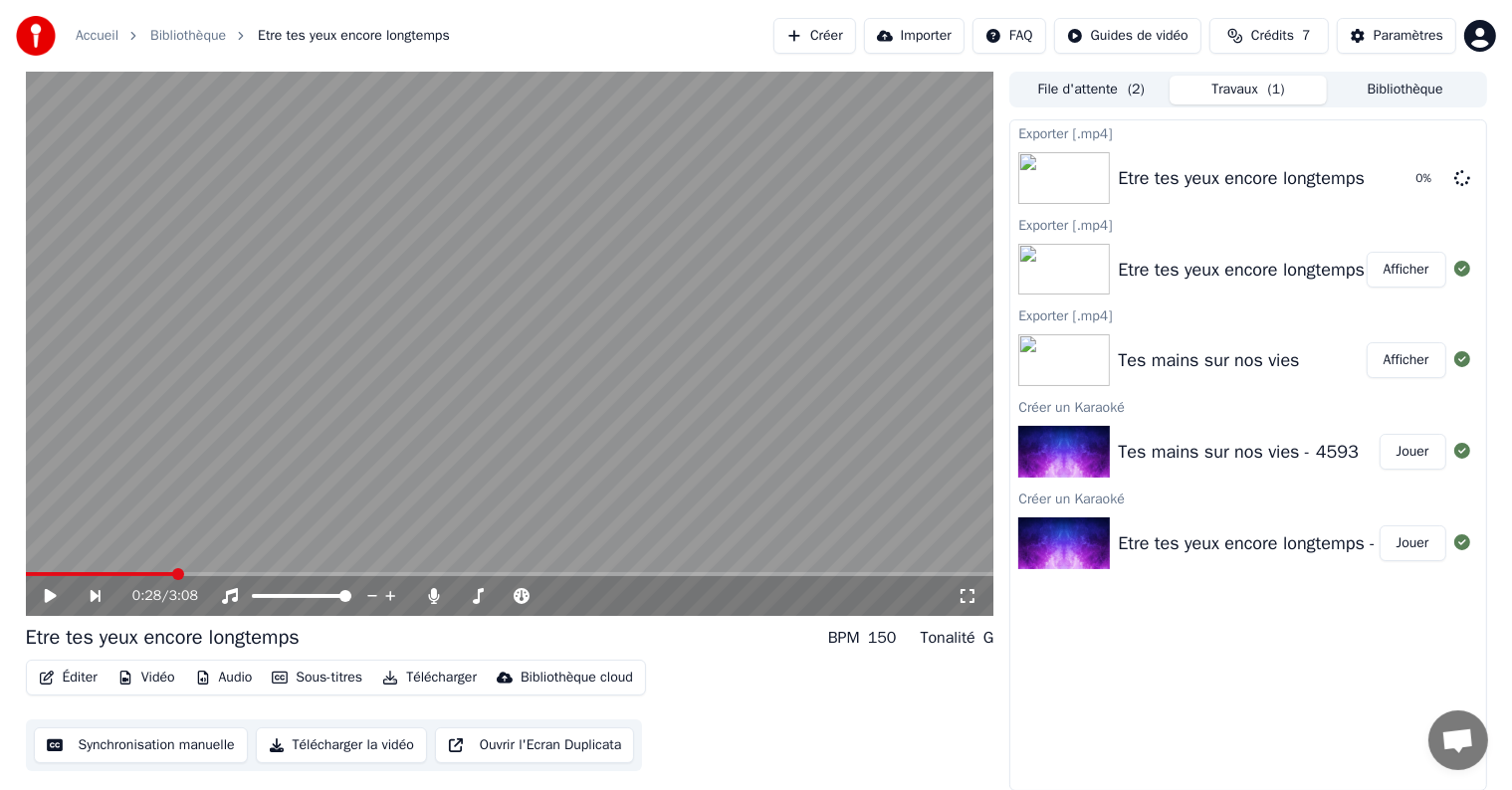 click on "Tes mains sur nos vies - 4593" at bounding box center (1238, 452) 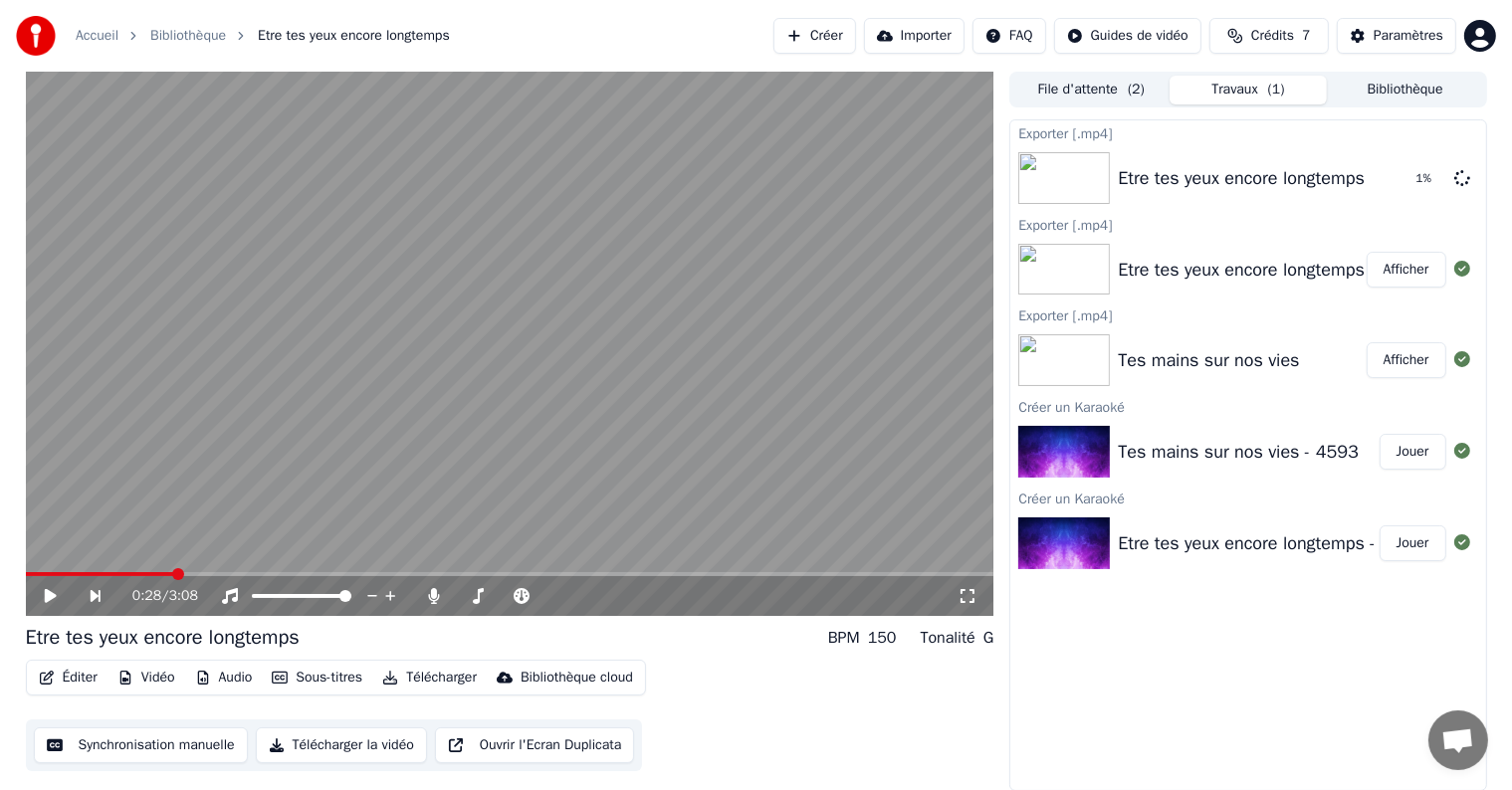click on "Jouer" at bounding box center (1412, 452) 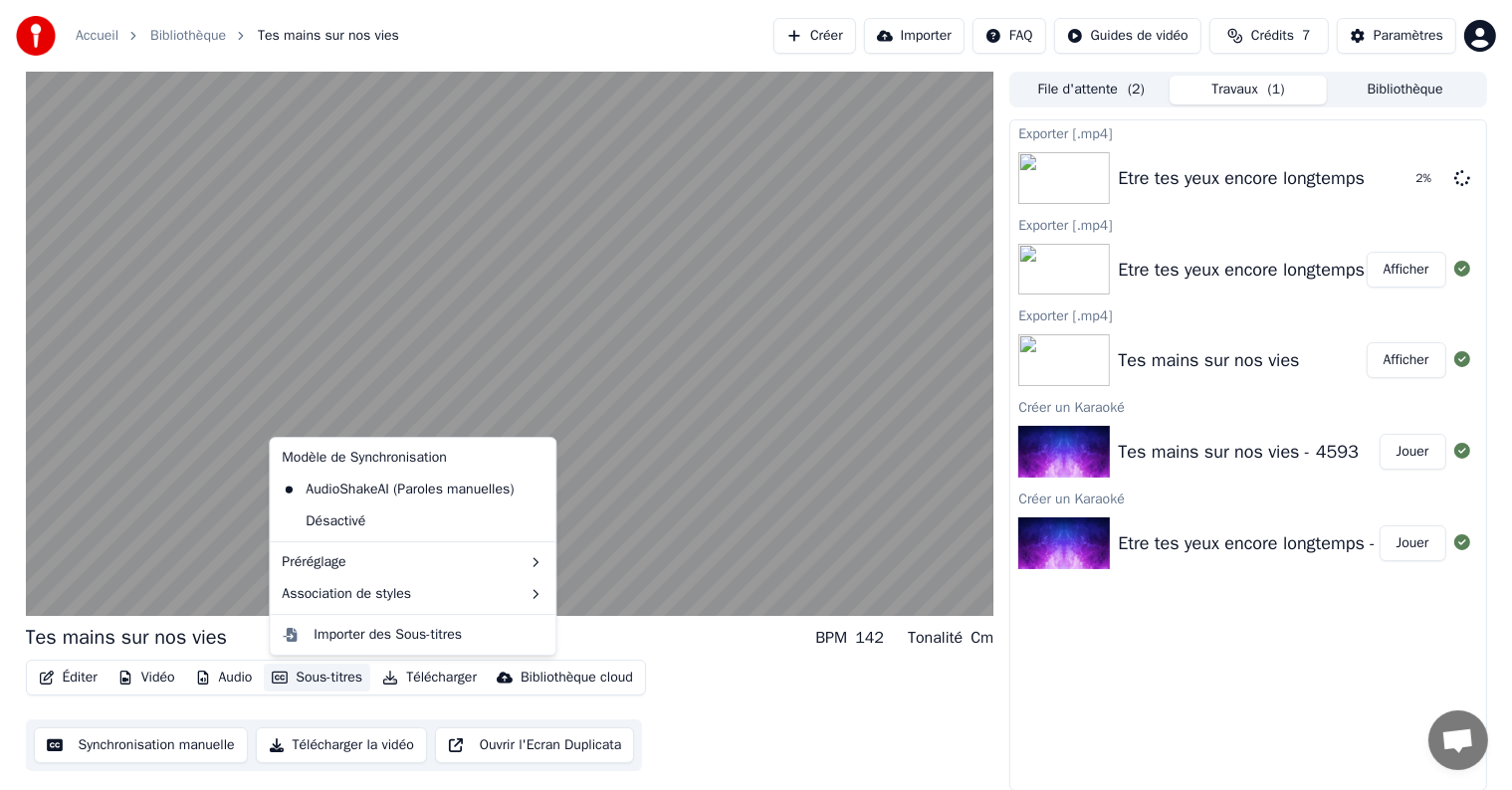 click on "Sous-titres" at bounding box center (317, 678) 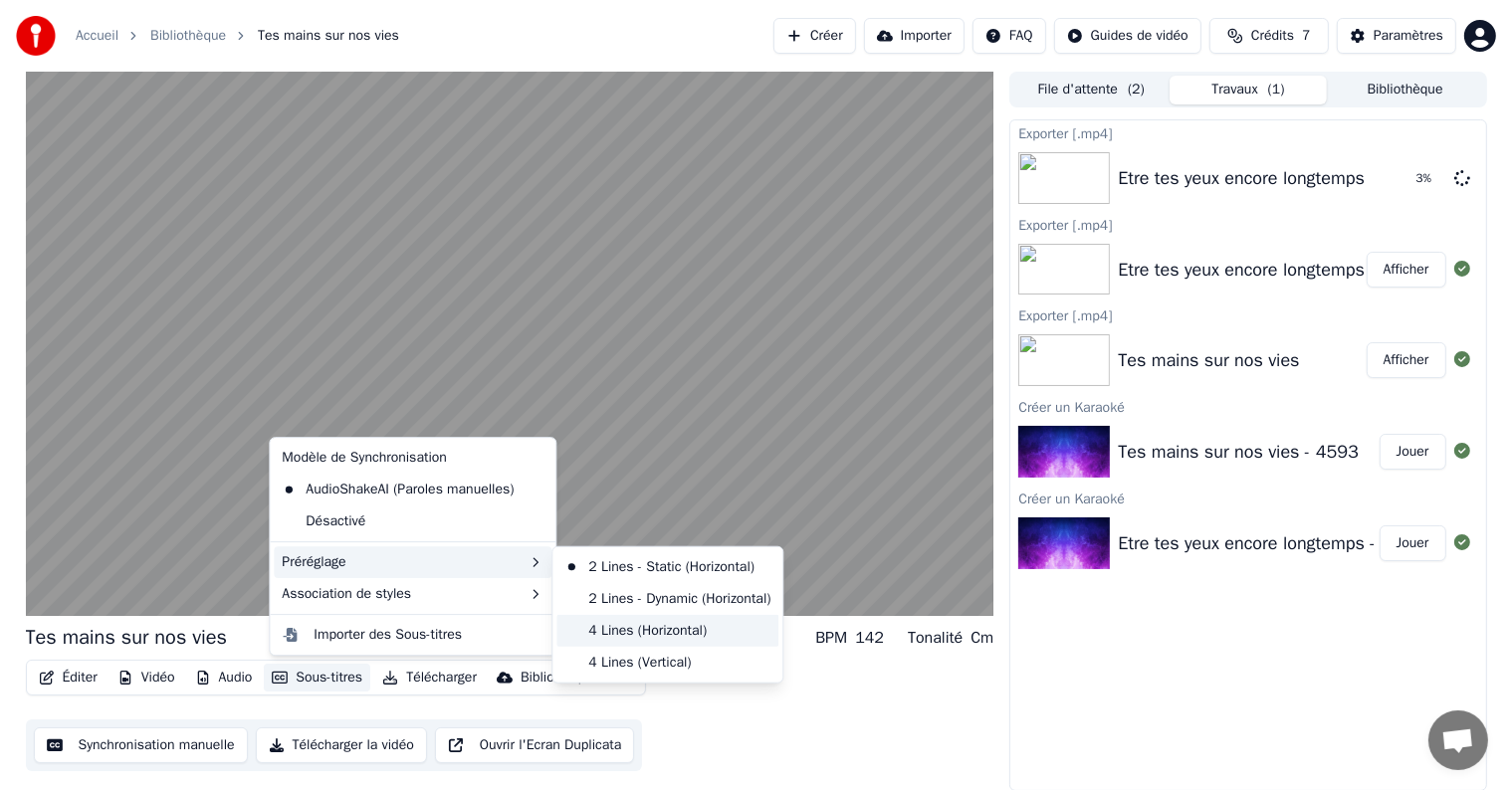 click on "4 Lines (Horizontal)" at bounding box center (667, 631) 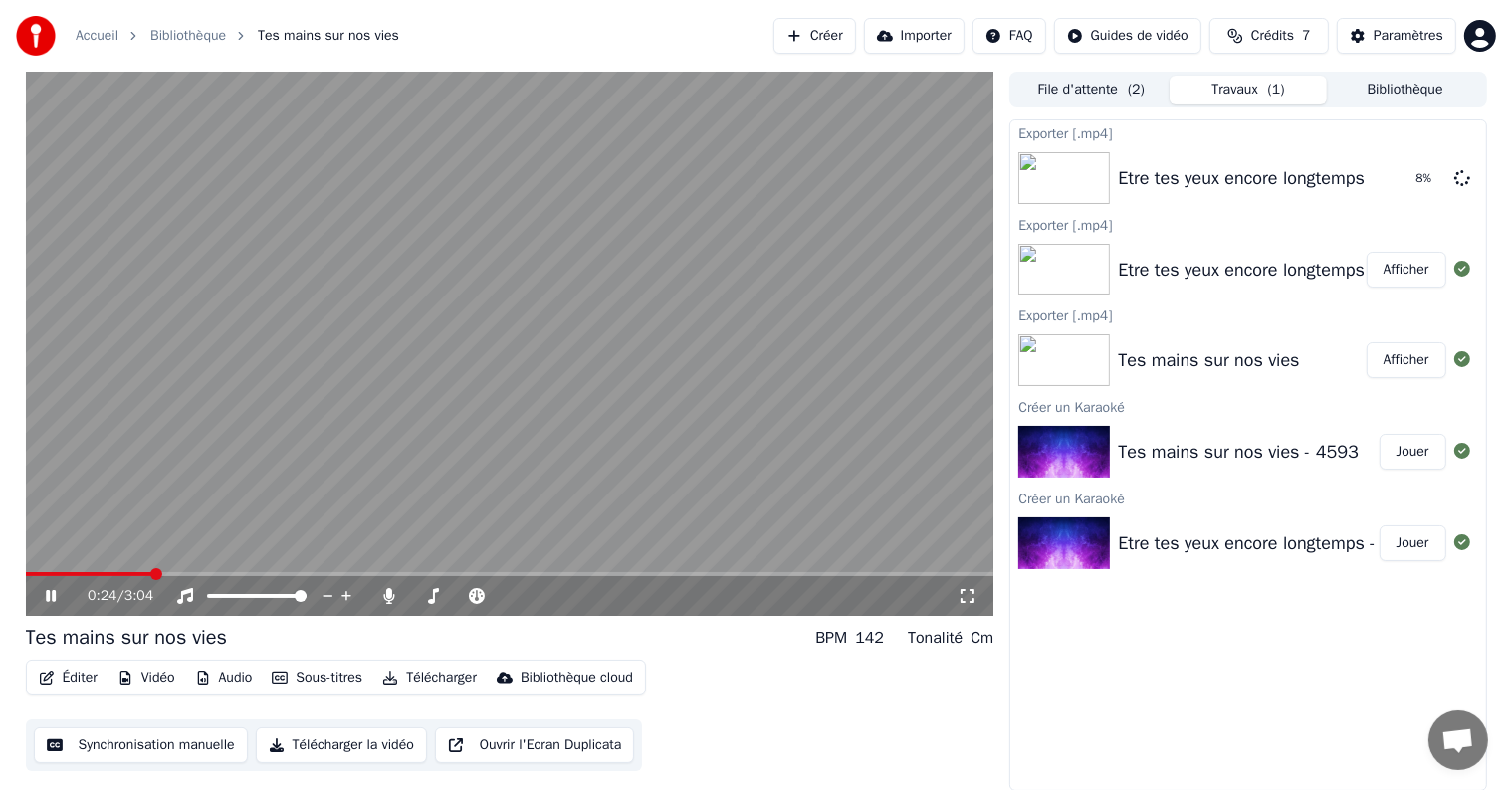 click 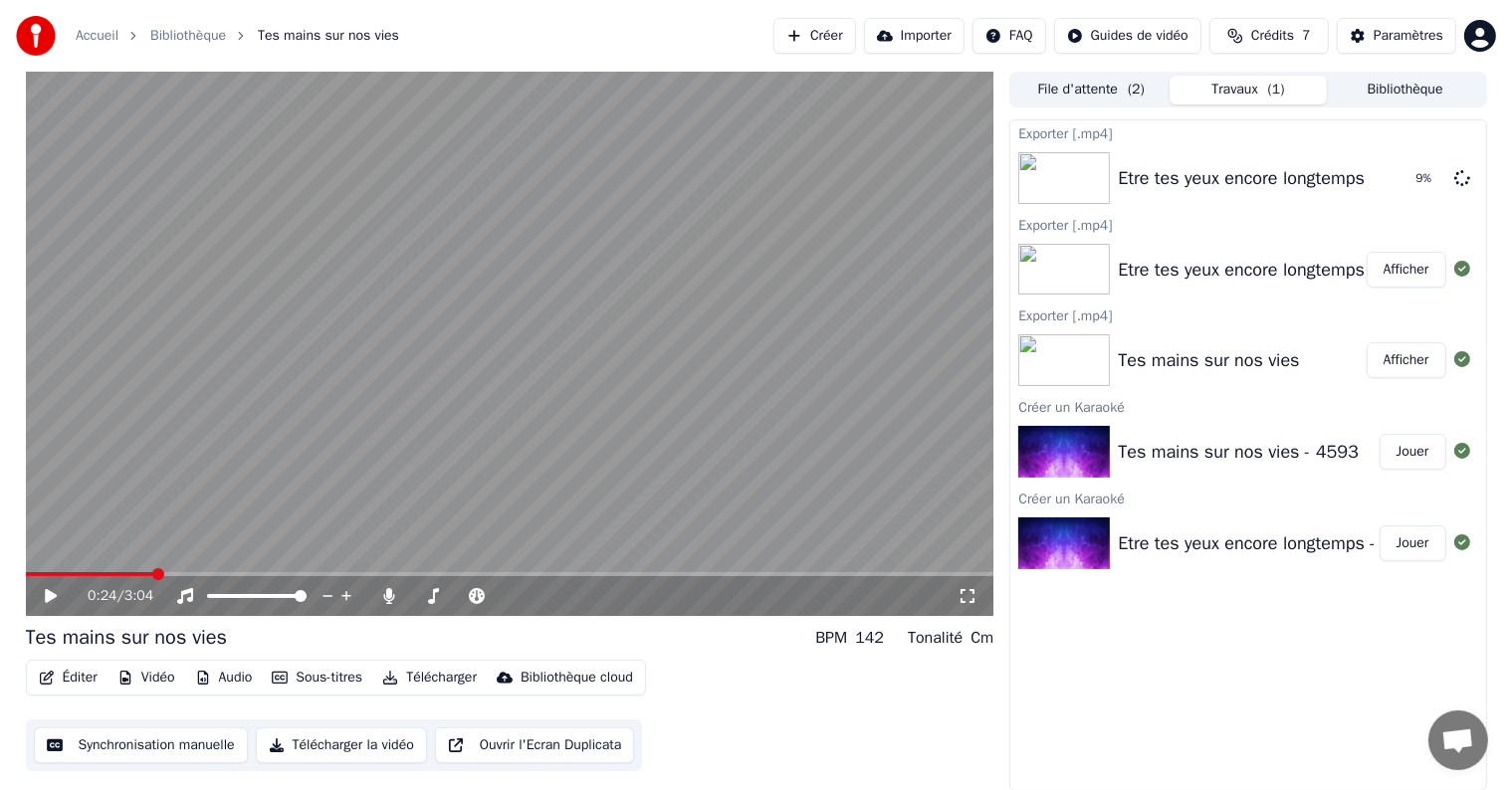 click on "Télécharger" at bounding box center [429, 678] 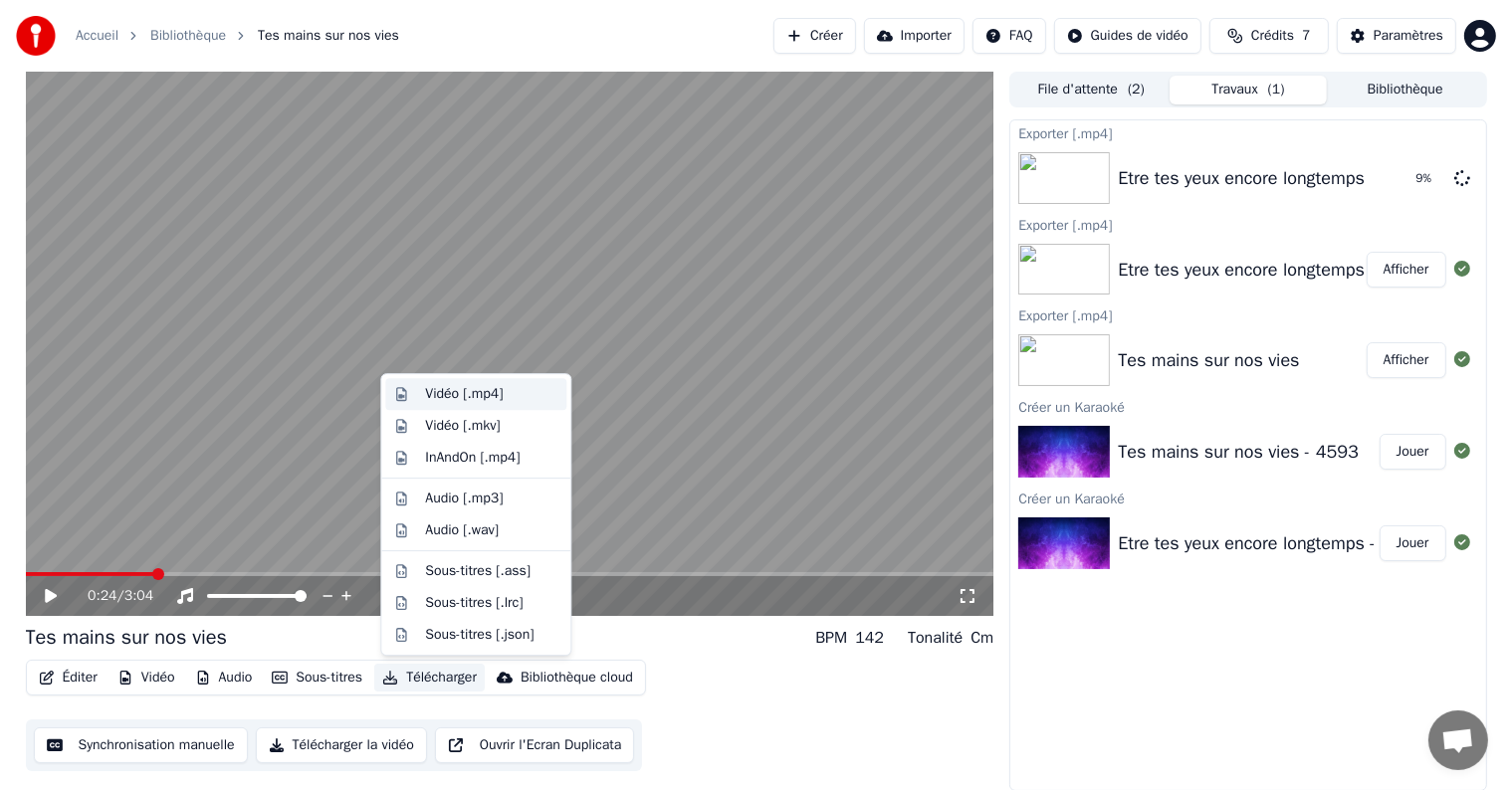 click on "Vidéo [.mp4]" at bounding box center [464, 394] 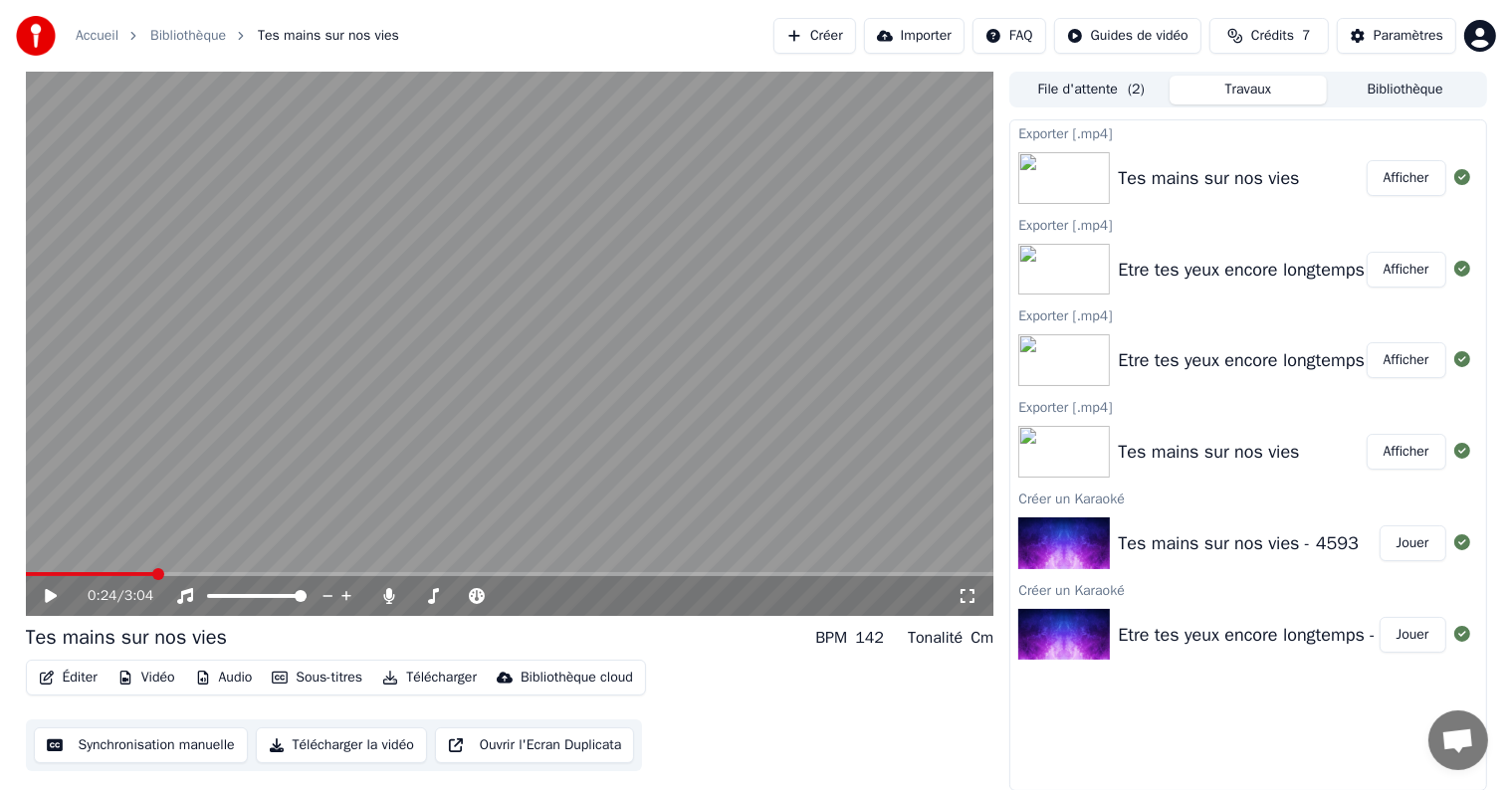 click on "Afficher" at bounding box center (1406, 270) 